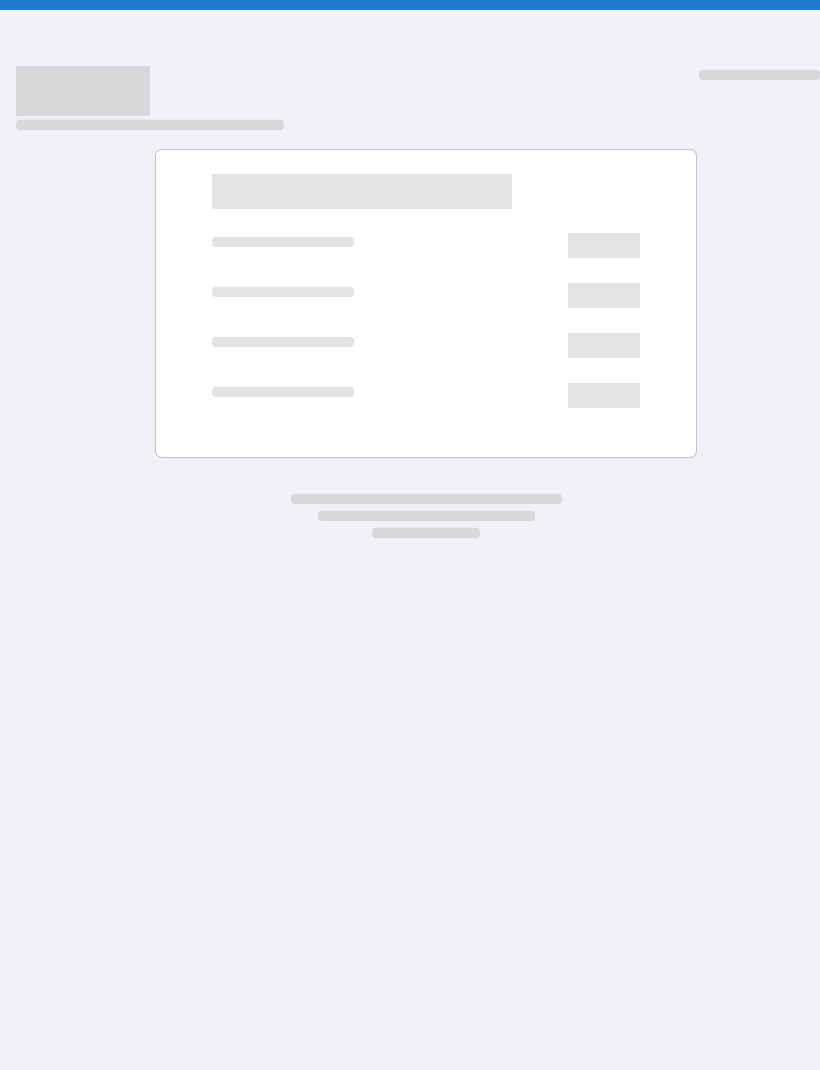 scroll, scrollTop: 0, scrollLeft: 0, axis: both 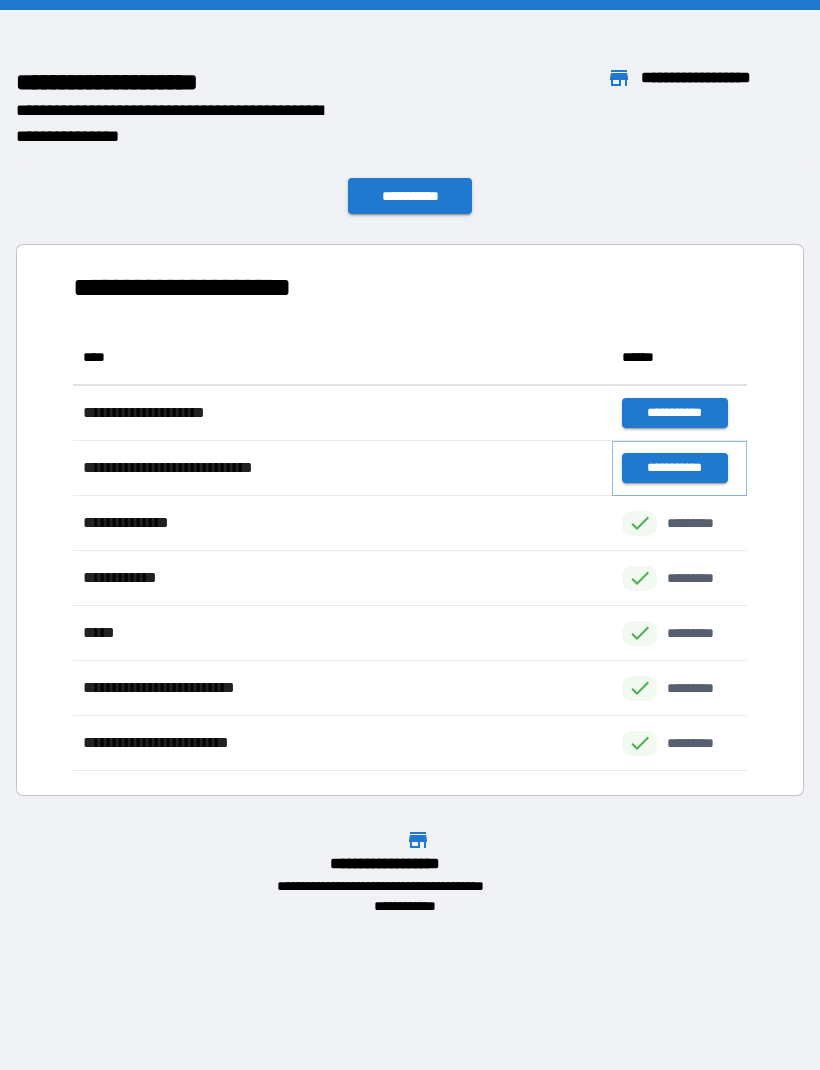 click on "**********" at bounding box center (674, 468) 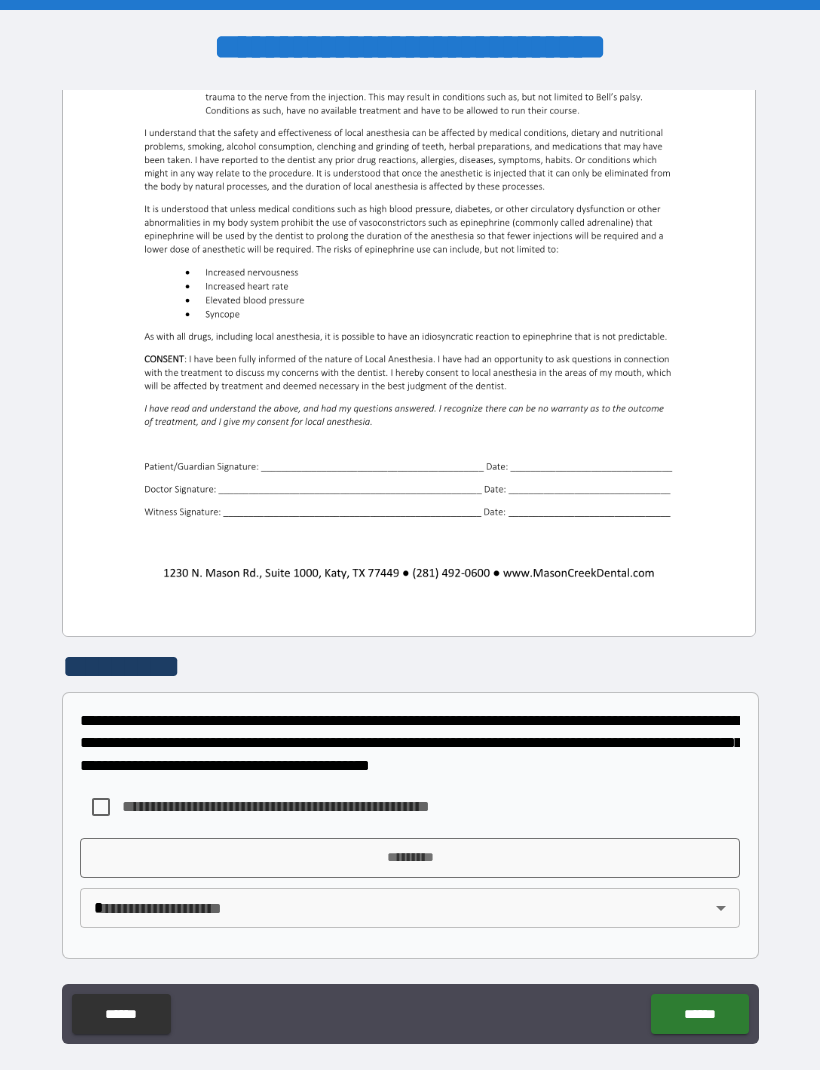 scroll, scrollTop: 381, scrollLeft: 0, axis: vertical 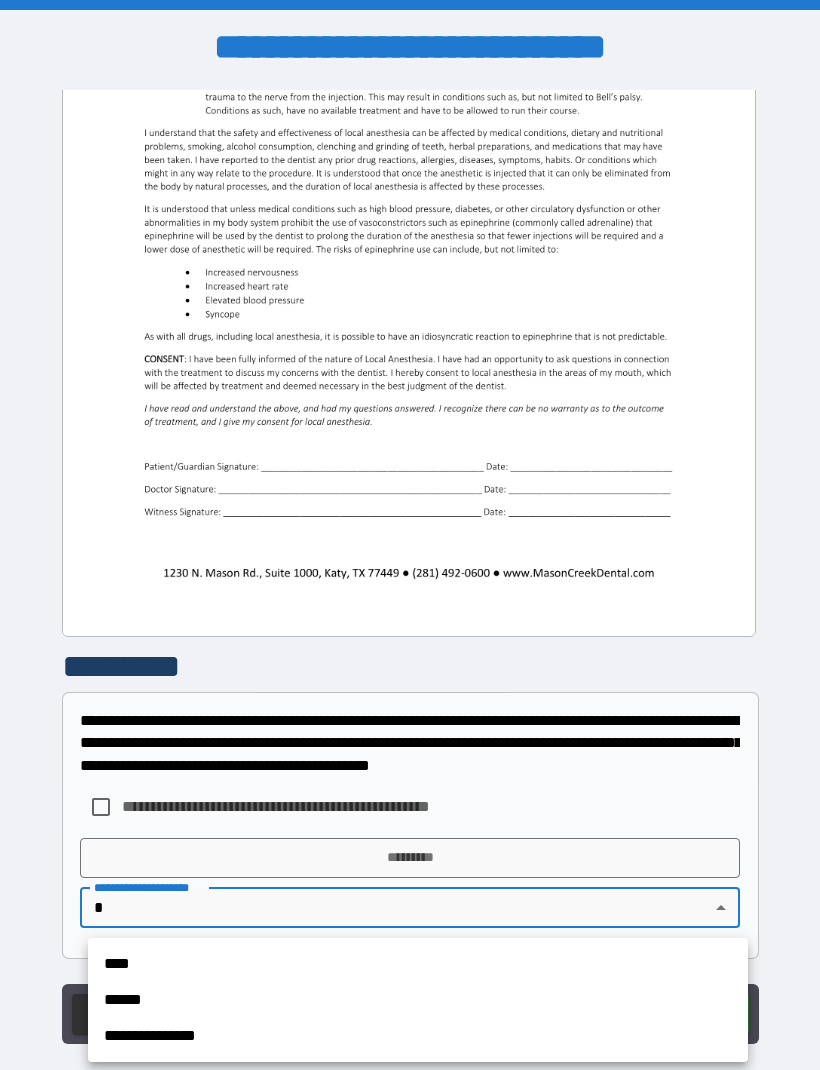 click on "**********" at bounding box center (418, 1036) 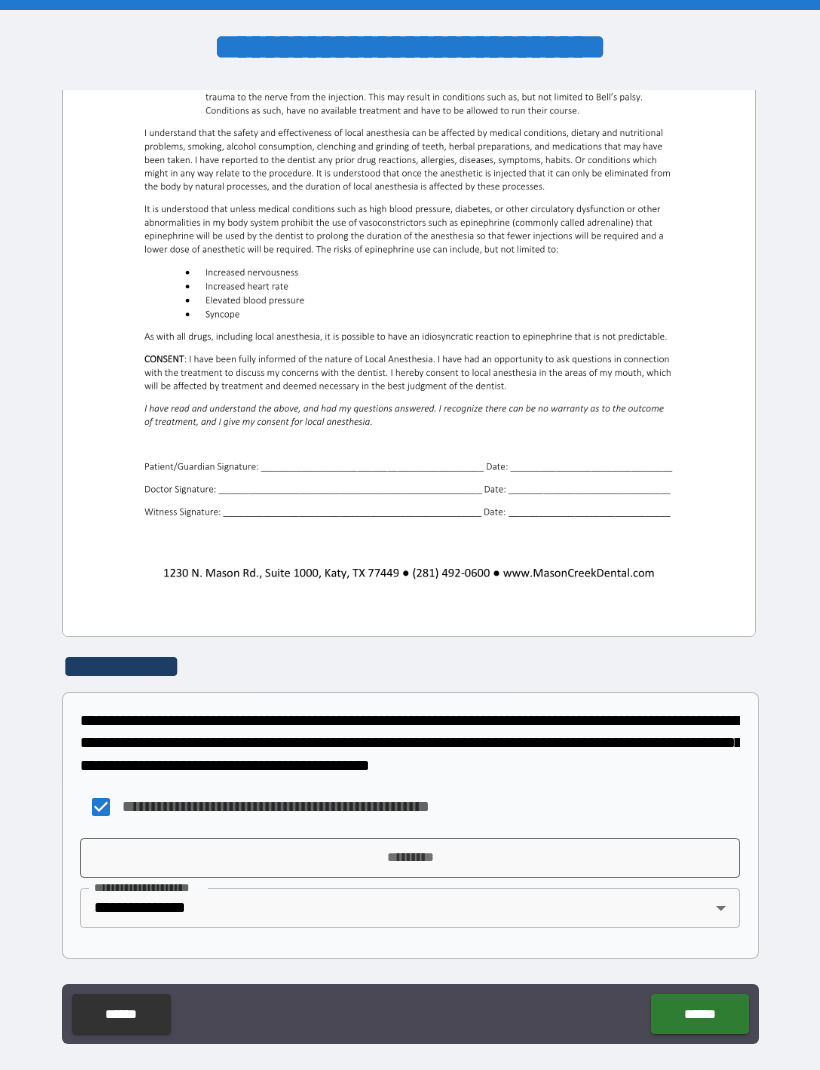 click on "*********" at bounding box center (410, 858) 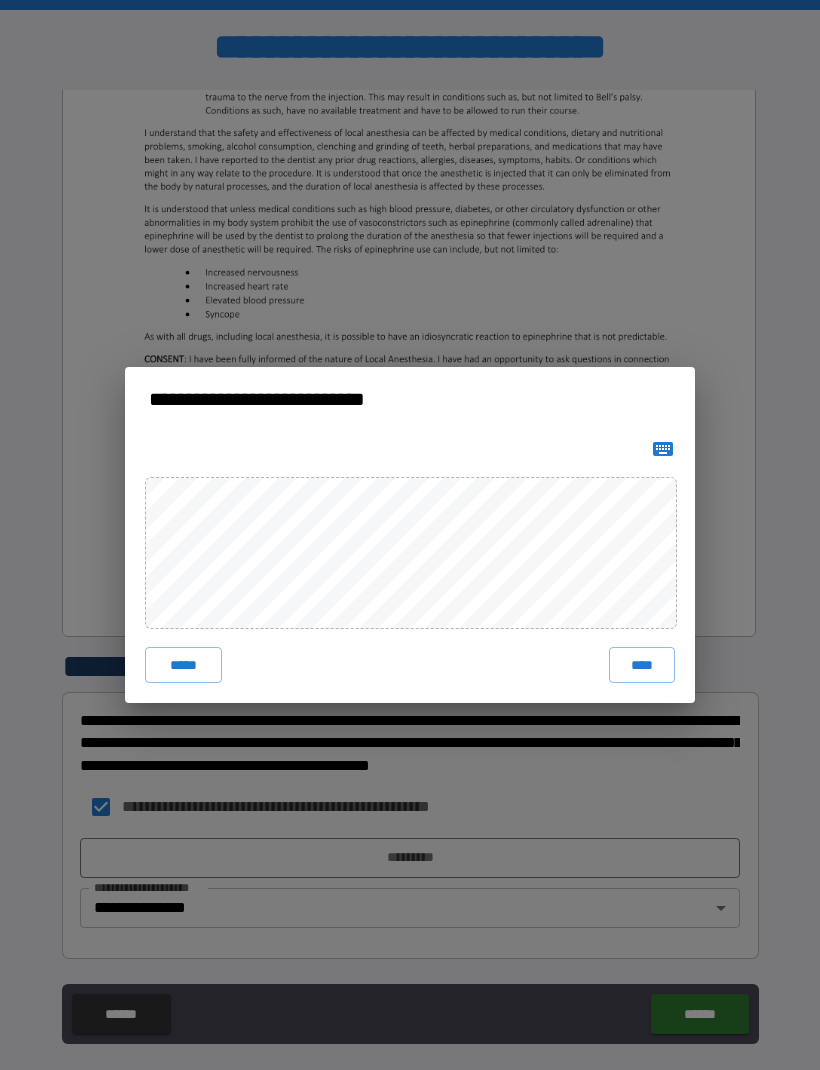 click on "****" at bounding box center (642, 665) 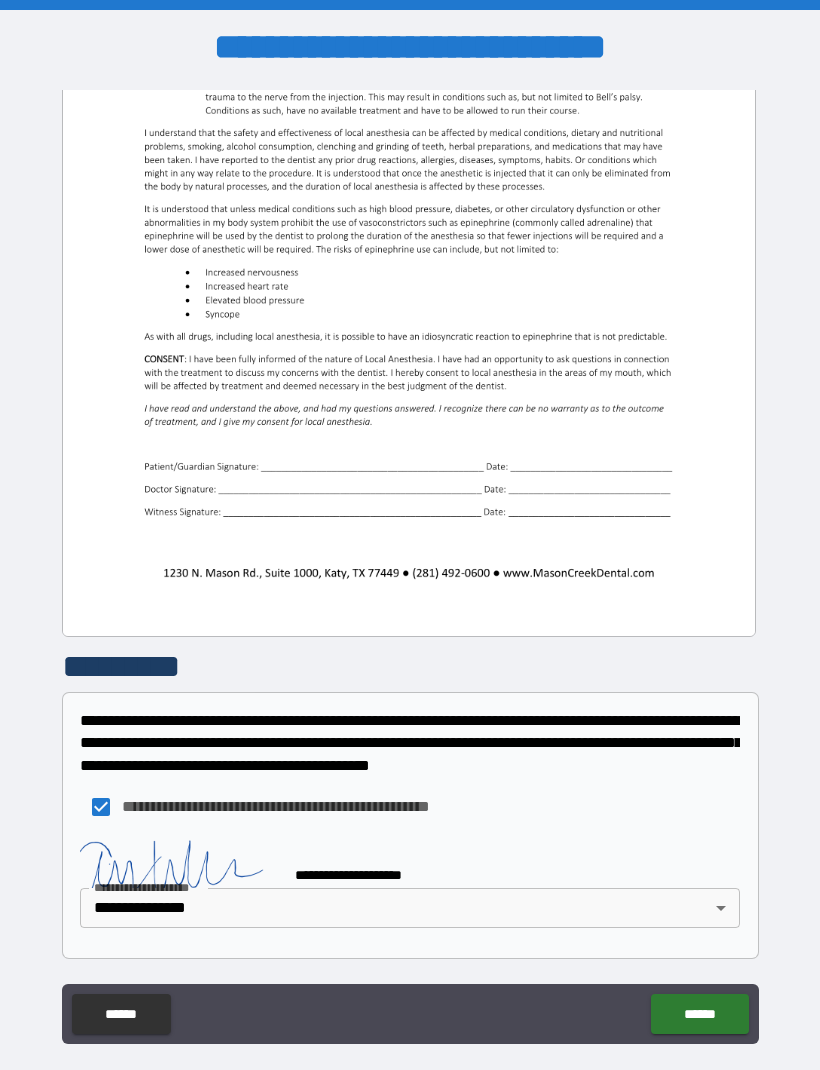 scroll, scrollTop: 371, scrollLeft: 0, axis: vertical 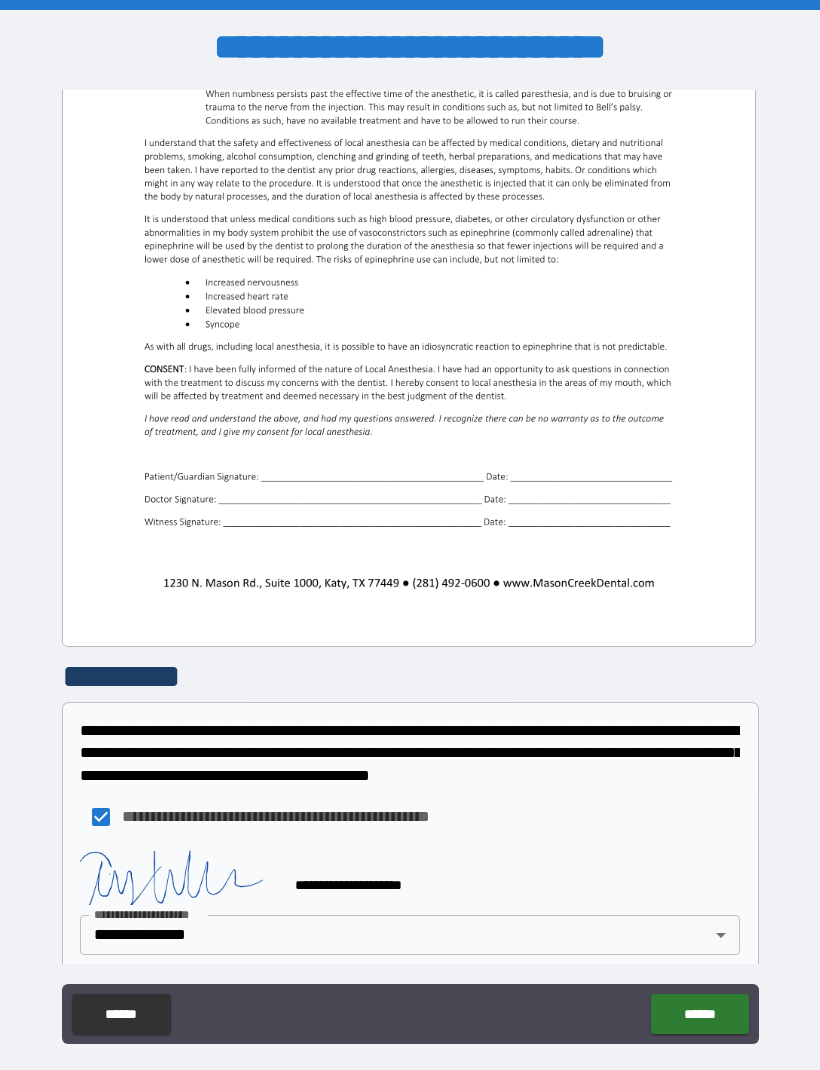 click on "******" at bounding box center [699, 1014] 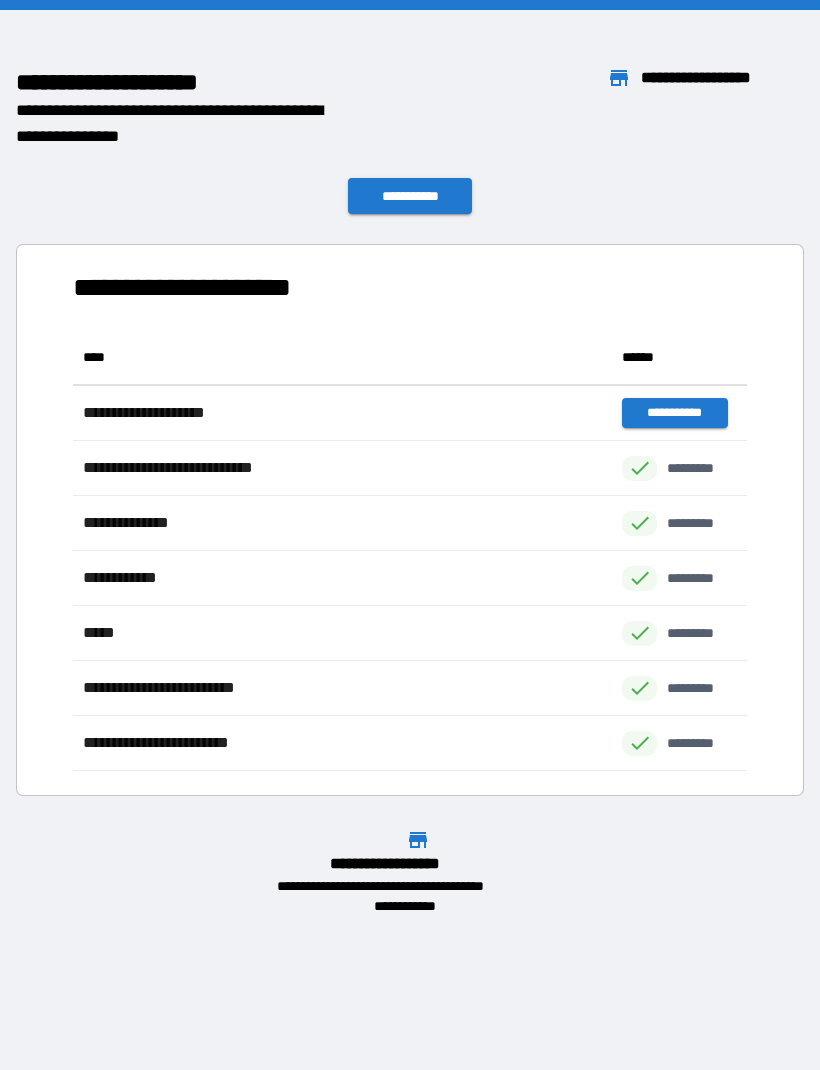 scroll, scrollTop: 1, scrollLeft: 1, axis: both 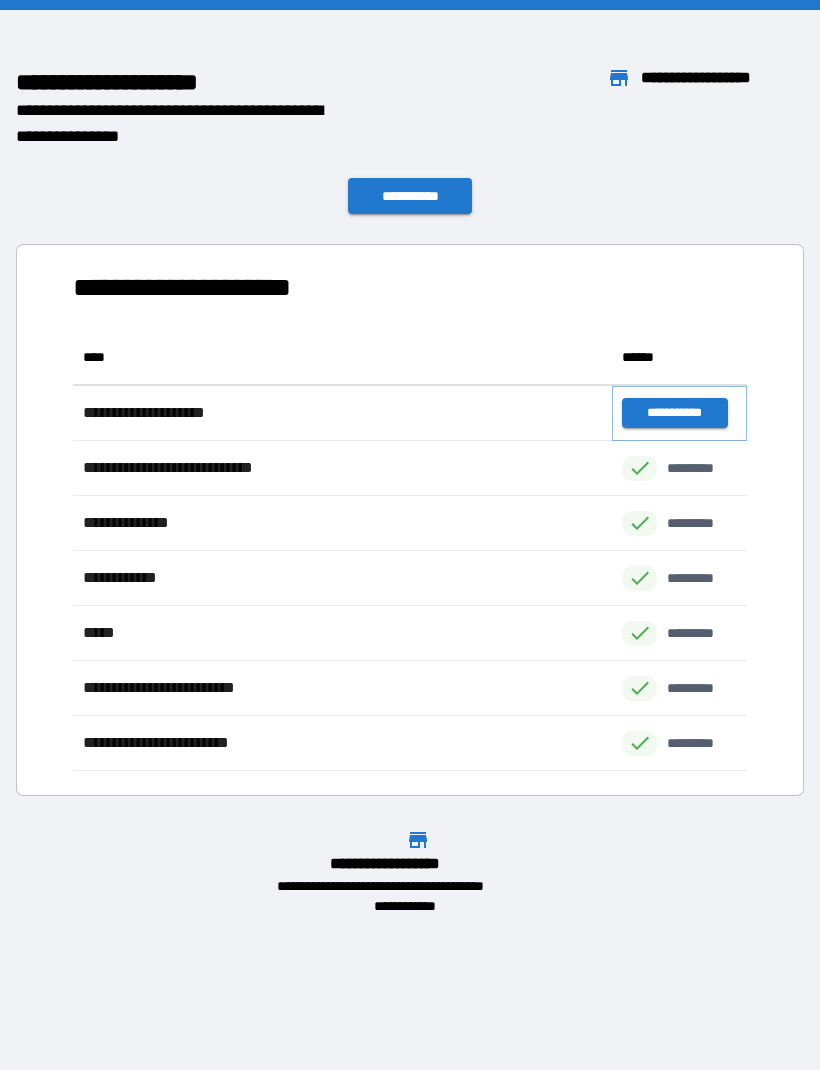 click on "**********" at bounding box center [674, 413] 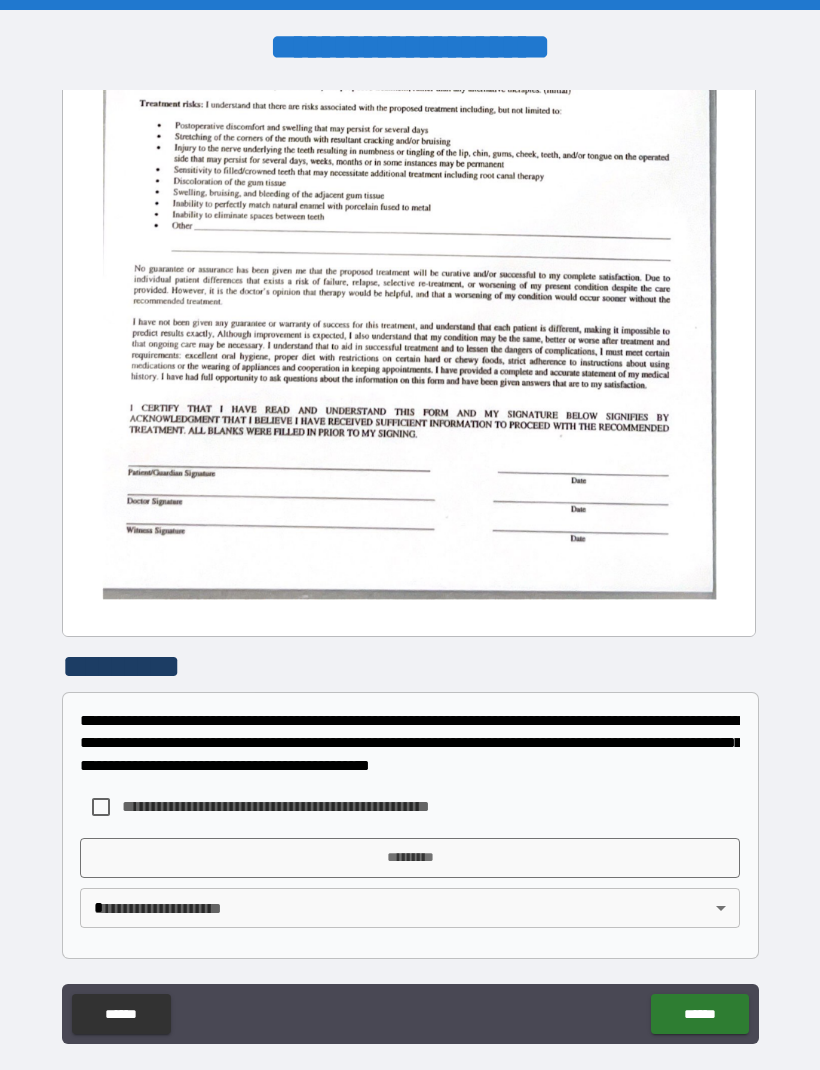 scroll, scrollTop: 381, scrollLeft: 0, axis: vertical 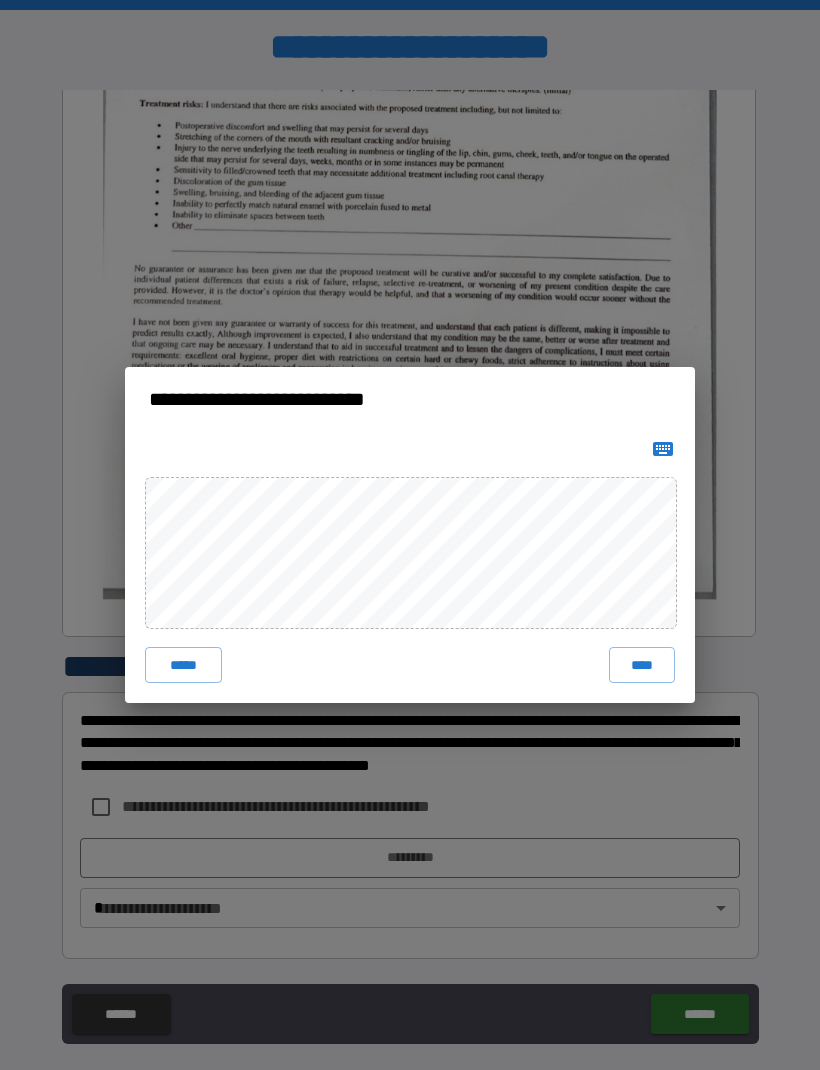 click on "****" at bounding box center (642, 665) 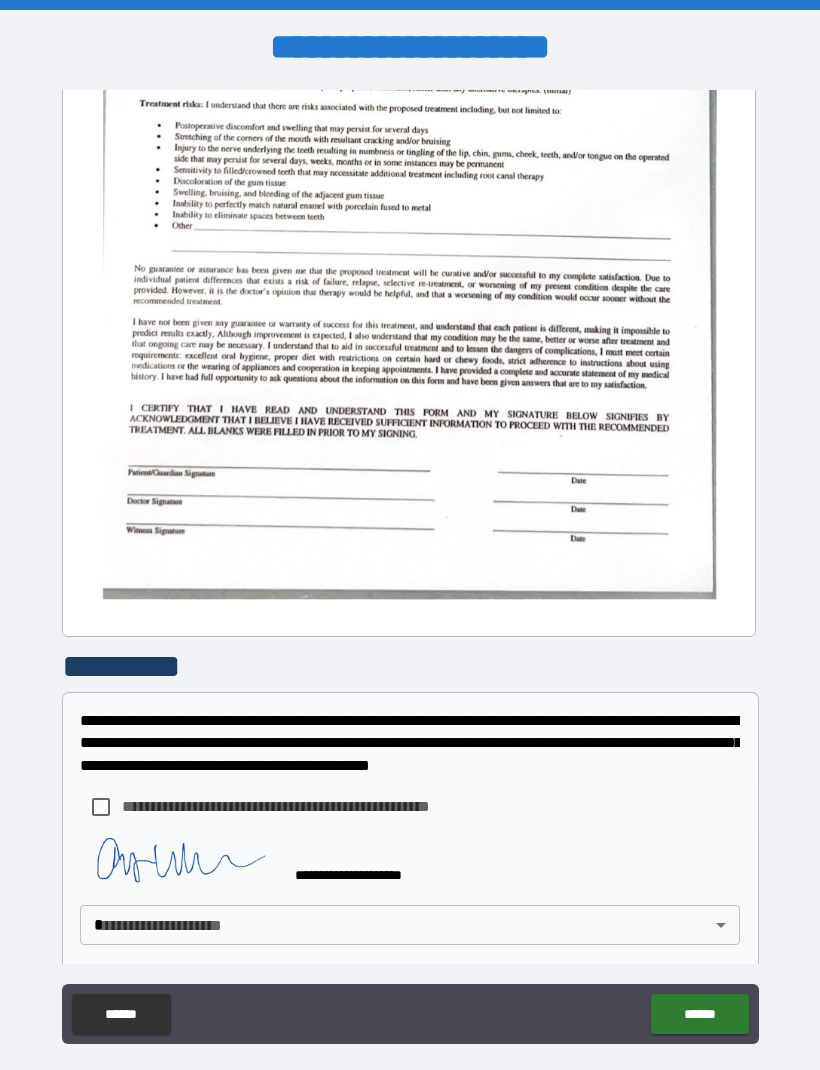 scroll, scrollTop: 371, scrollLeft: 0, axis: vertical 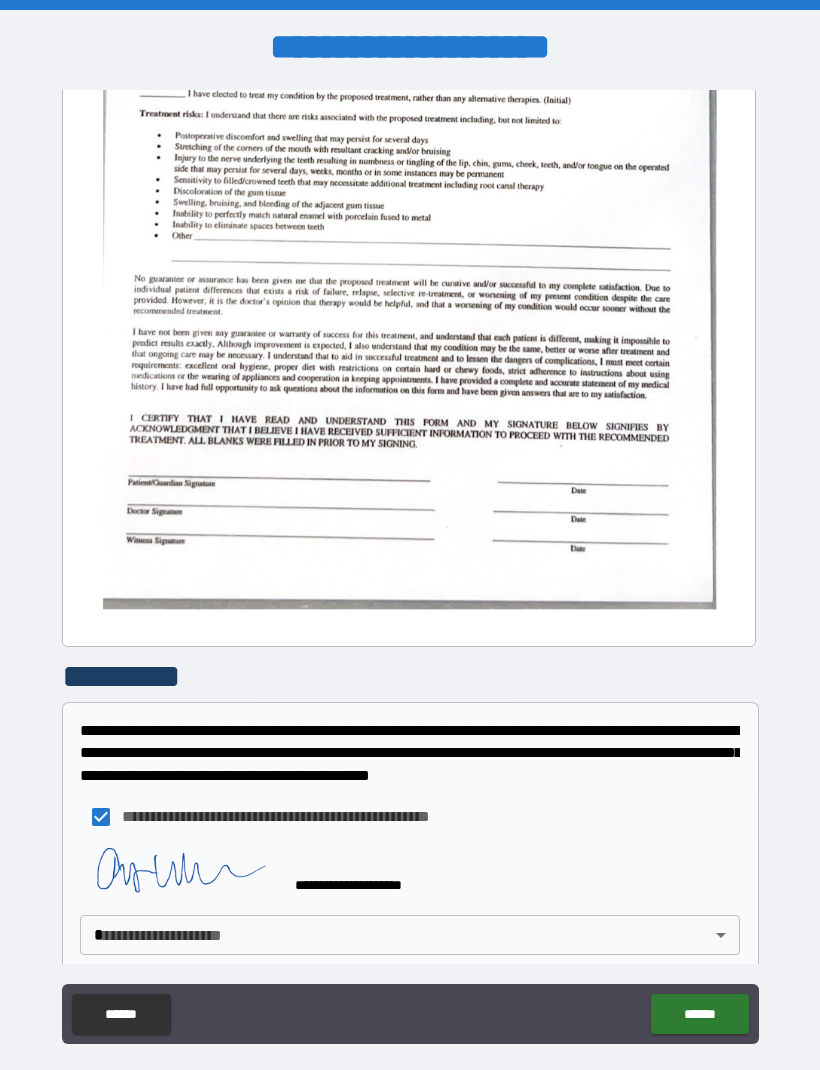 click on "**********" at bounding box center (410, 568) 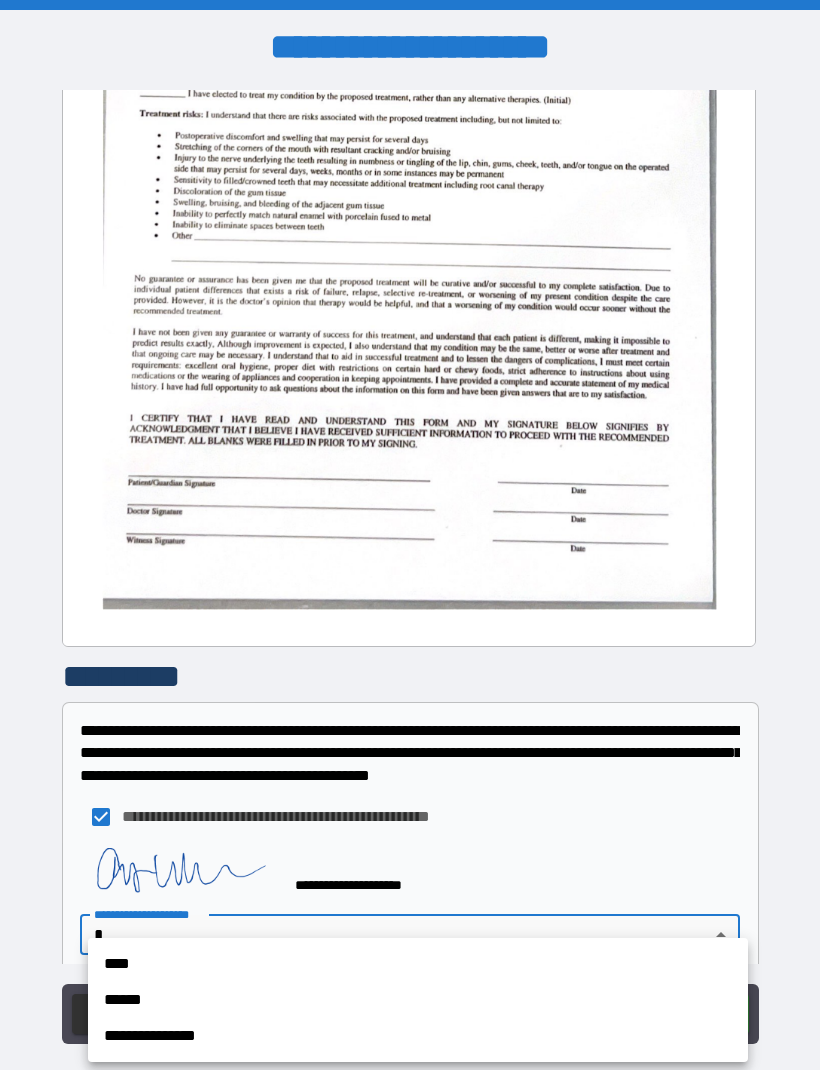 click on "****" at bounding box center (418, 964) 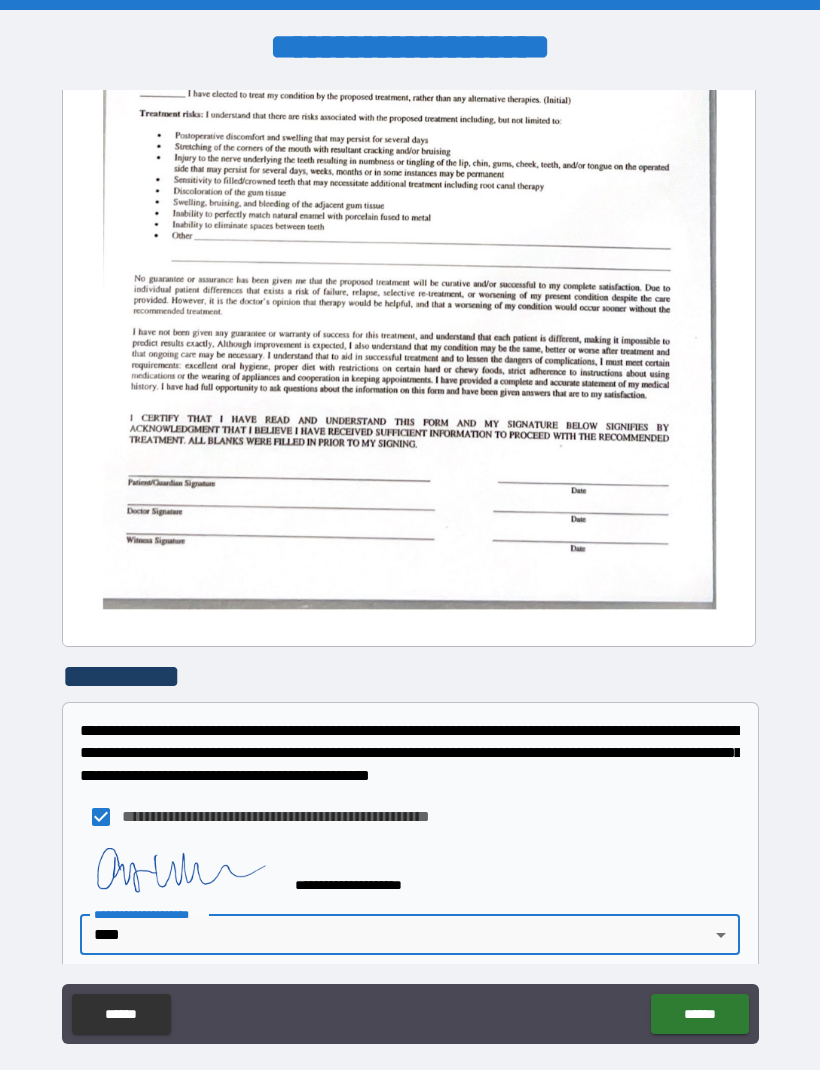 click on "******" at bounding box center (699, 1014) 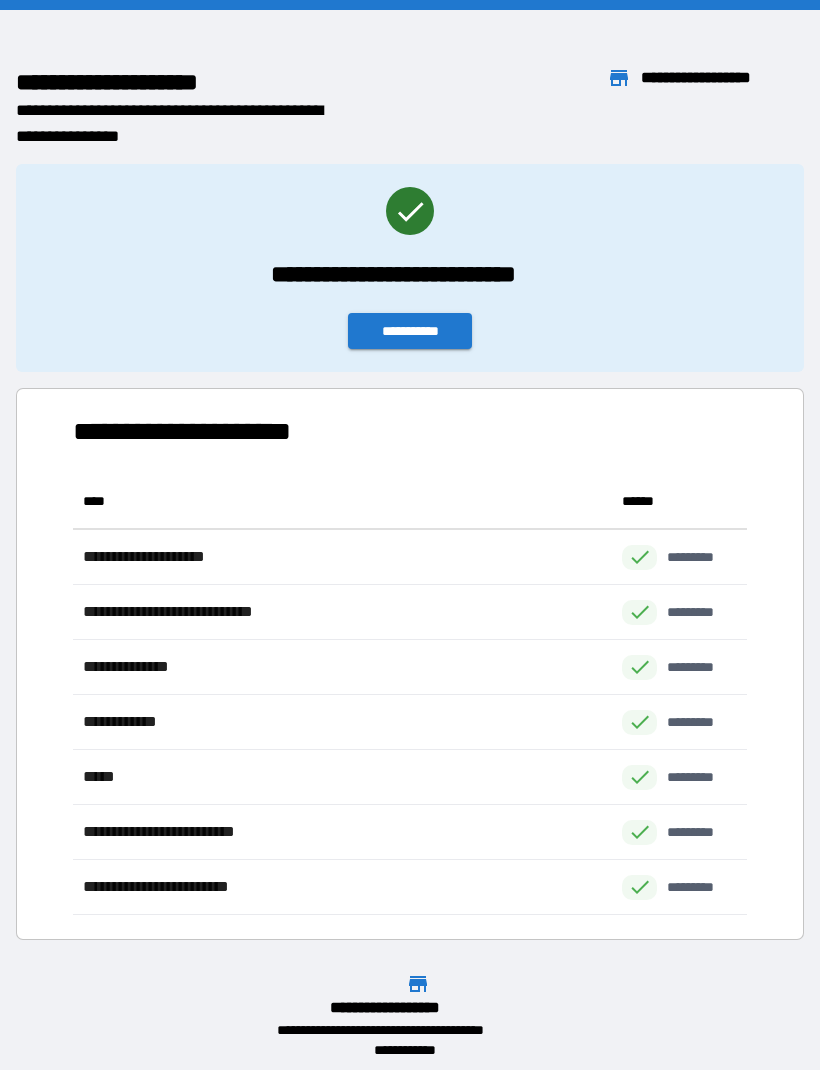 scroll, scrollTop: 441, scrollLeft: 674, axis: both 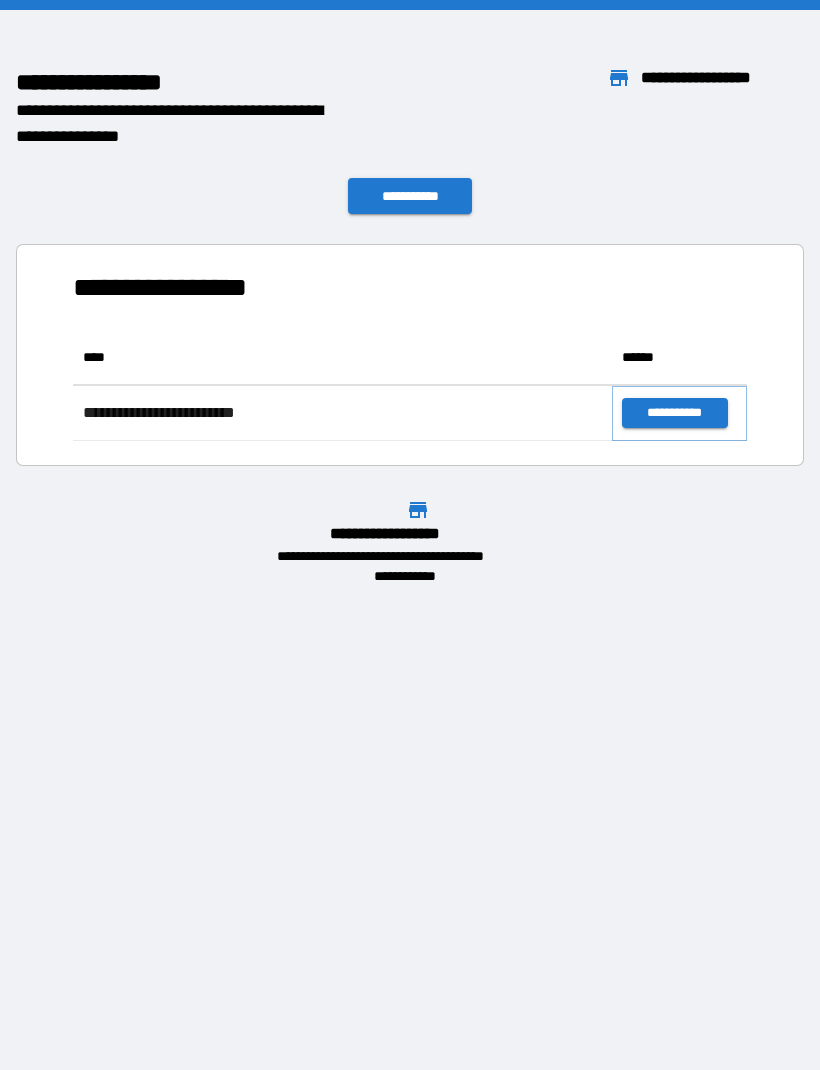 click on "**********" at bounding box center (674, 413) 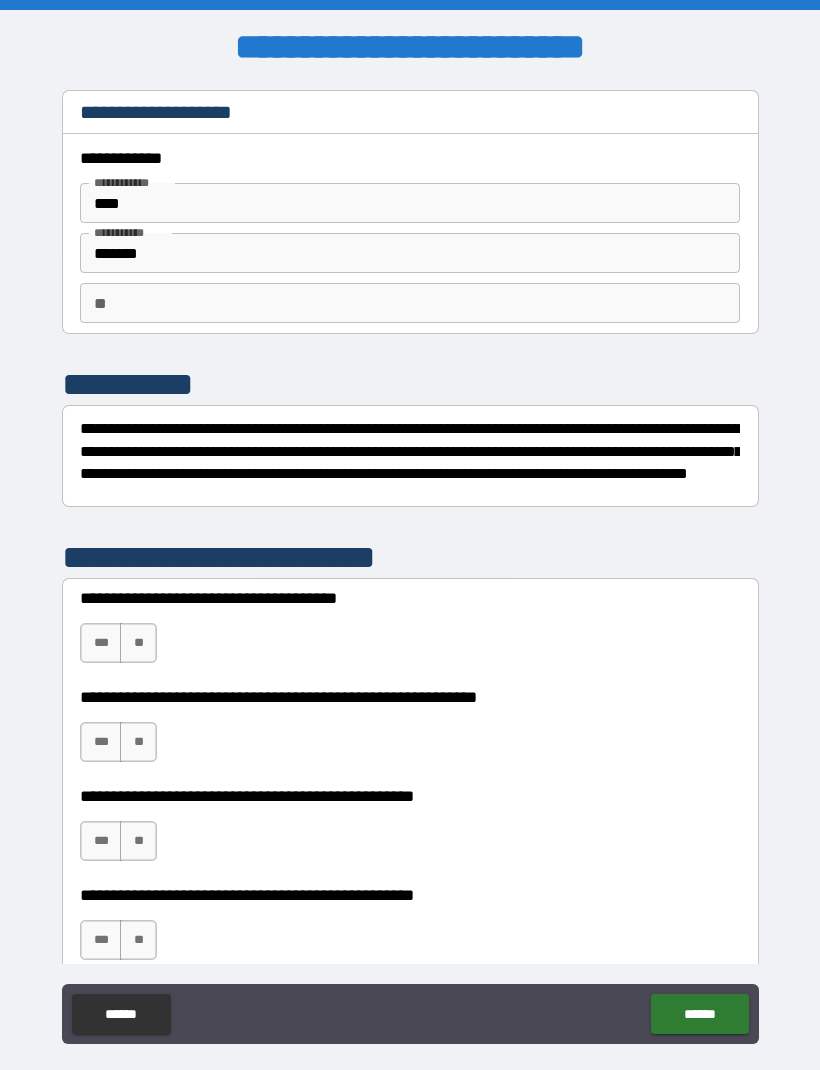 click on "**" at bounding box center [138, 643] 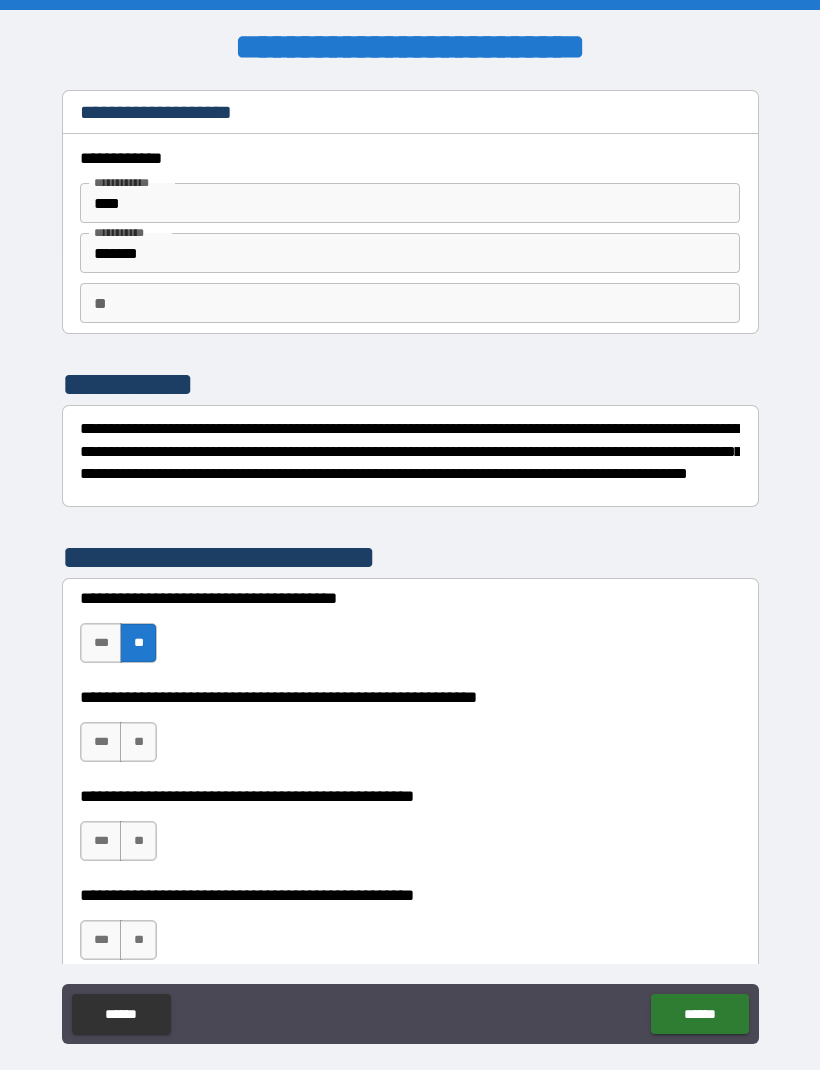 click on "**" at bounding box center (138, 742) 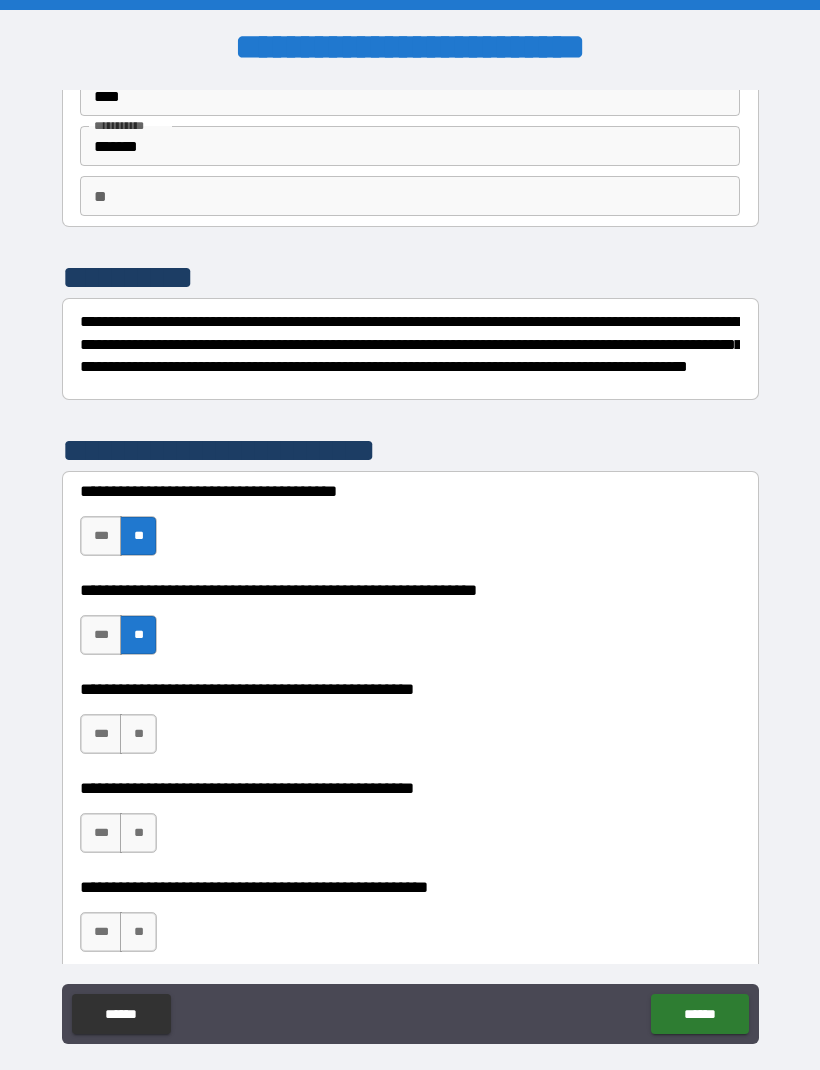 scroll, scrollTop: 121, scrollLeft: 0, axis: vertical 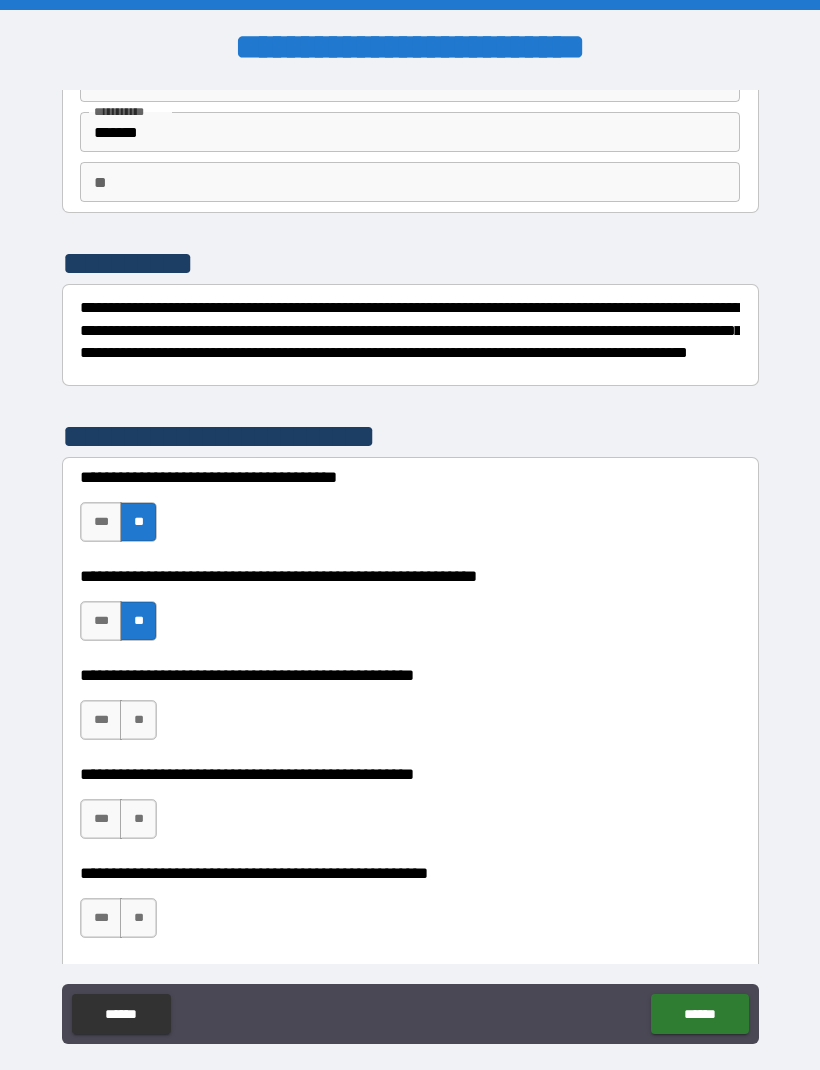click on "**" at bounding box center [138, 720] 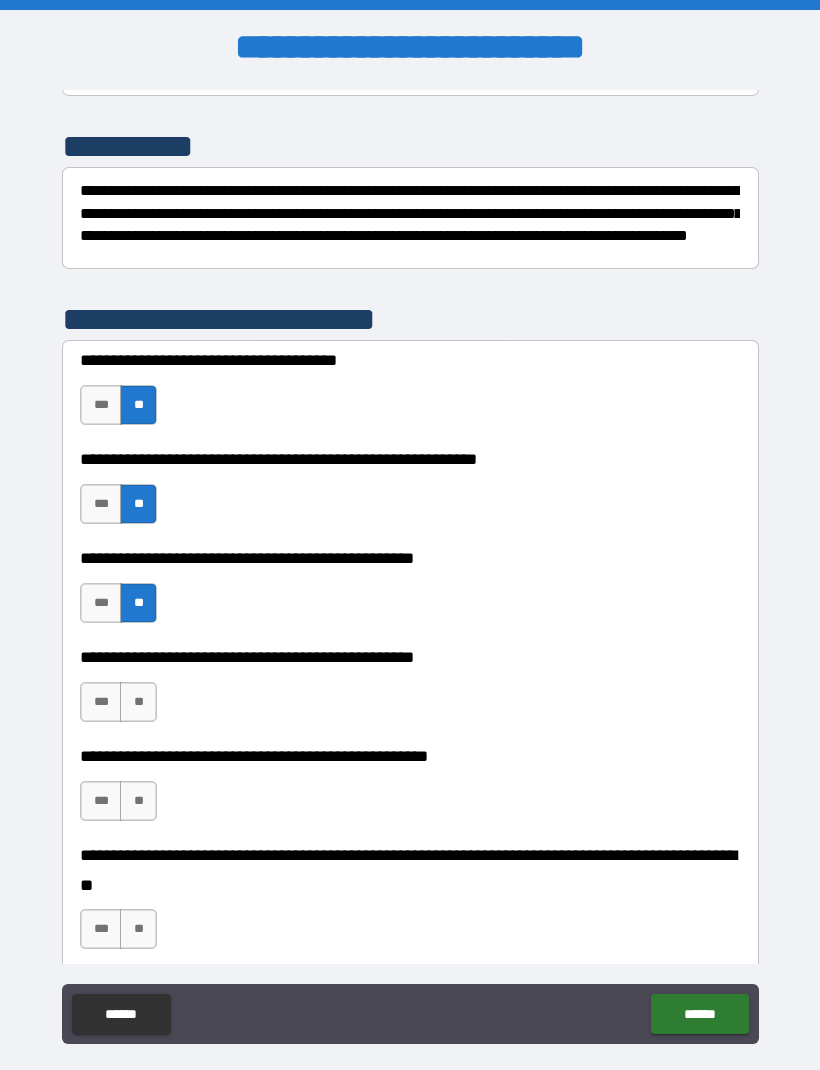 scroll, scrollTop: 242, scrollLeft: 0, axis: vertical 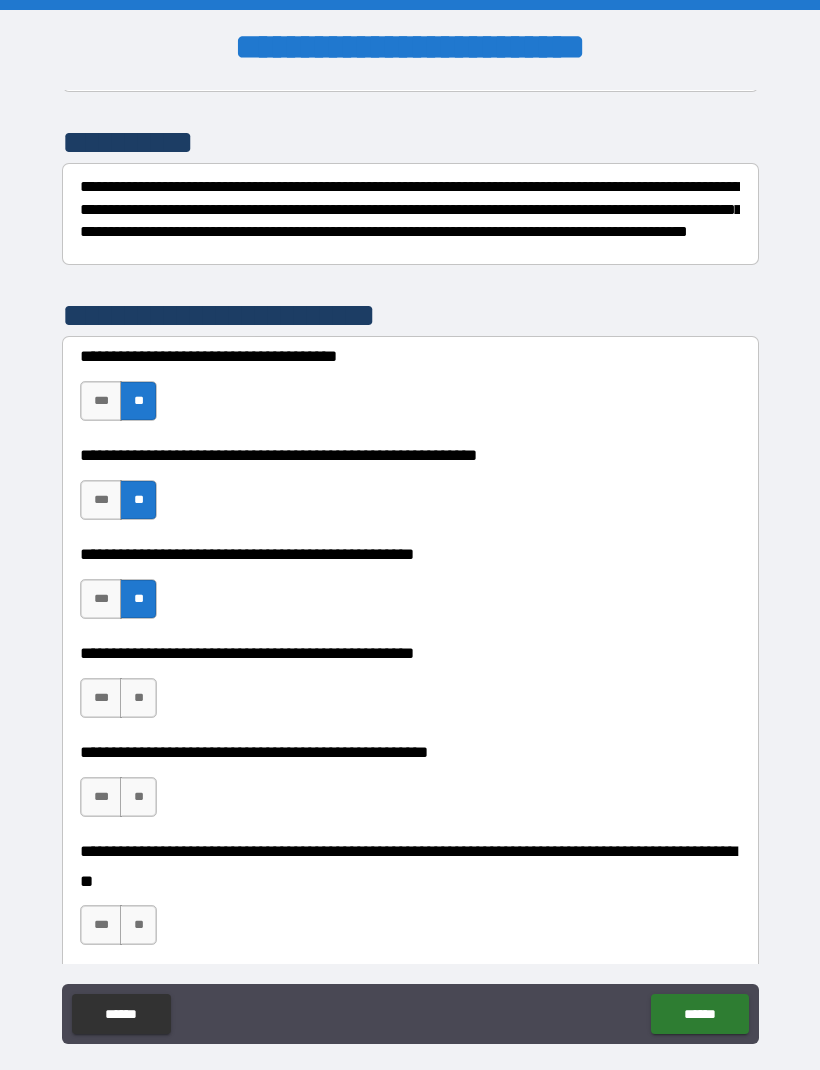 click on "***" at bounding box center (101, 698) 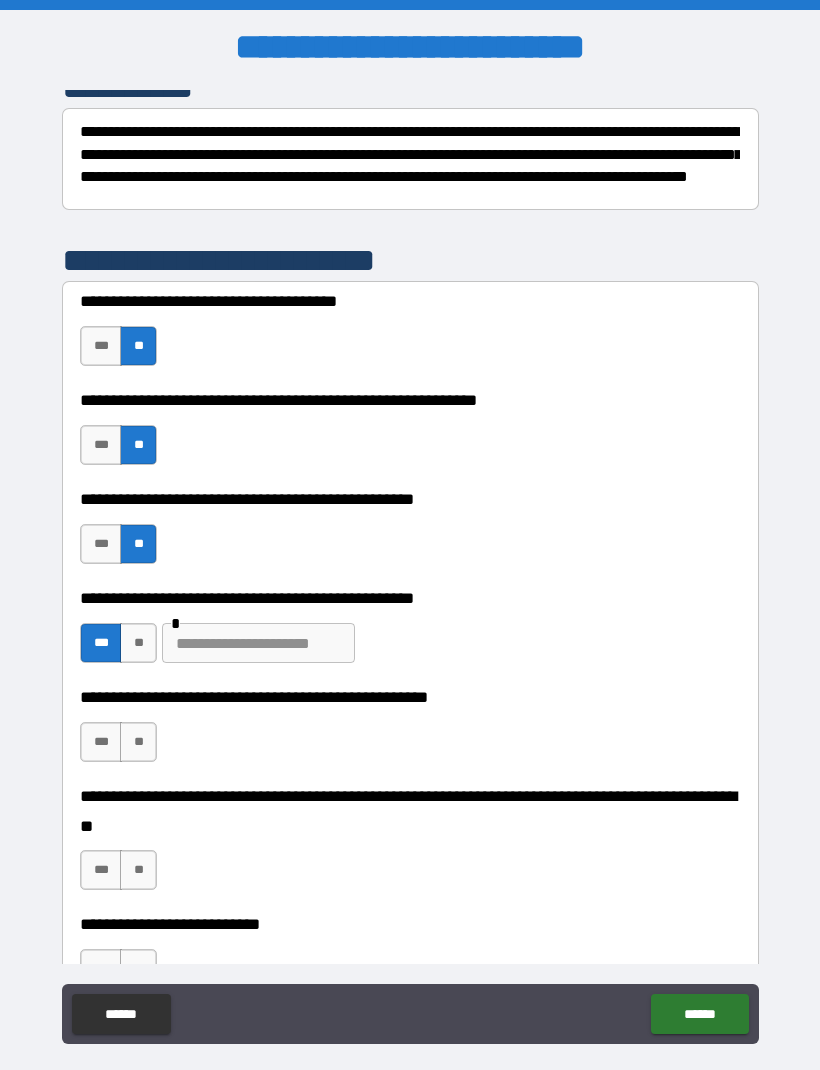 scroll, scrollTop: 295, scrollLeft: 0, axis: vertical 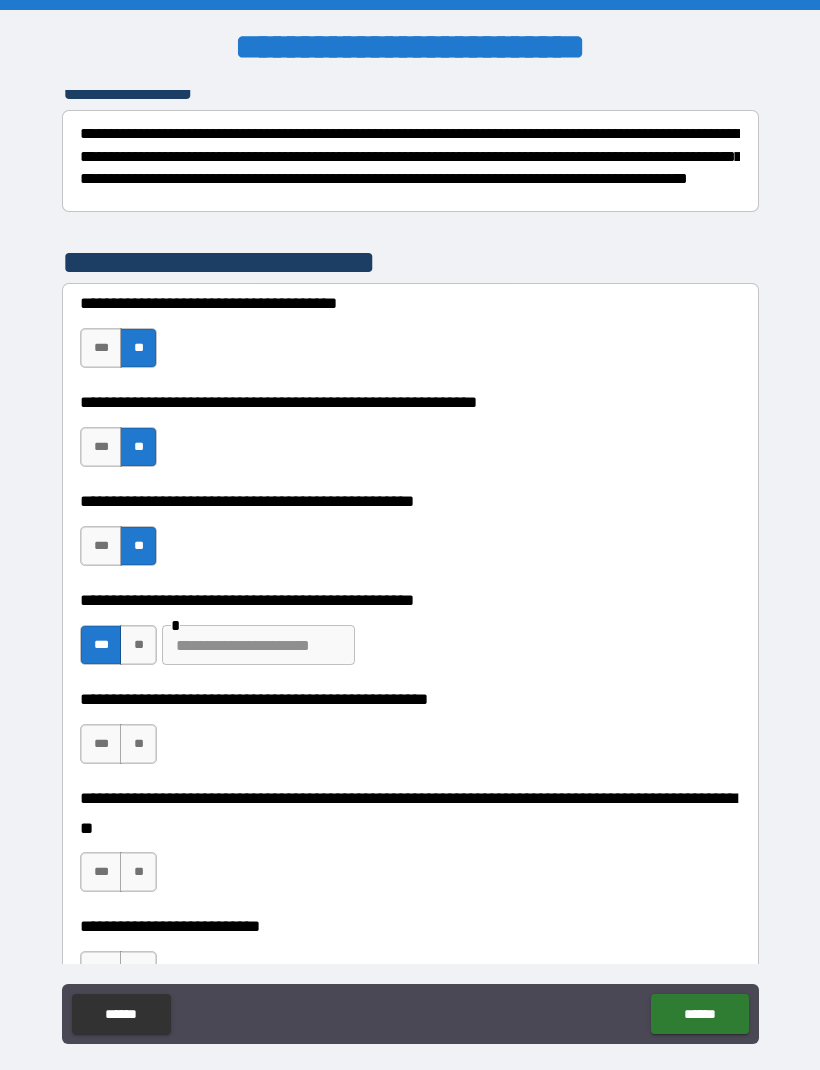 click at bounding box center [258, 645] 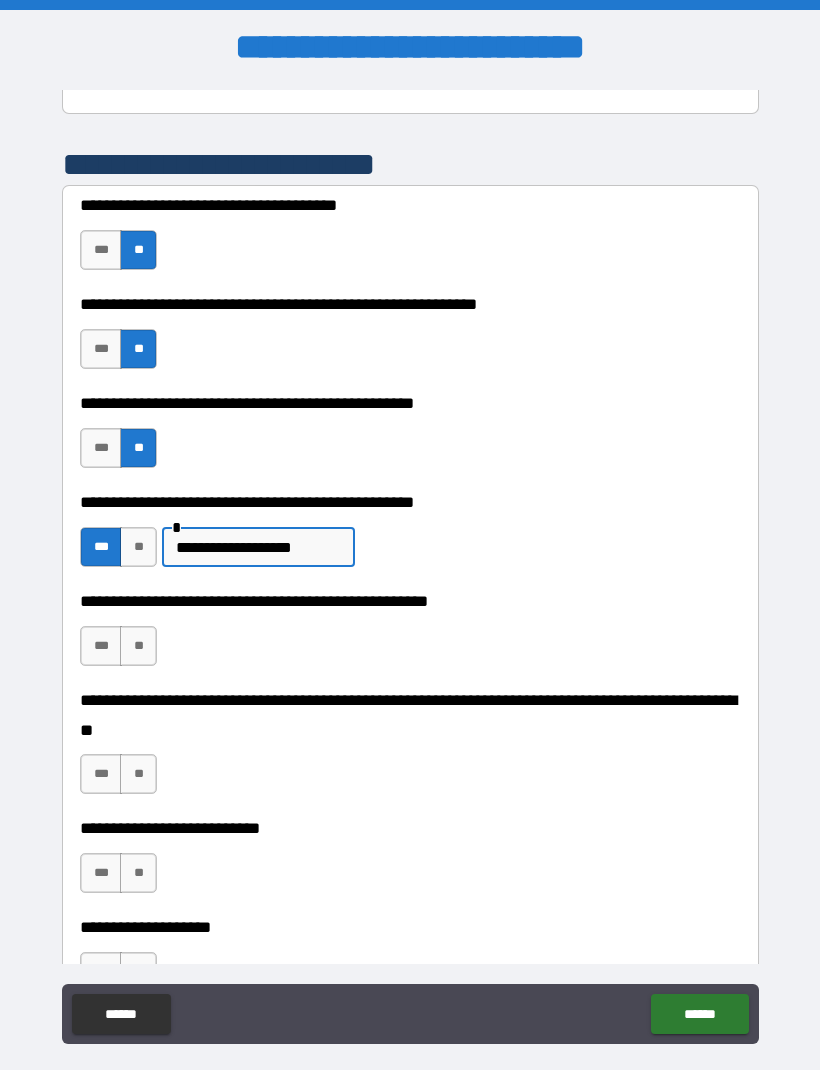 scroll, scrollTop: 395, scrollLeft: 0, axis: vertical 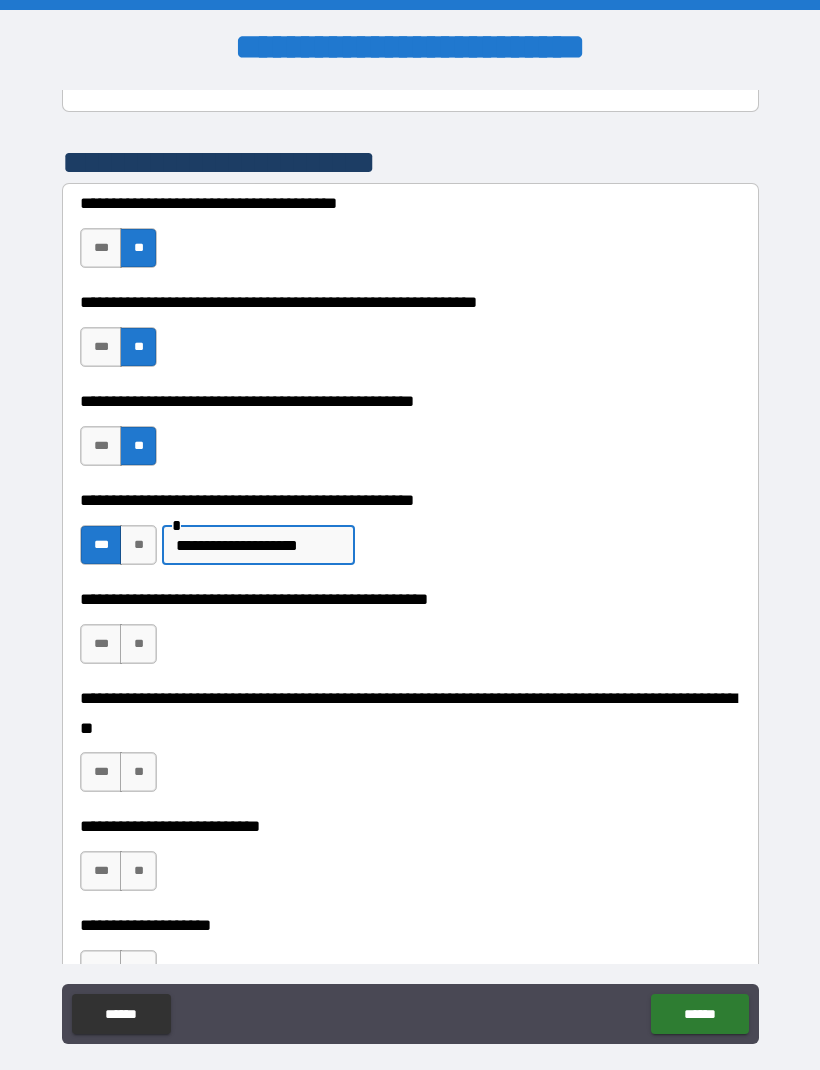 type on "**********" 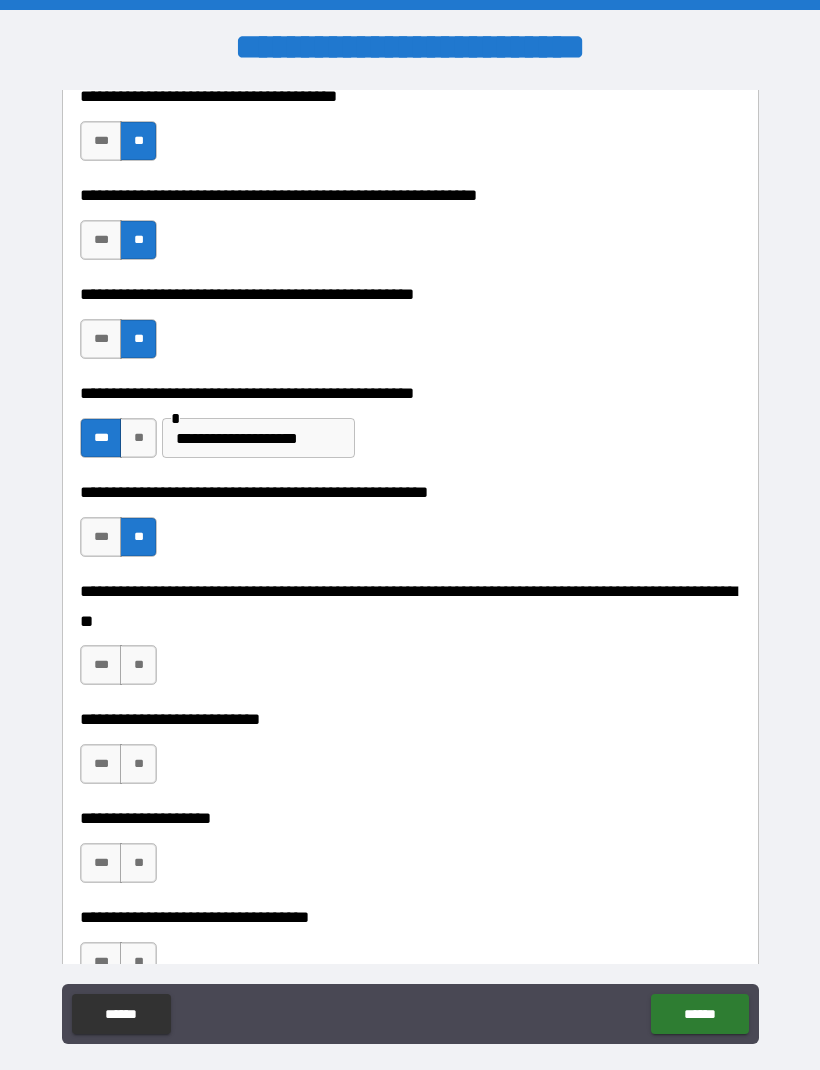 scroll, scrollTop: 536, scrollLeft: 0, axis: vertical 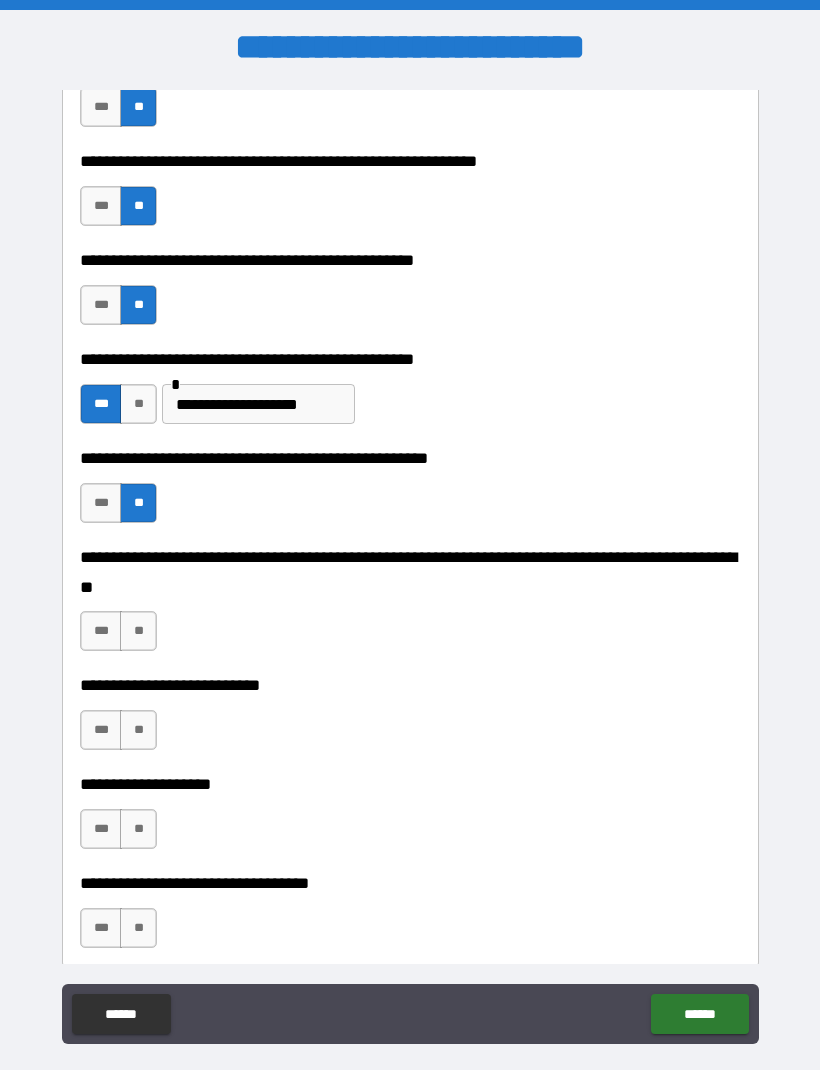 click on "**" at bounding box center (138, 631) 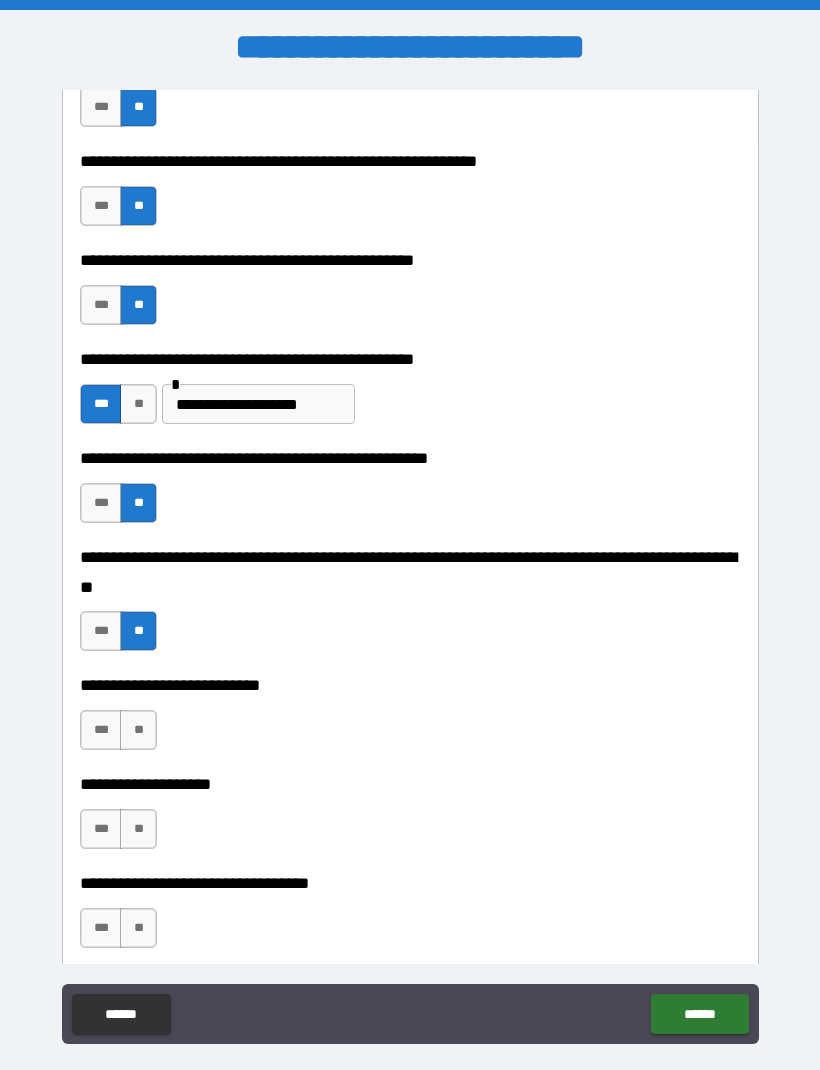 click on "***" at bounding box center [101, 730] 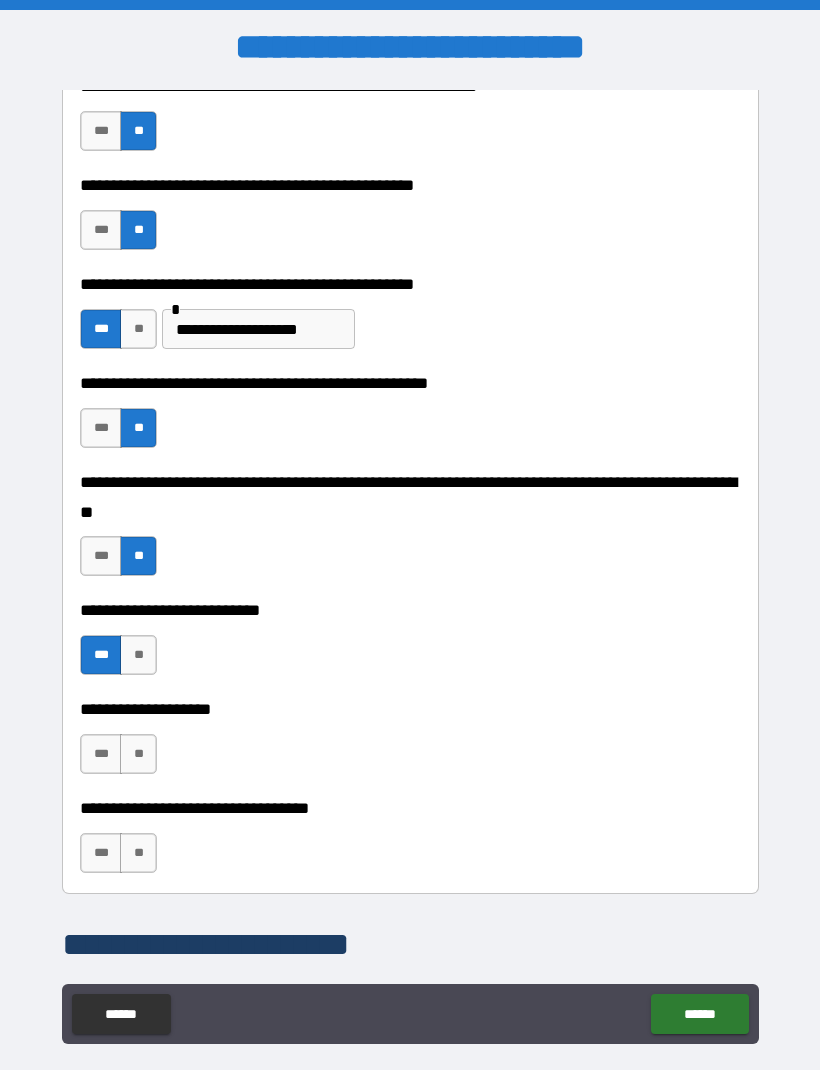 scroll, scrollTop: 632, scrollLeft: 0, axis: vertical 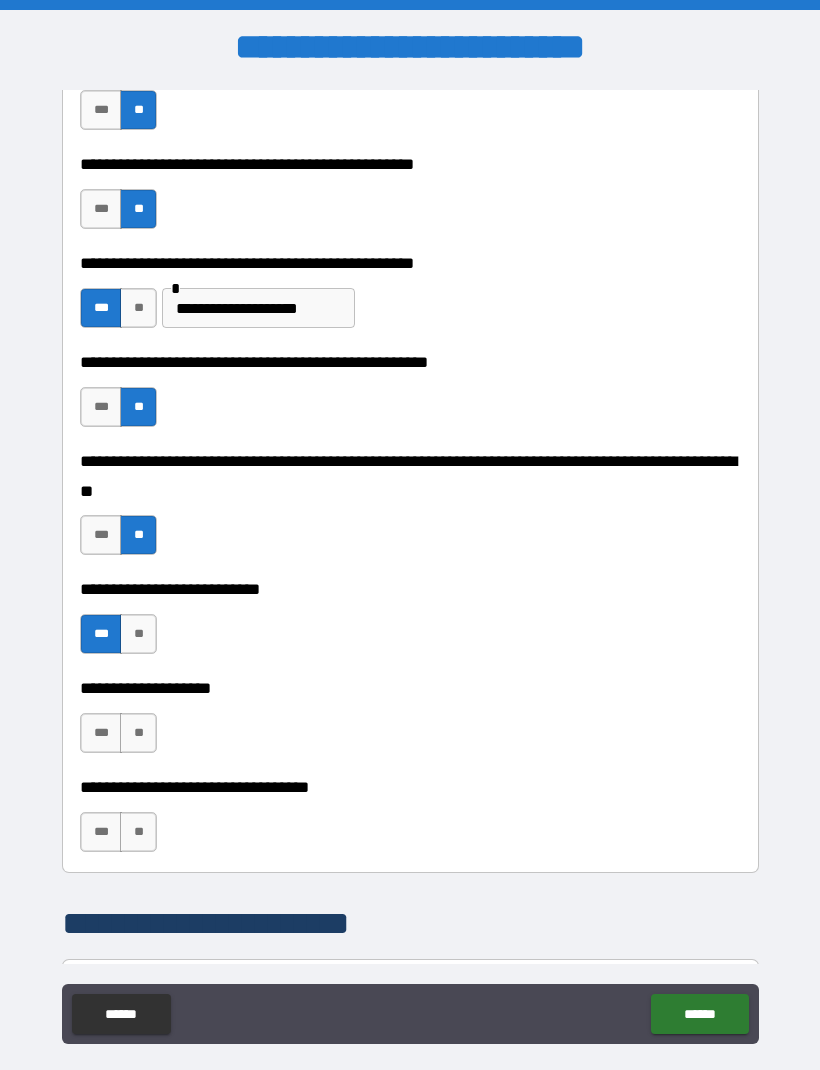 click on "**" at bounding box center [138, 733] 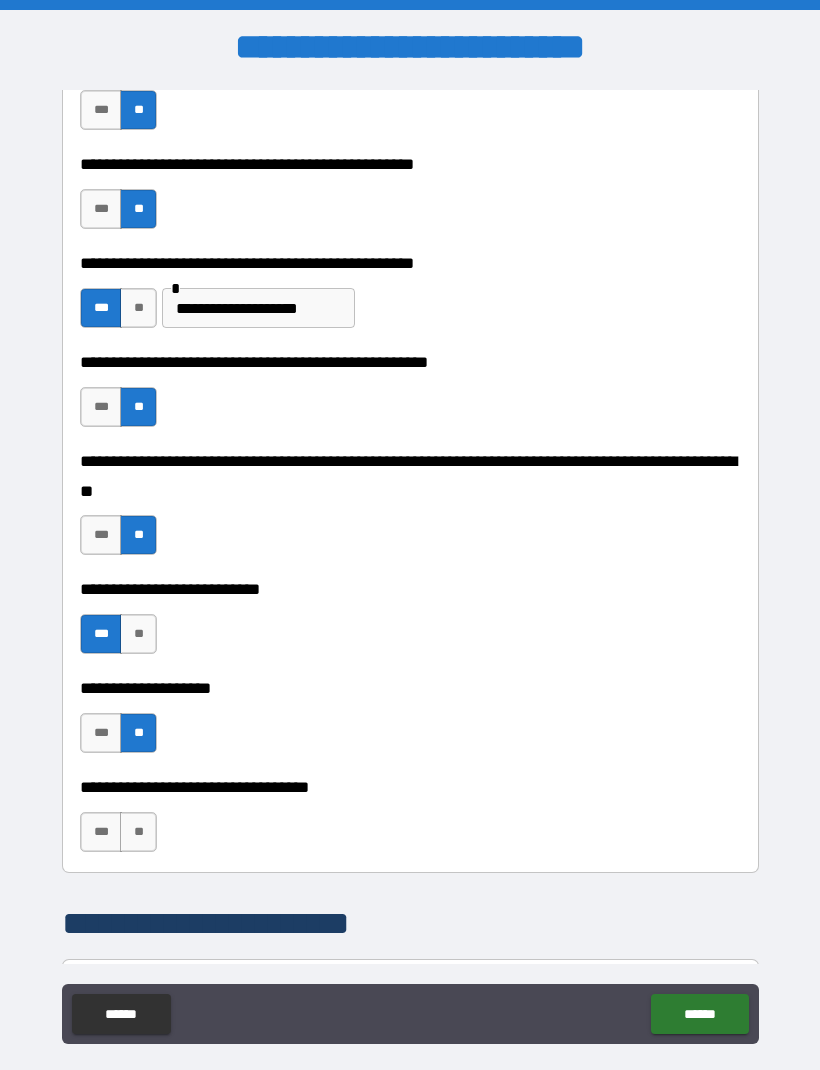 scroll, scrollTop: 635, scrollLeft: 0, axis: vertical 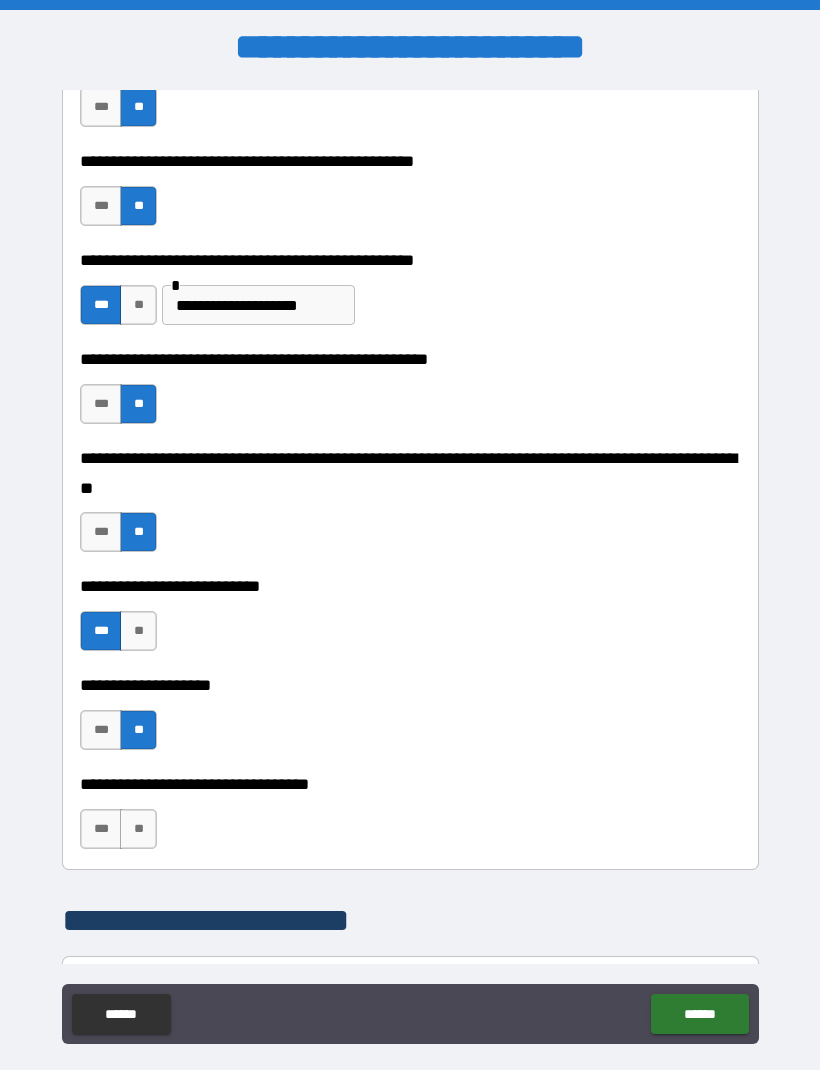 click on "**" at bounding box center (138, 829) 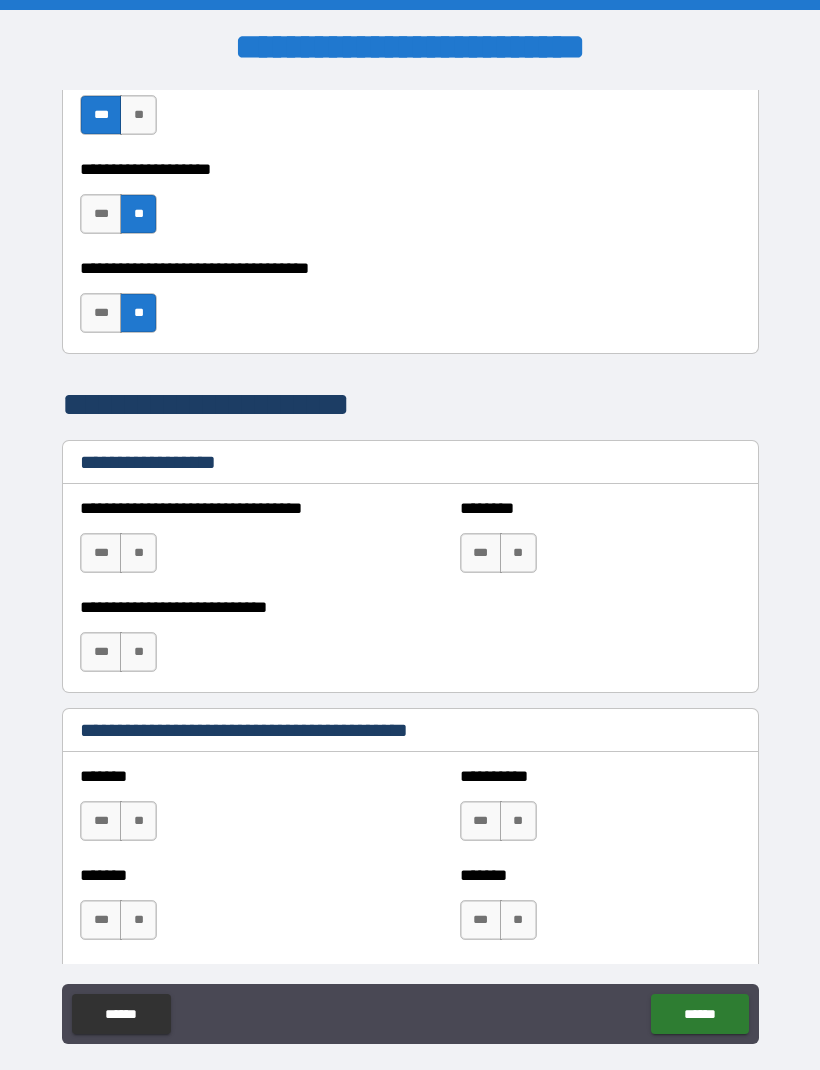 scroll, scrollTop: 1153, scrollLeft: 0, axis: vertical 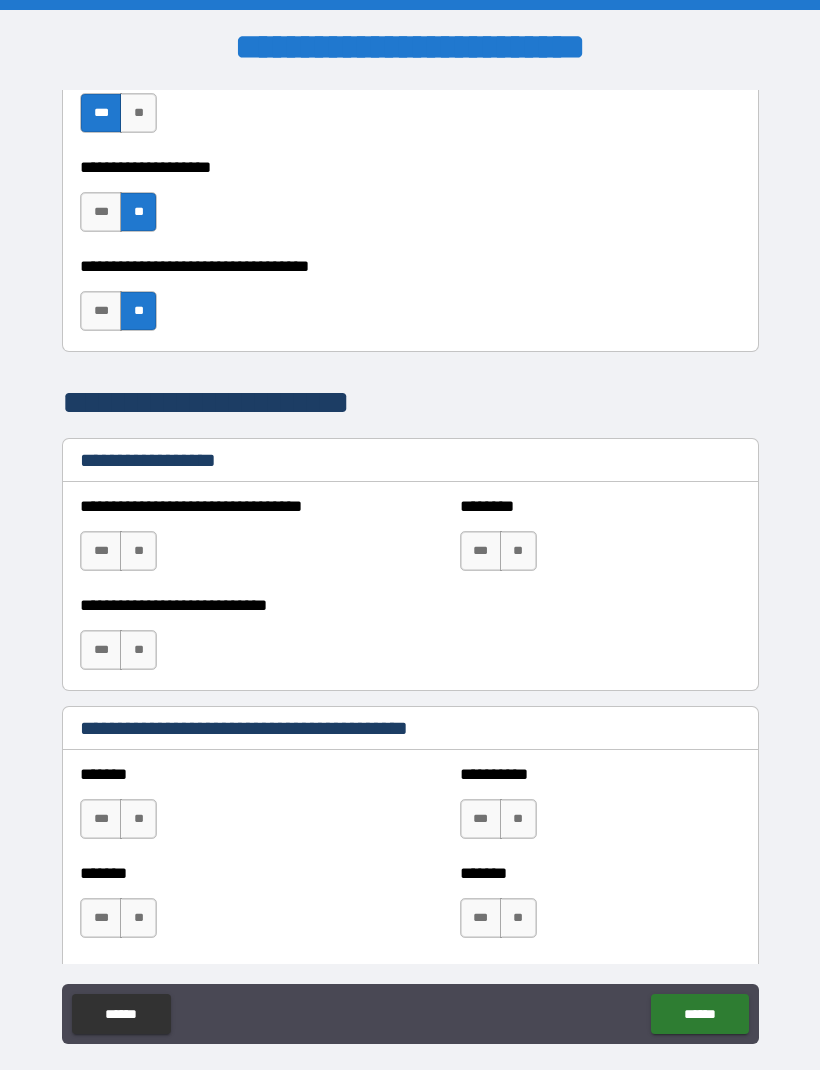 click on "**" at bounding box center [138, 551] 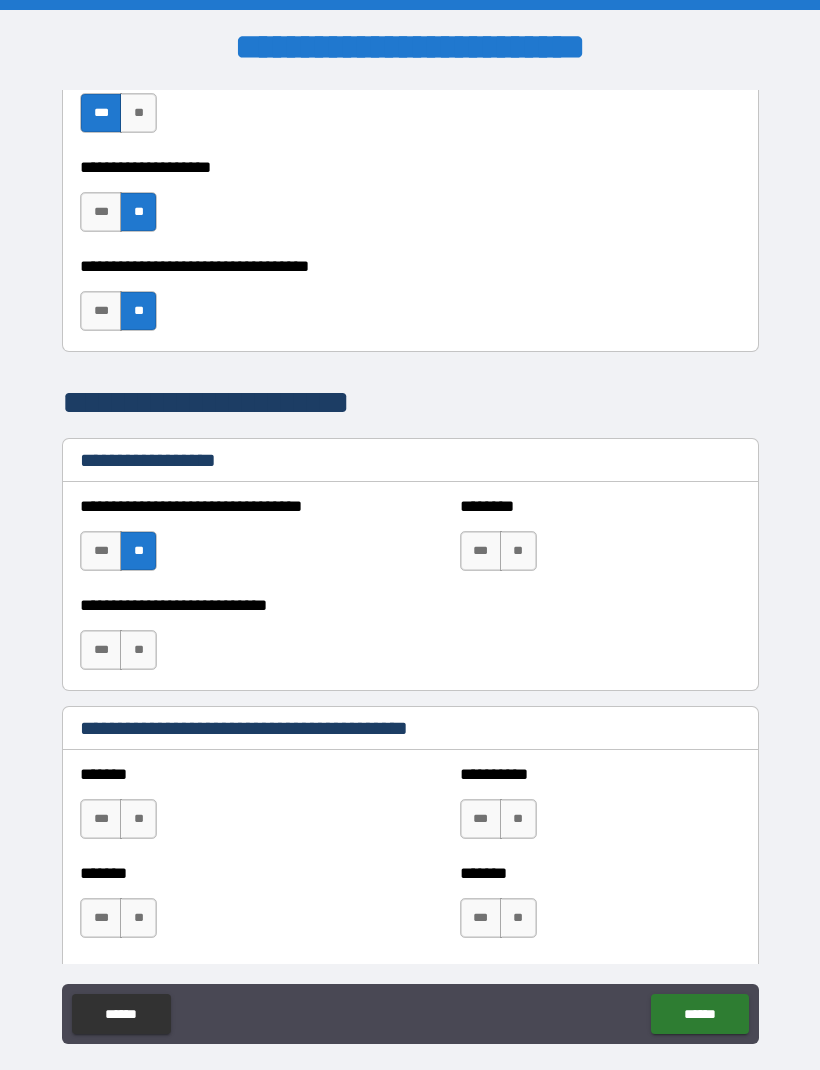 click on "**" at bounding box center [518, 551] 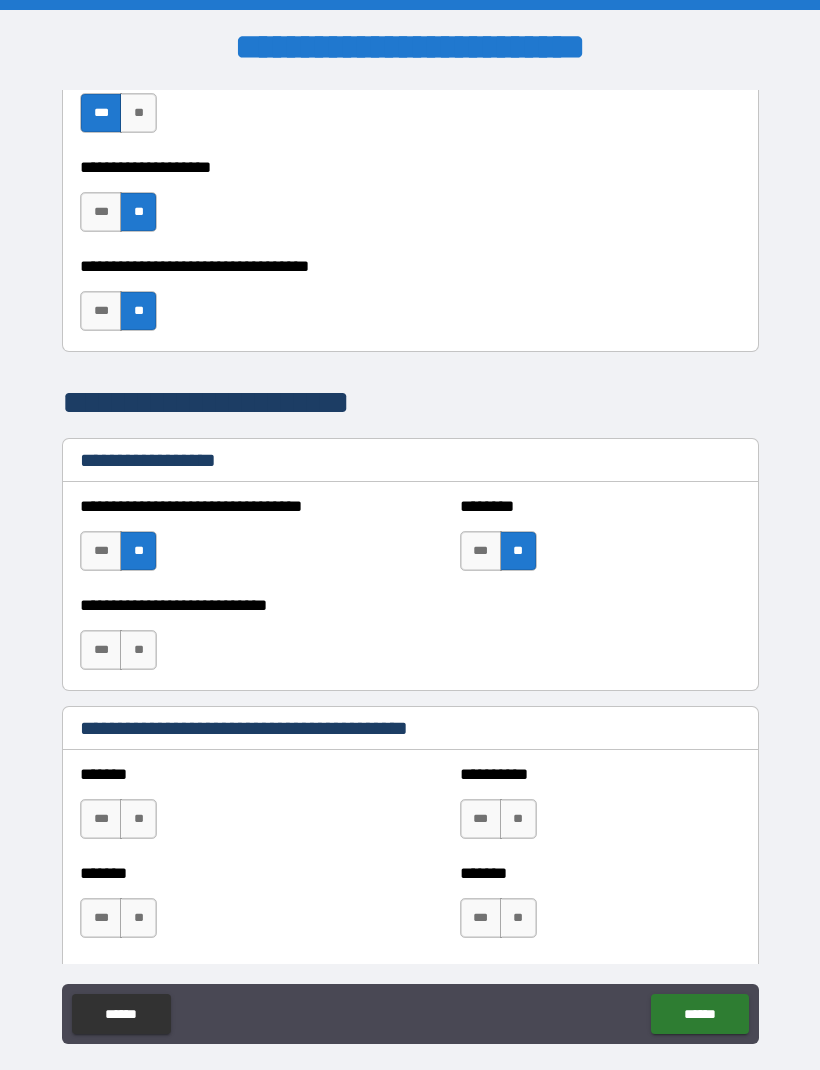 click on "**********" at bounding box center (220, 640) 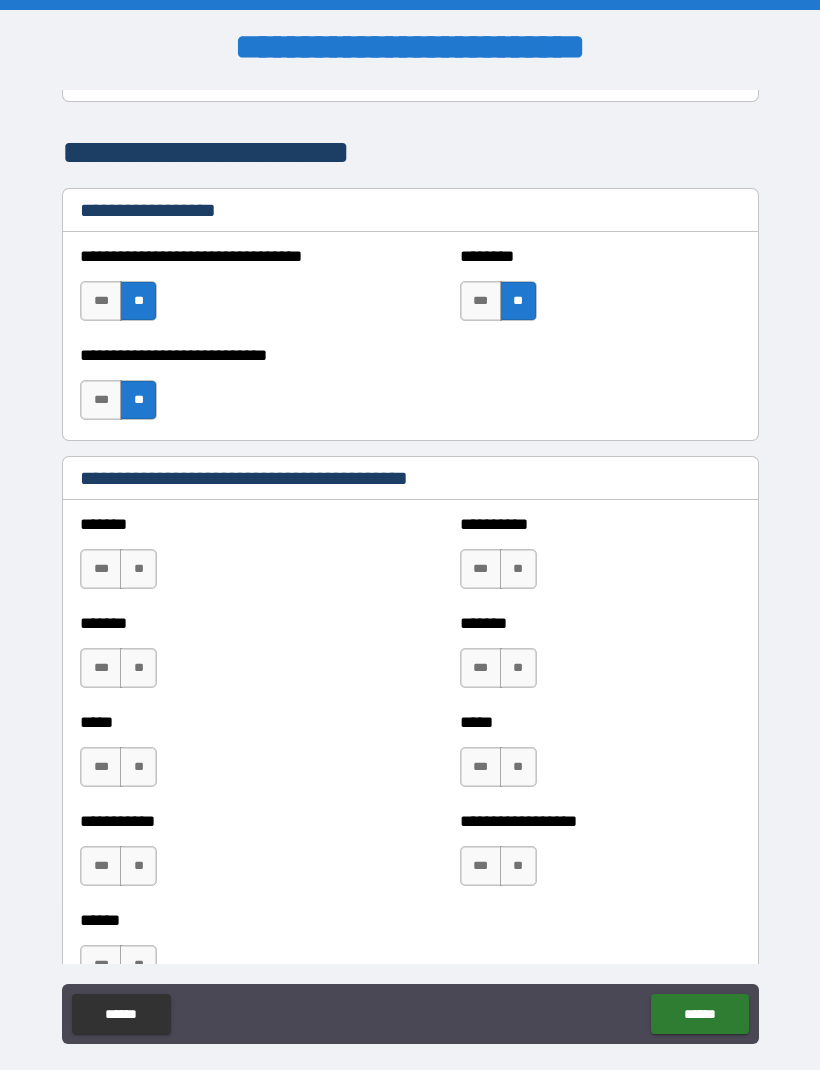 scroll, scrollTop: 1404, scrollLeft: 0, axis: vertical 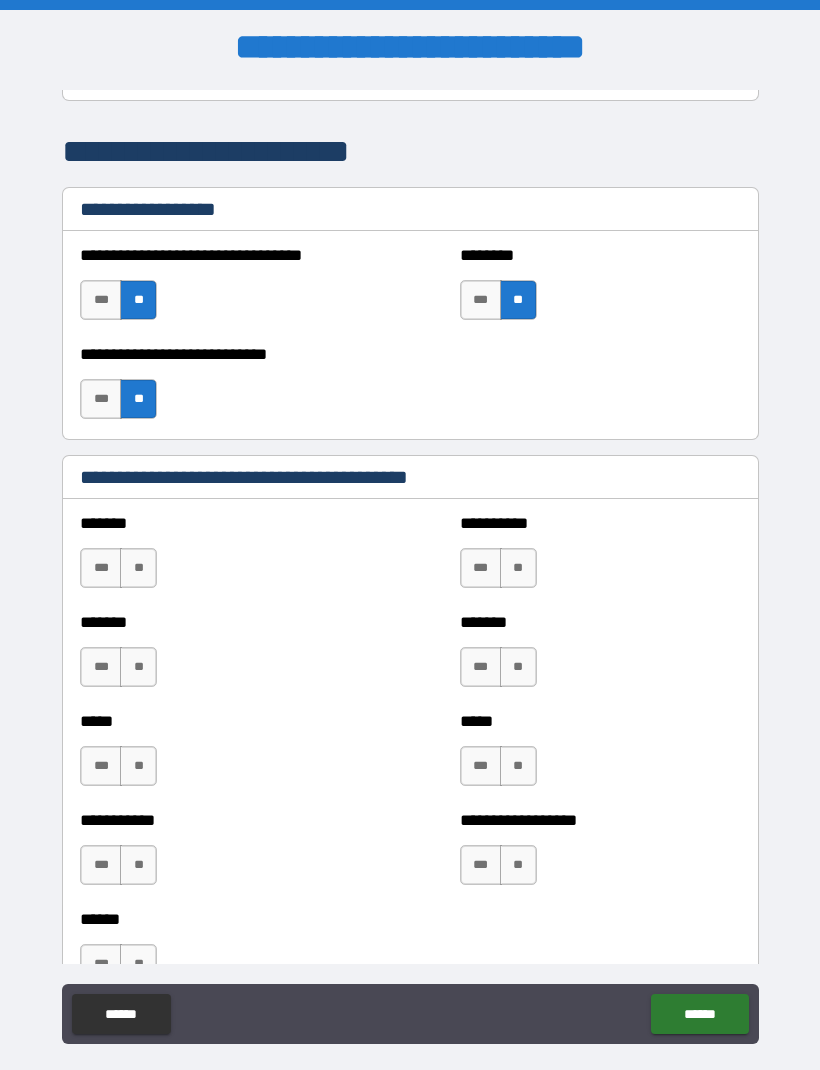 click on "**" at bounding box center [138, 568] 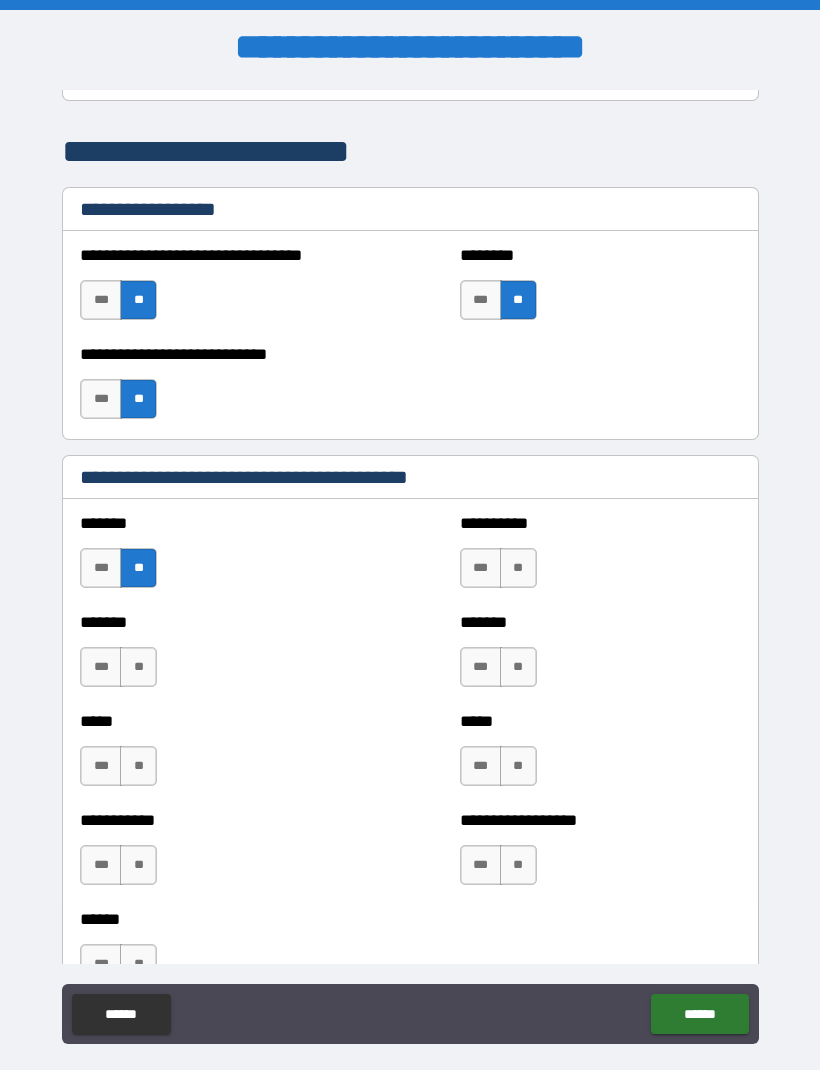 click on "**" at bounding box center [138, 667] 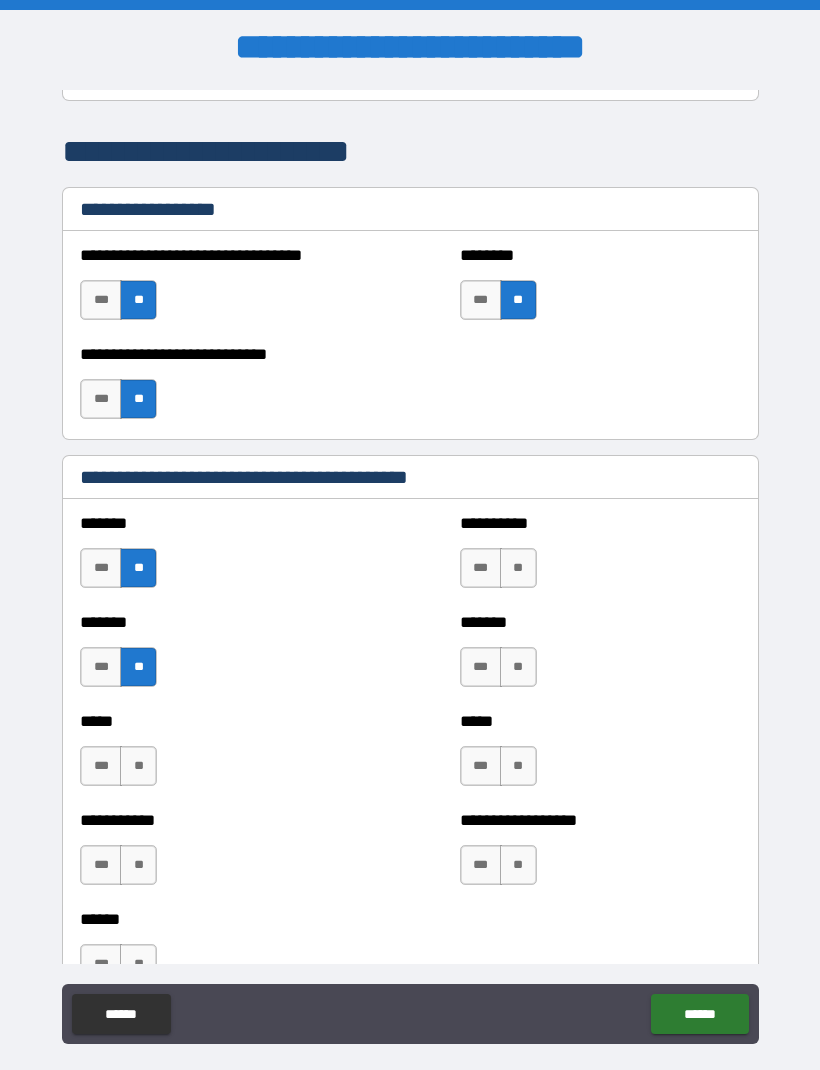 click on "**" at bounding box center (138, 766) 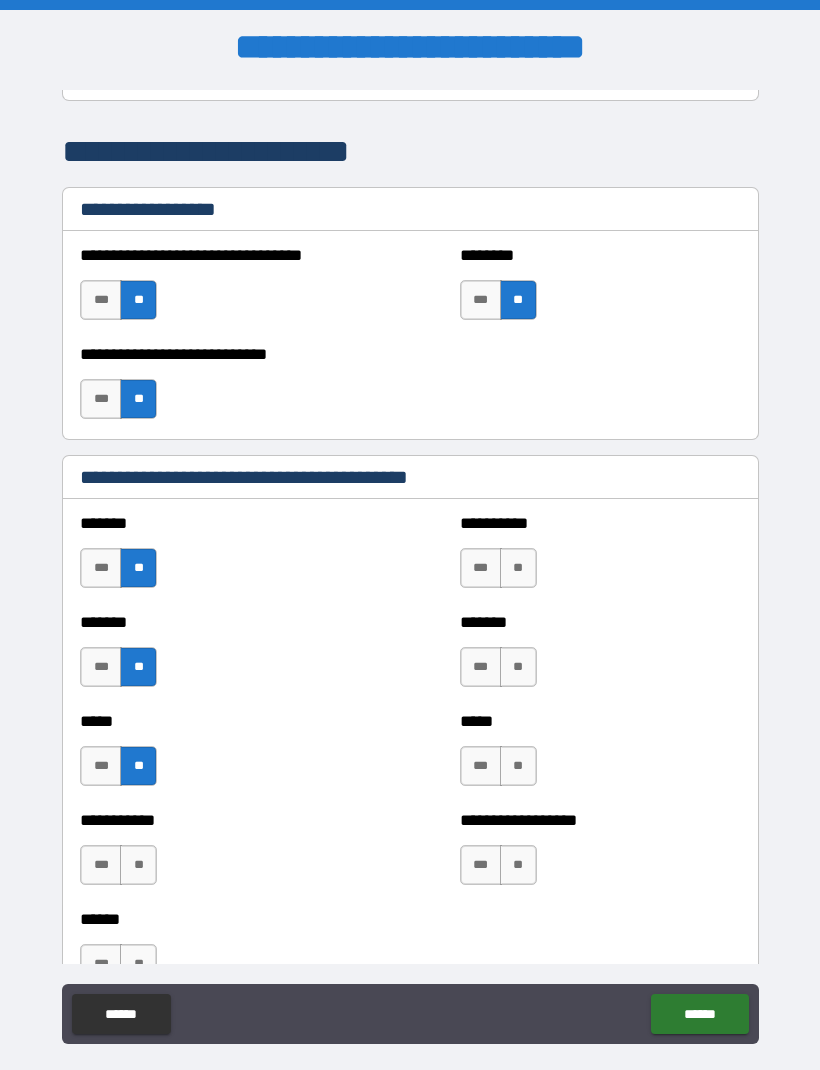 click on "**" at bounding box center (138, 865) 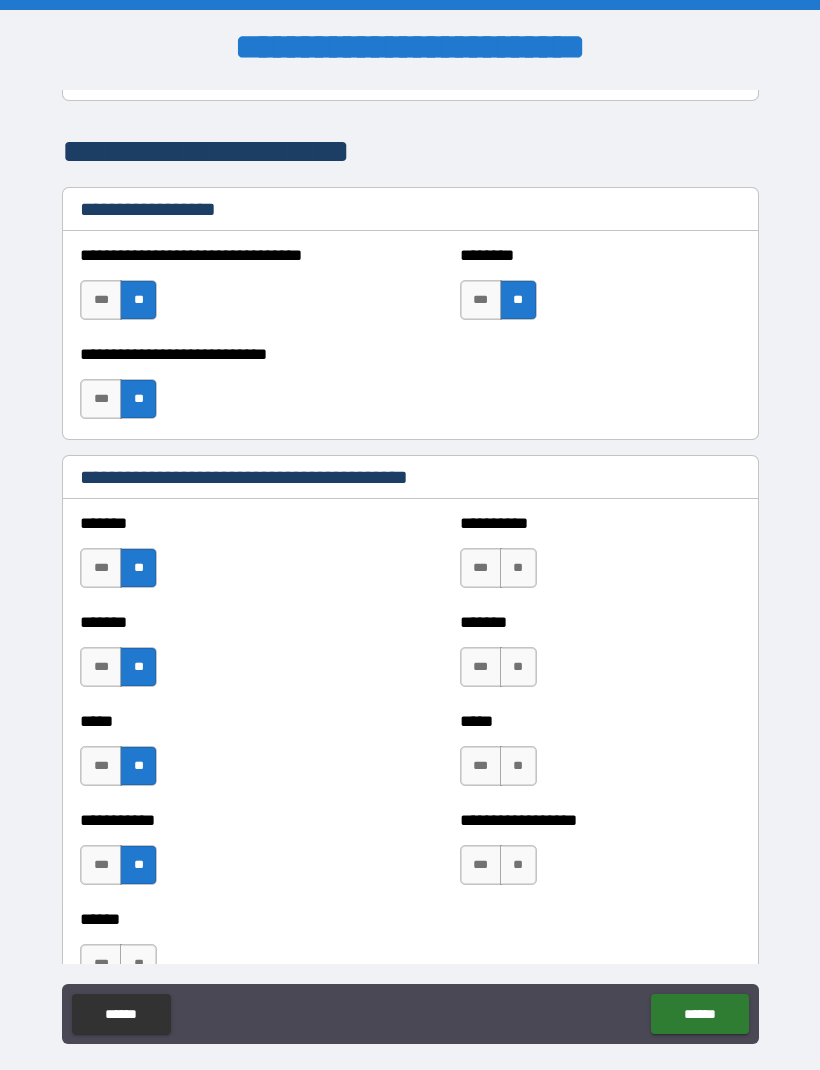 click on "**" at bounding box center (518, 568) 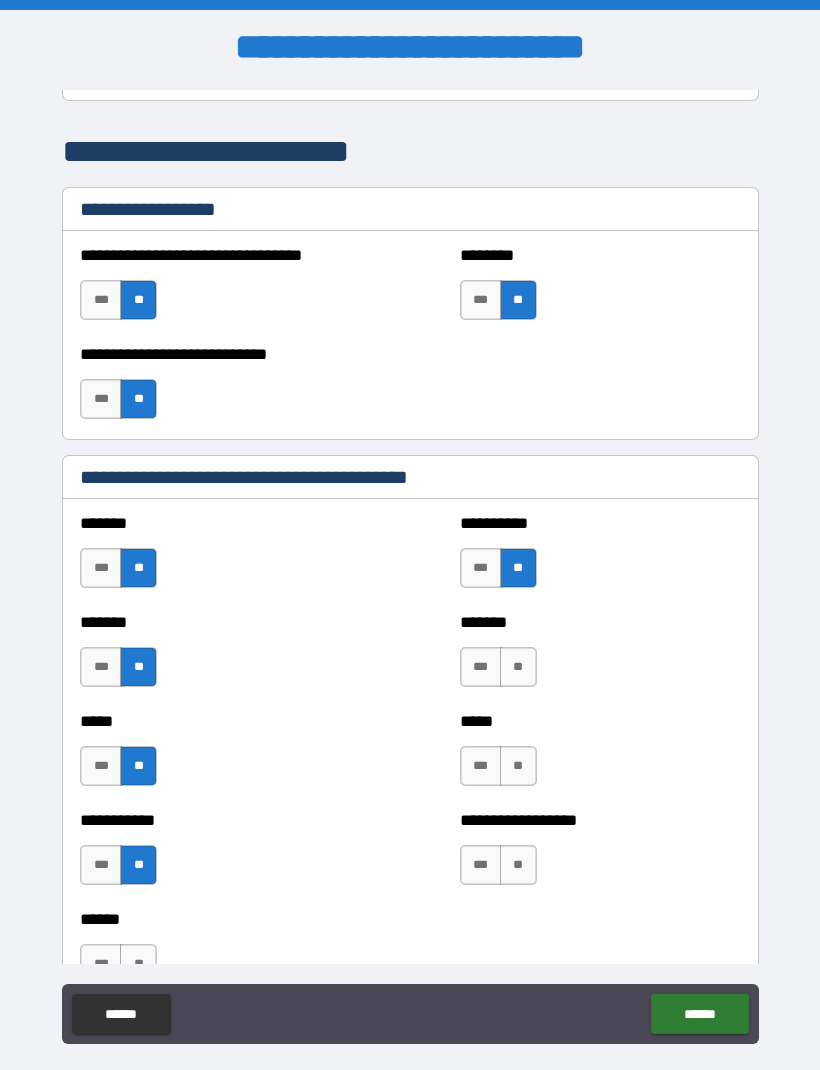 click on "**" at bounding box center (518, 667) 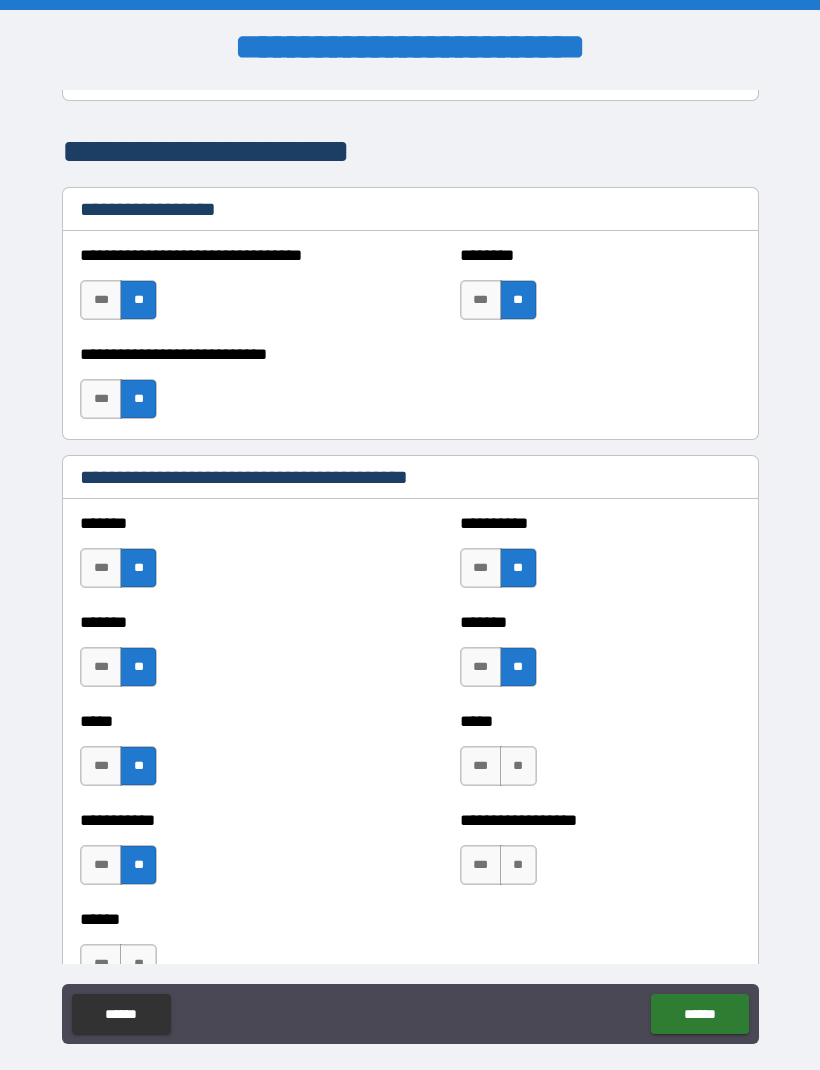 click on "**" at bounding box center (518, 766) 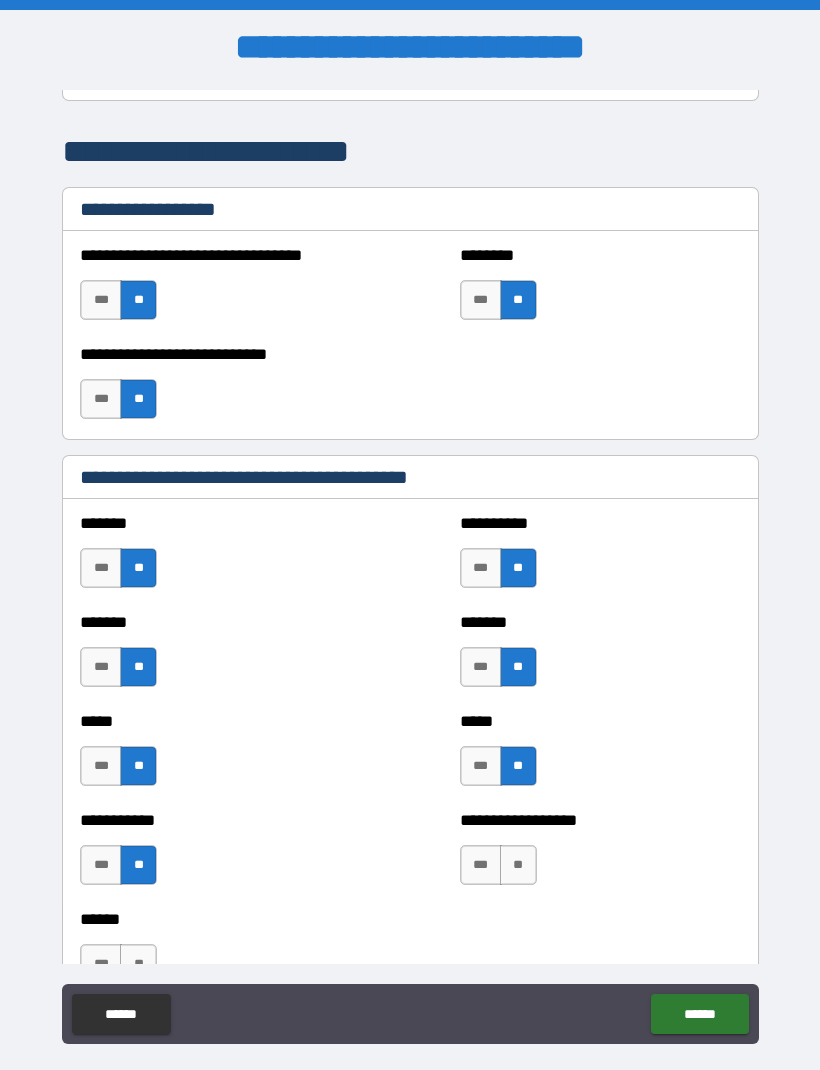 click on "**" at bounding box center (518, 865) 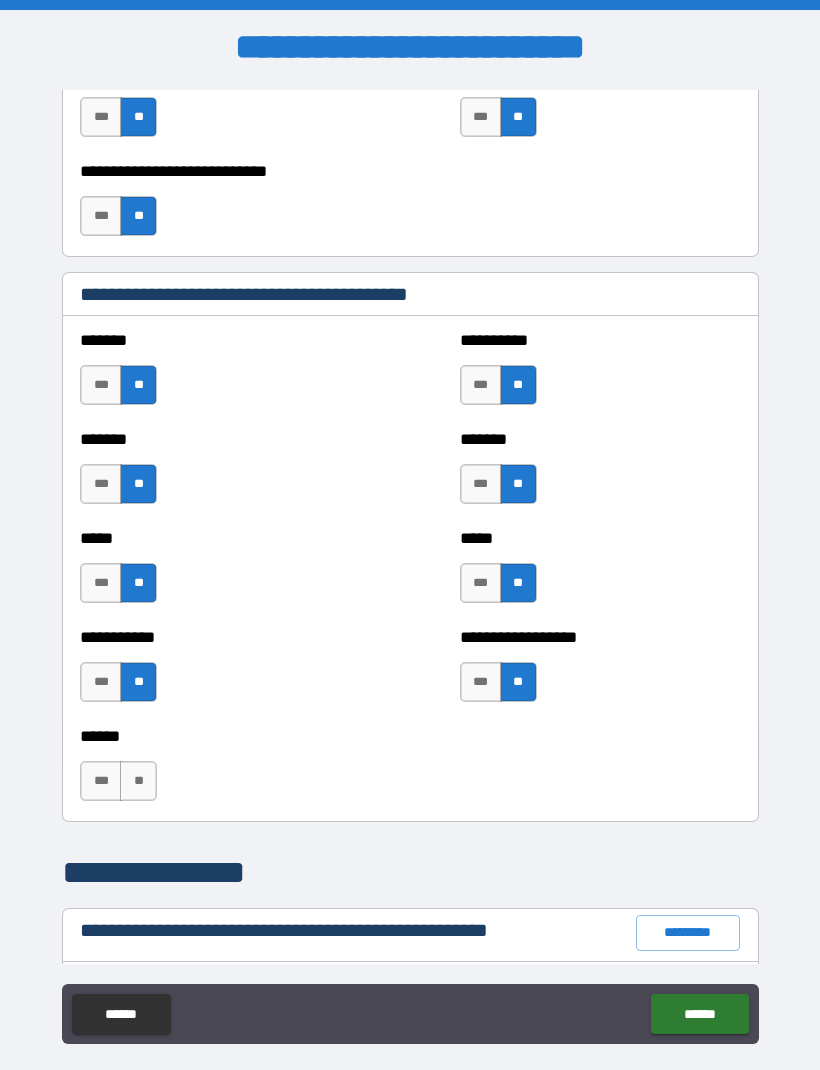 scroll, scrollTop: 1593, scrollLeft: 0, axis: vertical 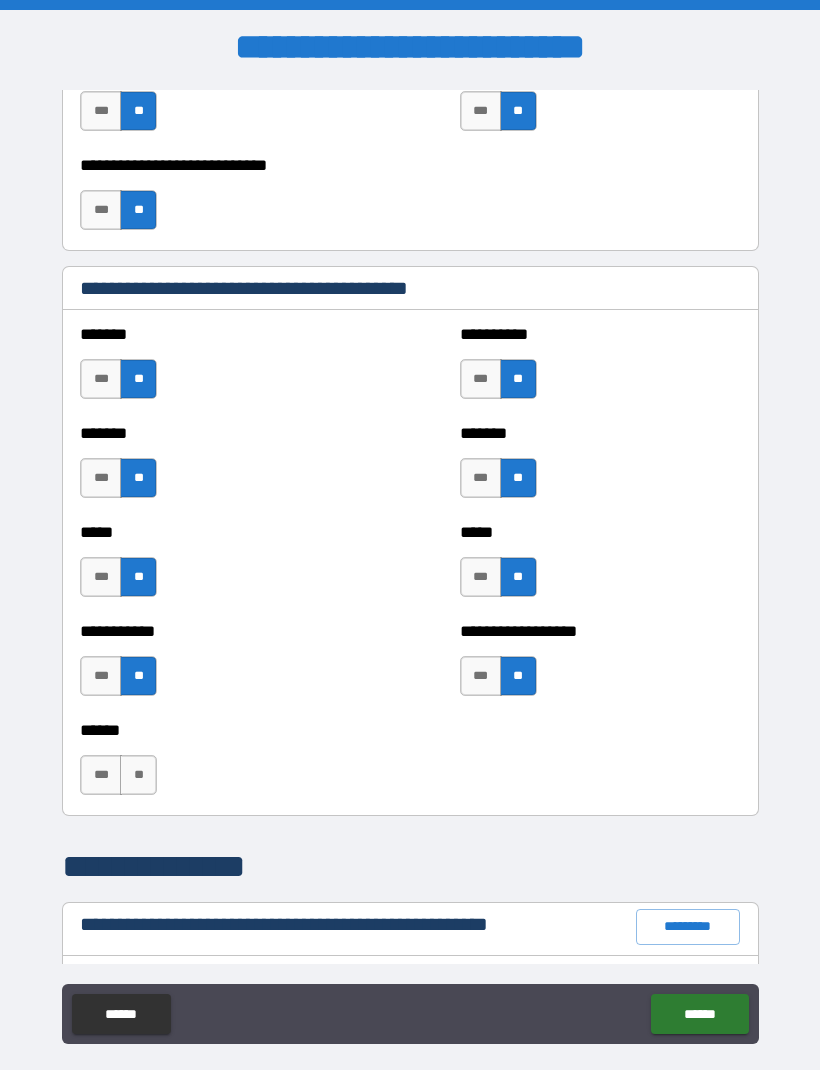 click on "**" at bounding box center (138, 775) 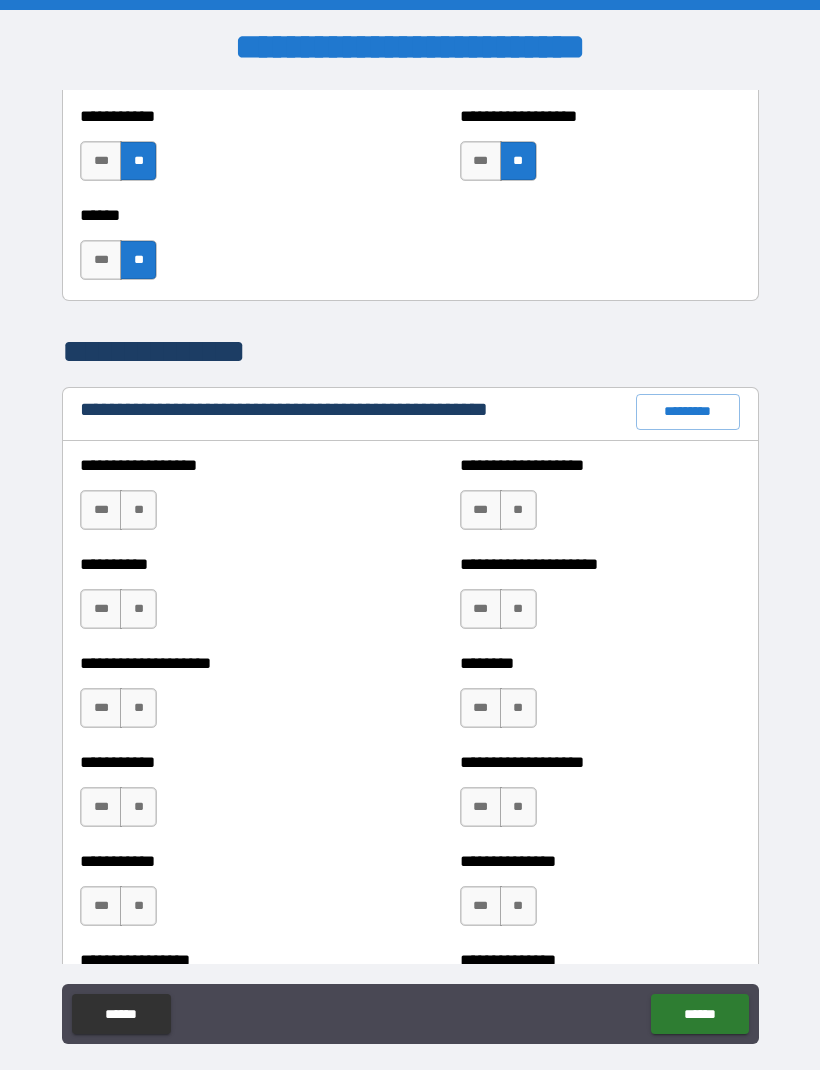 scroll, scrollTop: 2106, scrollLeft: 0, axis: vertical 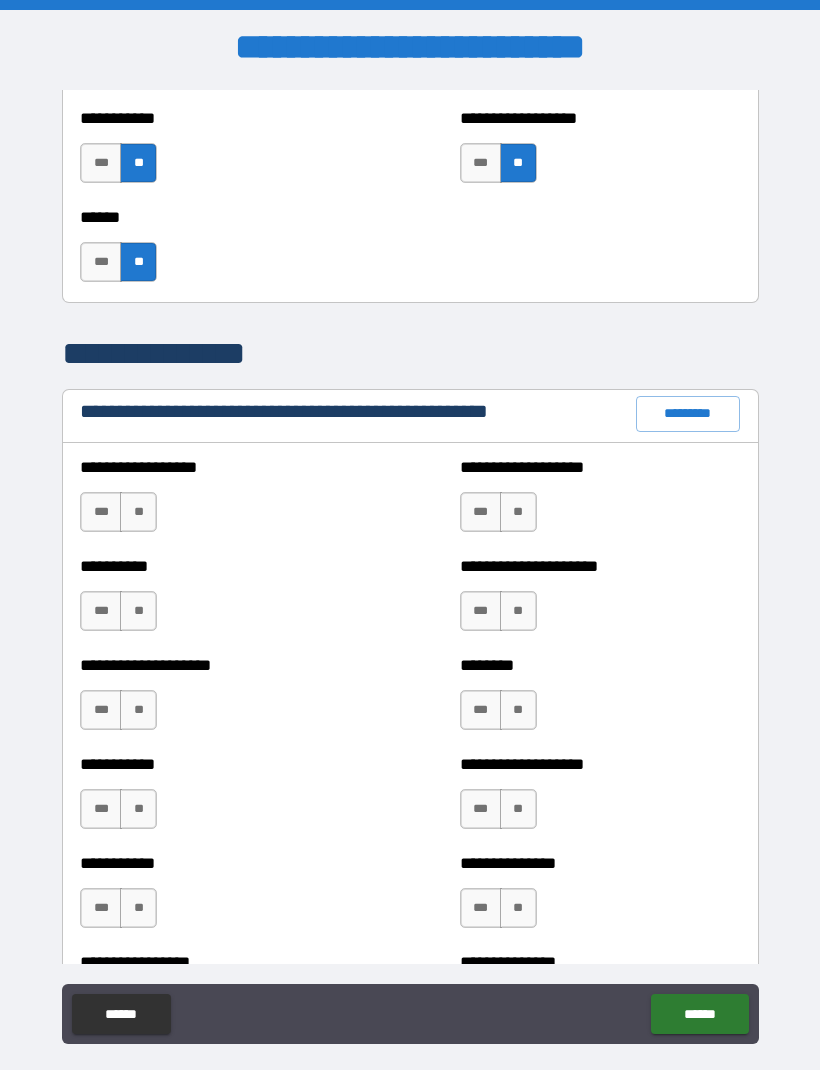 click on "**" at bounding box center (138, 512) 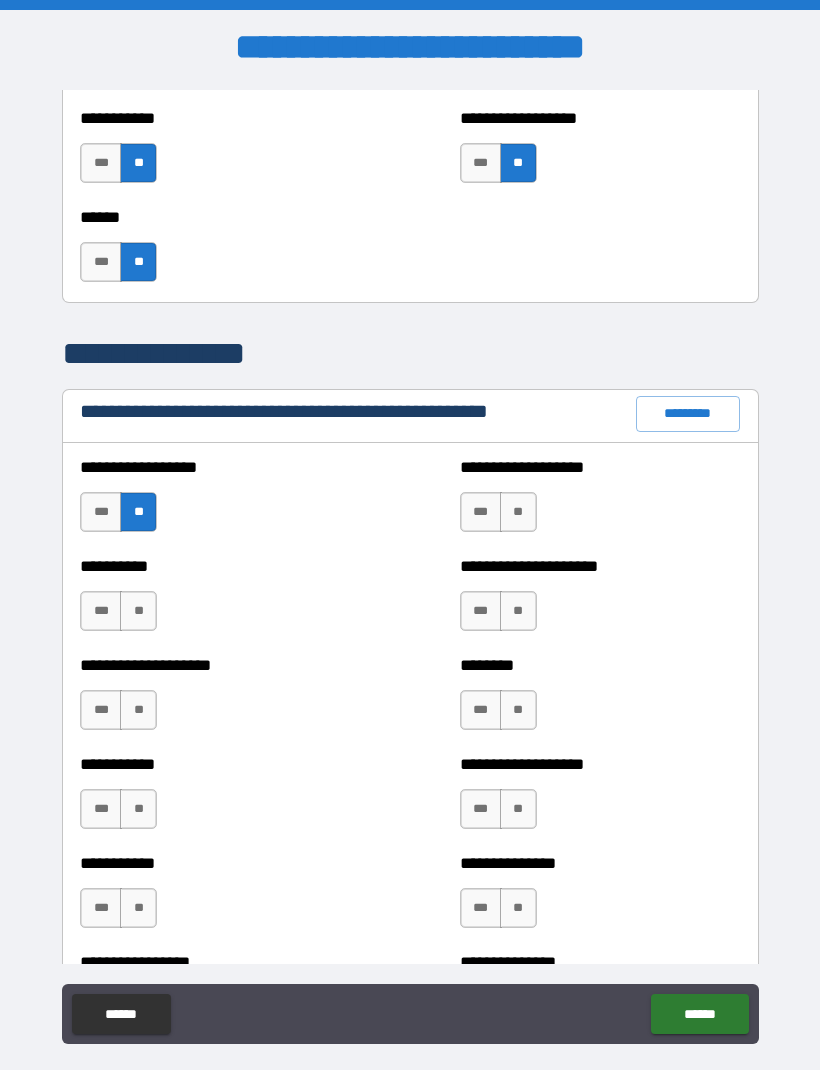 click on "**" at bounding box center [518, 512] 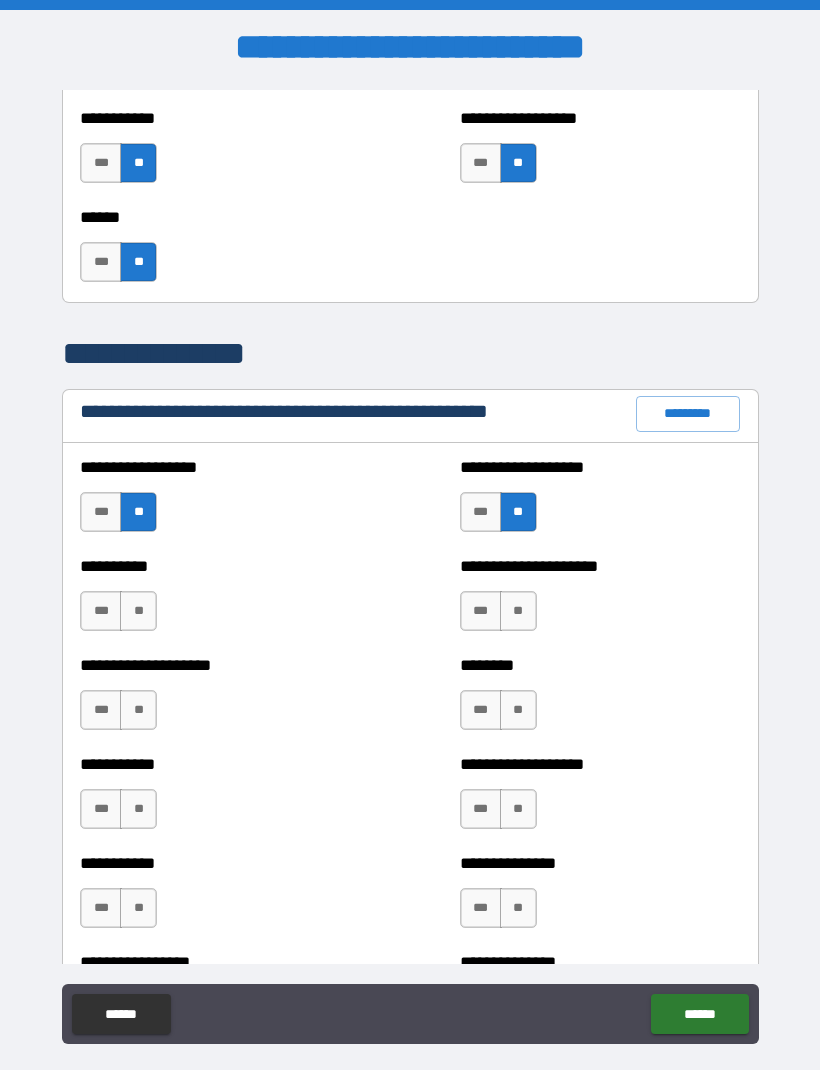 click on "**" at bounding box center (138, 611) 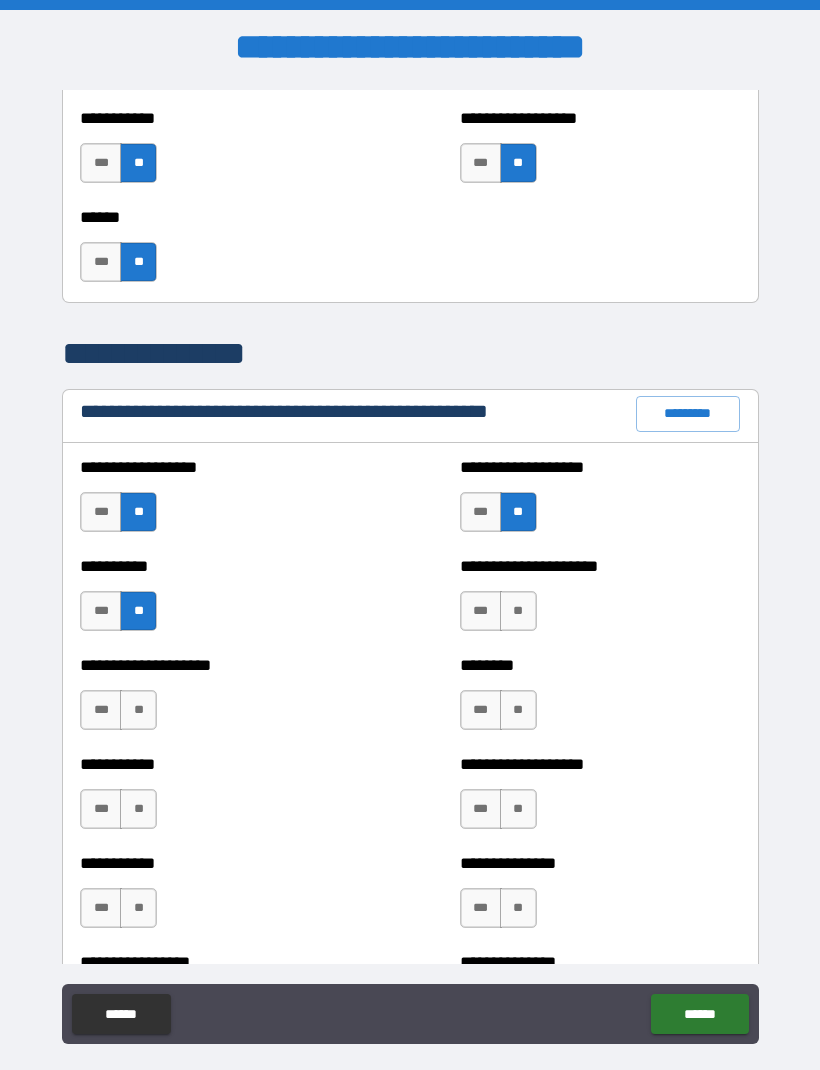 click on "**" at bounding box center [518, 611] 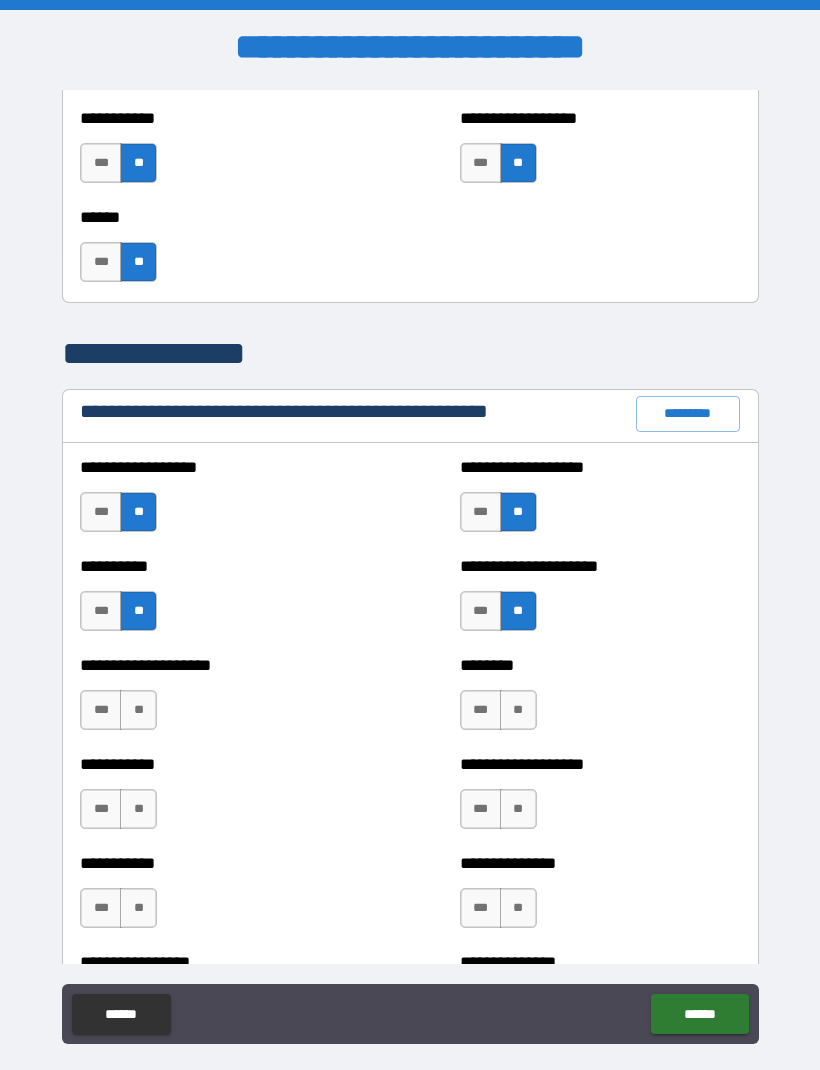 click on "***" at bounding box center (481, 710) 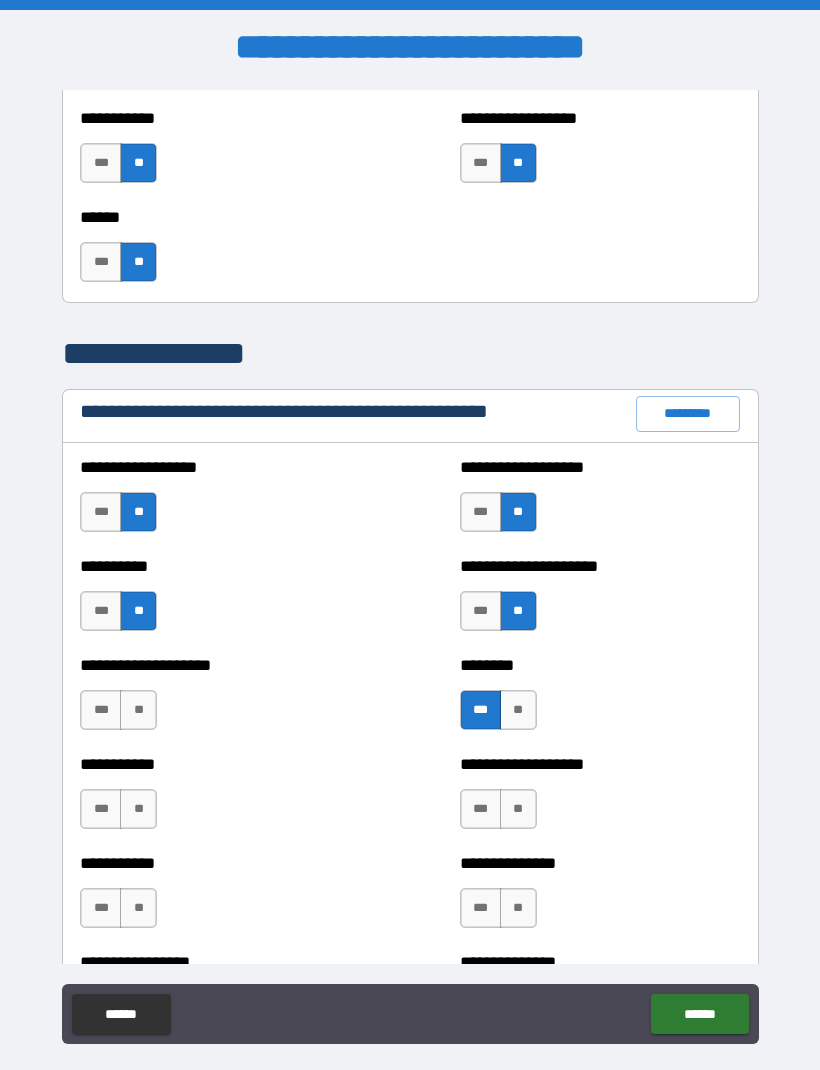click on "**" at bounding box center [138, 710] 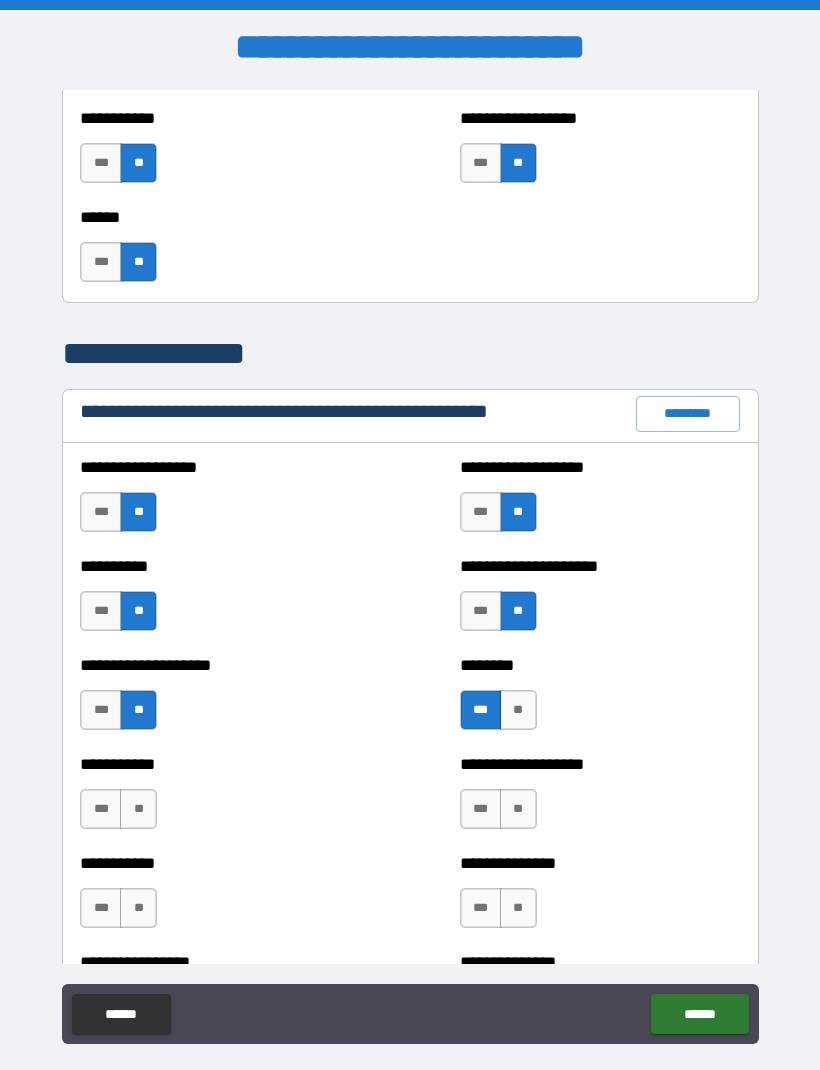 click on "**" at bounding box center (138, 809) 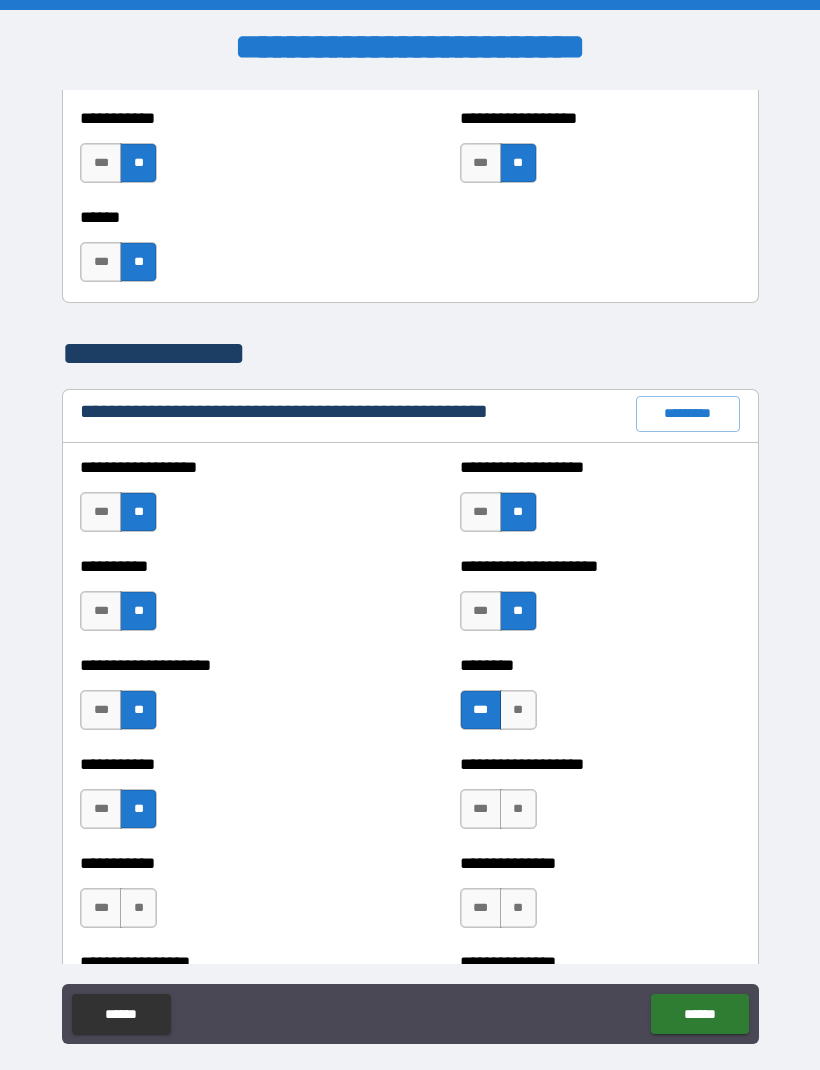 click on "**" at bounding box center (518, 809) 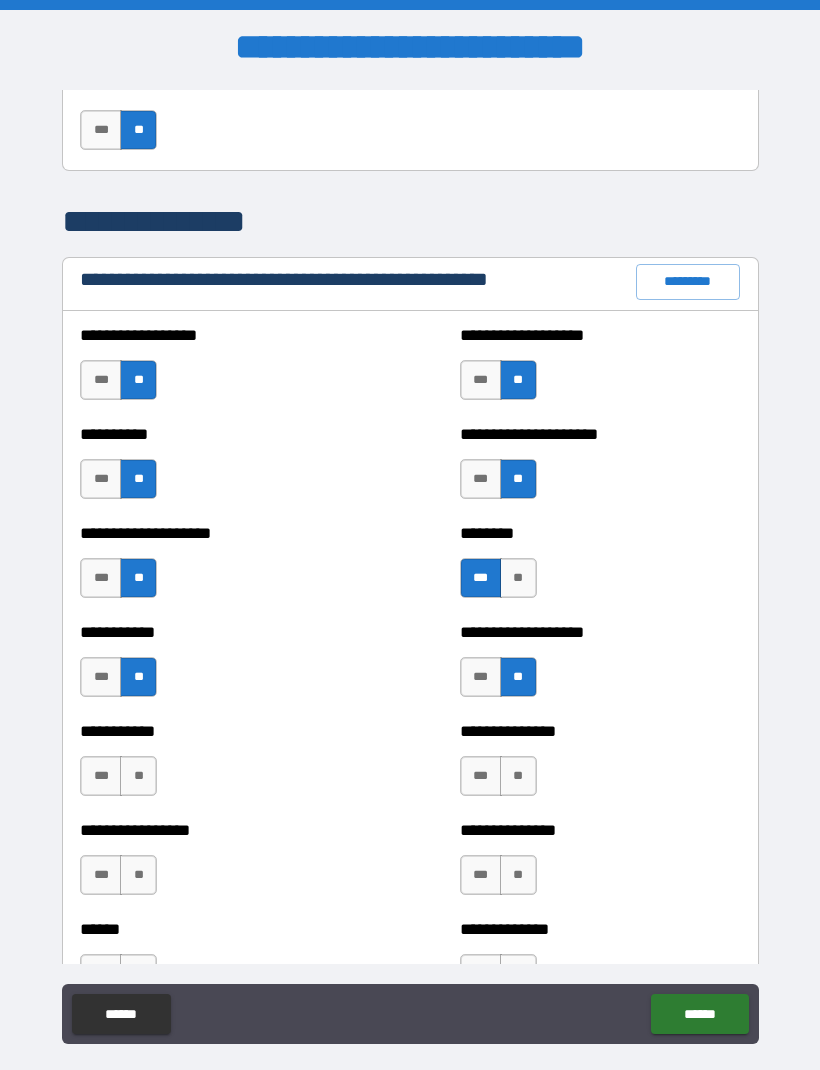 scroll, scrollTop: 2279, scrollLeft: 0, axis: vertical 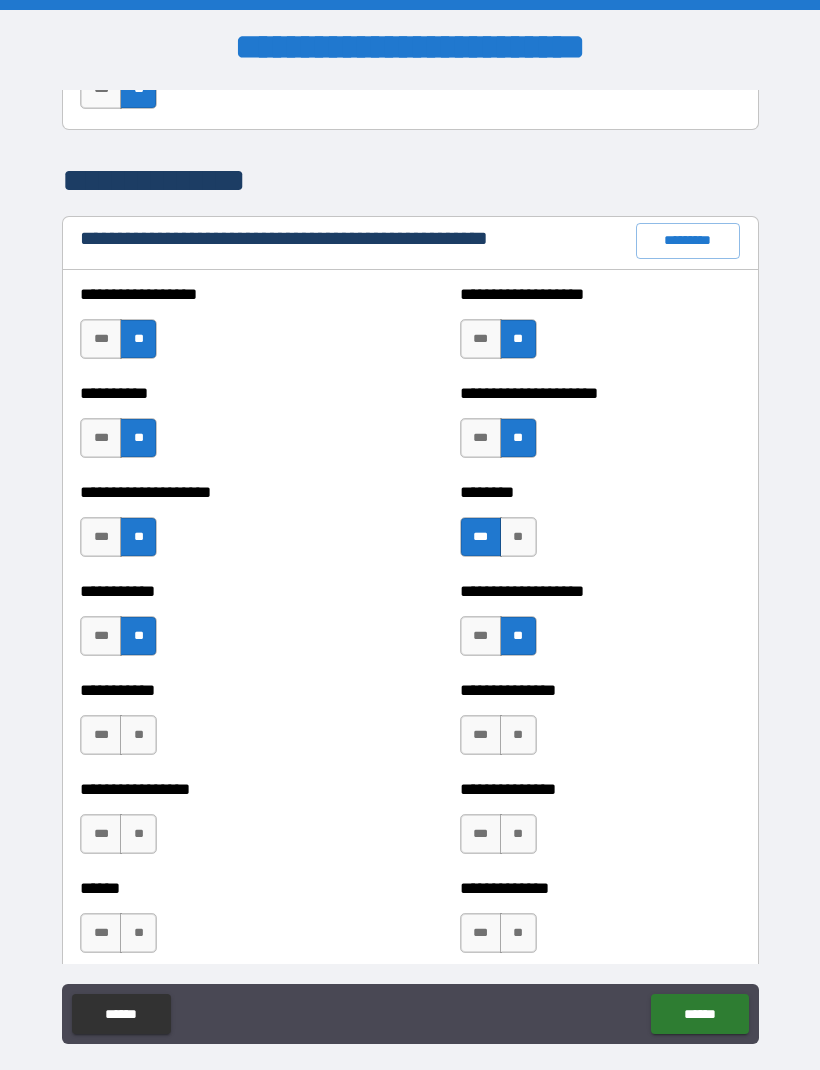 click on "**" at bounding box center [138, 735] 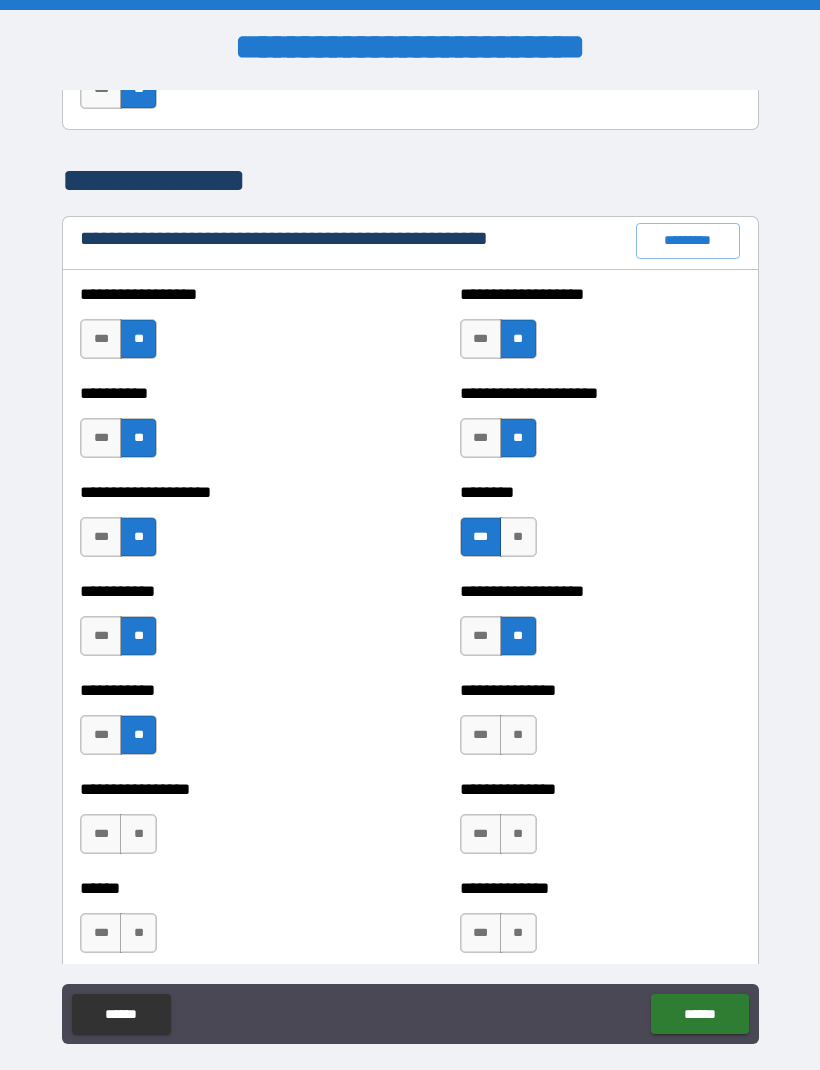 click on "**" at bounding box center [518, 735] 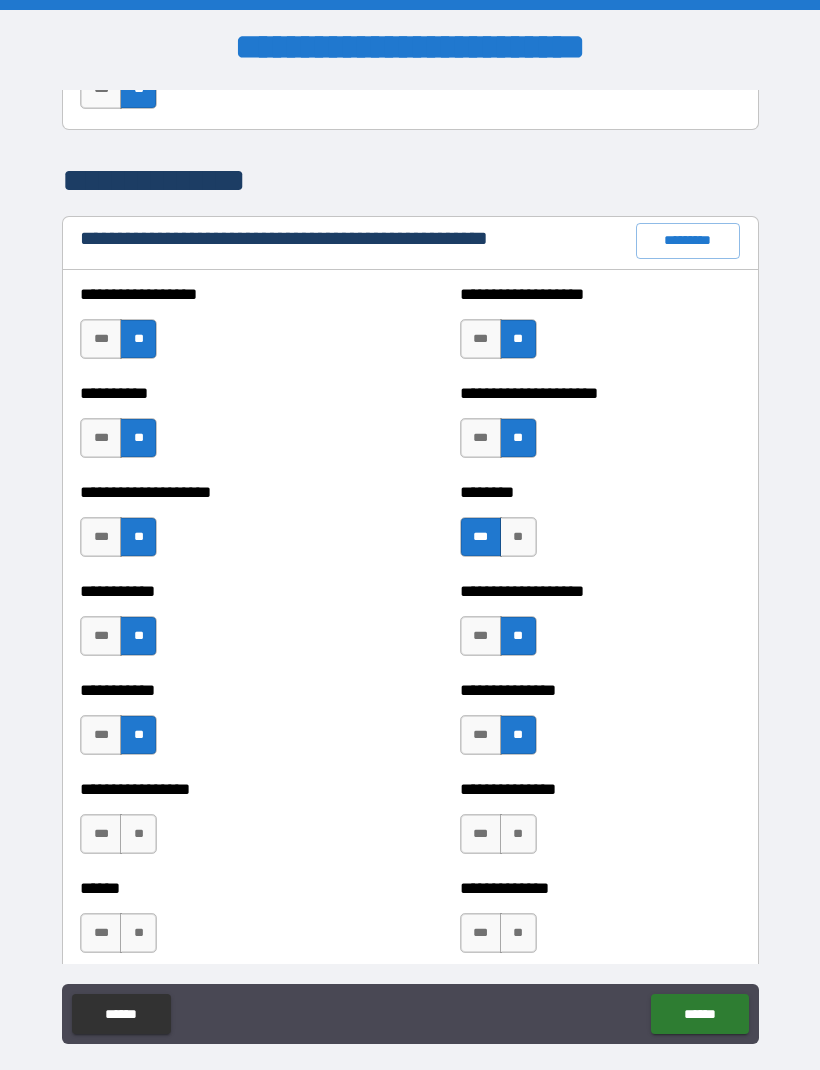 click on "**" at bounding box center (138, 834) 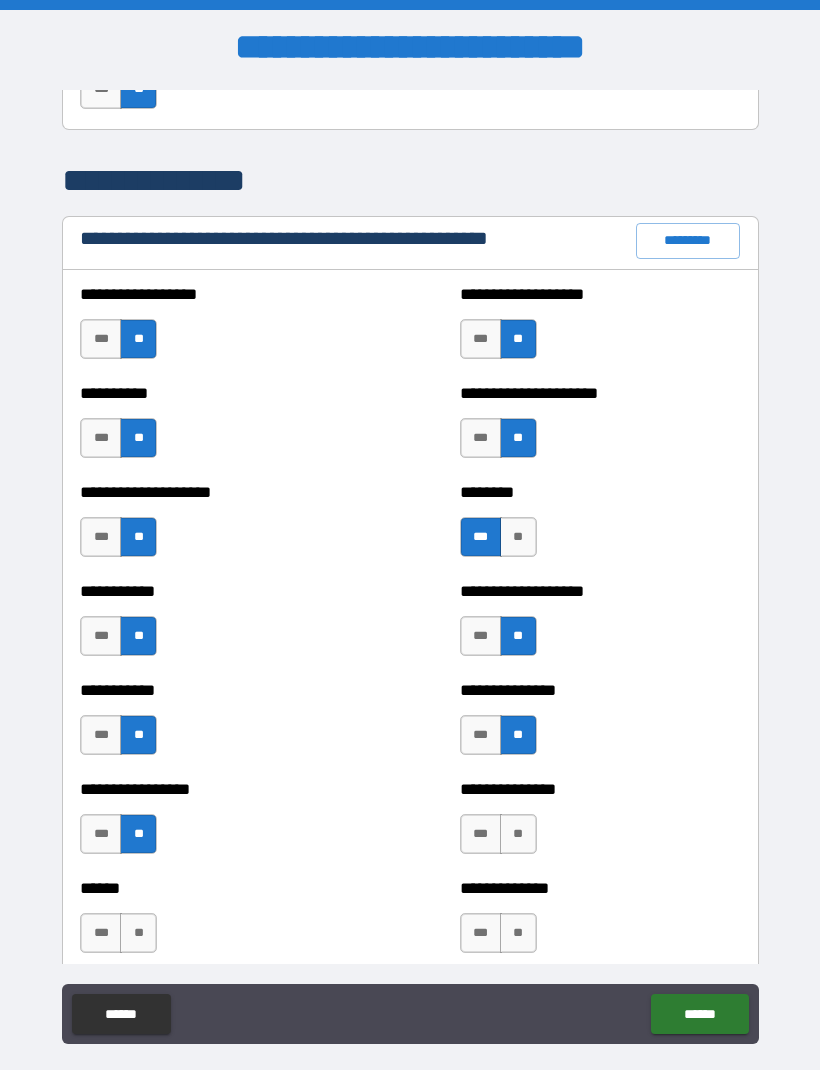 click on "**" at bounding box center [518, 834] 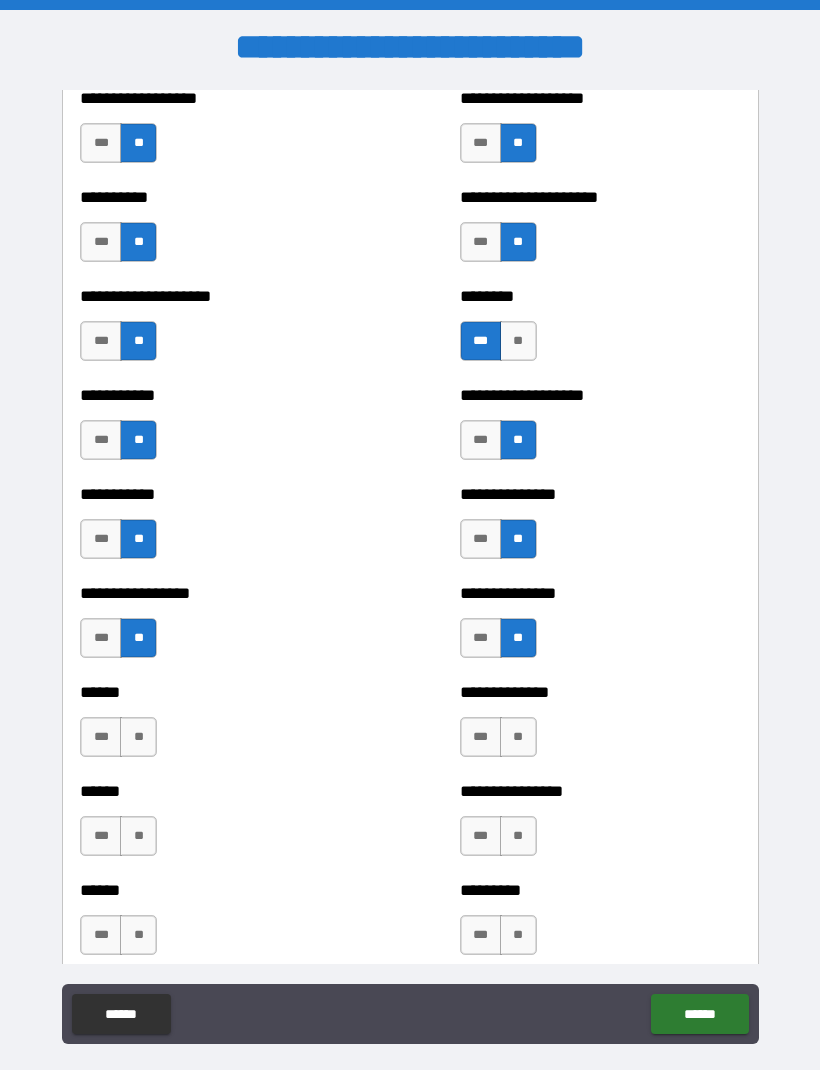 scroll, scrollTop: 2492, scrollLeft: 0, axis: vertical 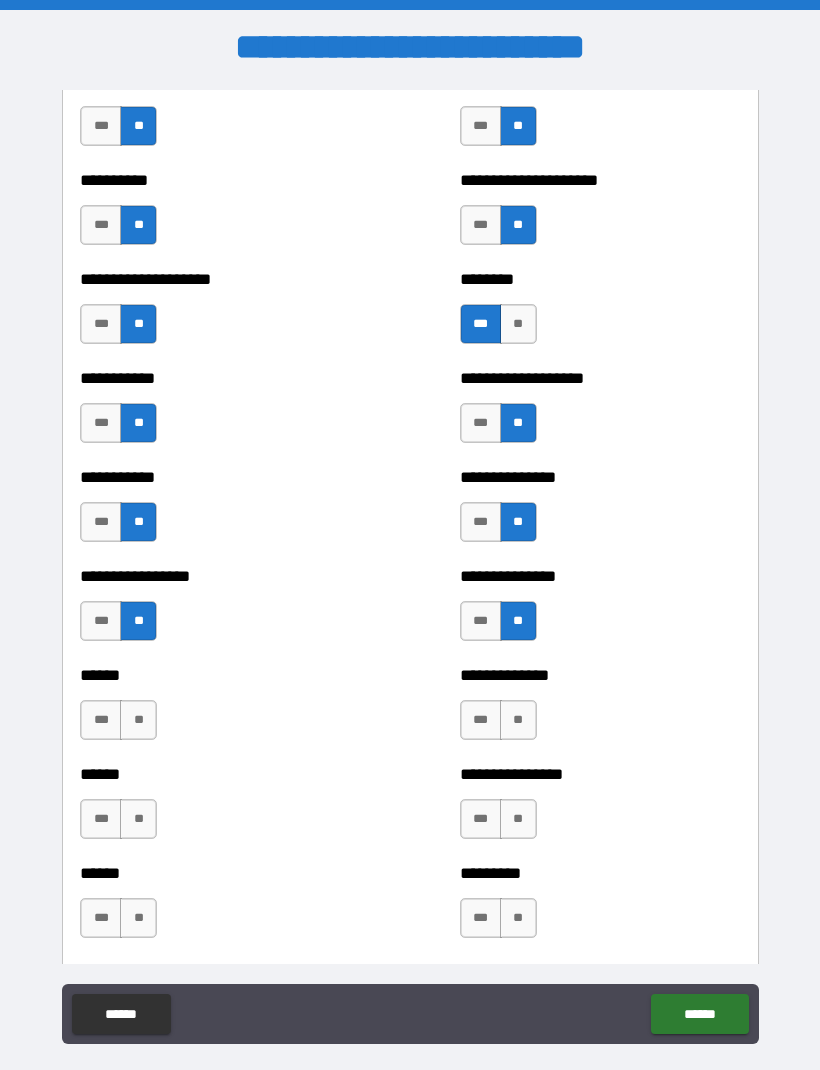 click on "**" at bounding box center (138, 720) 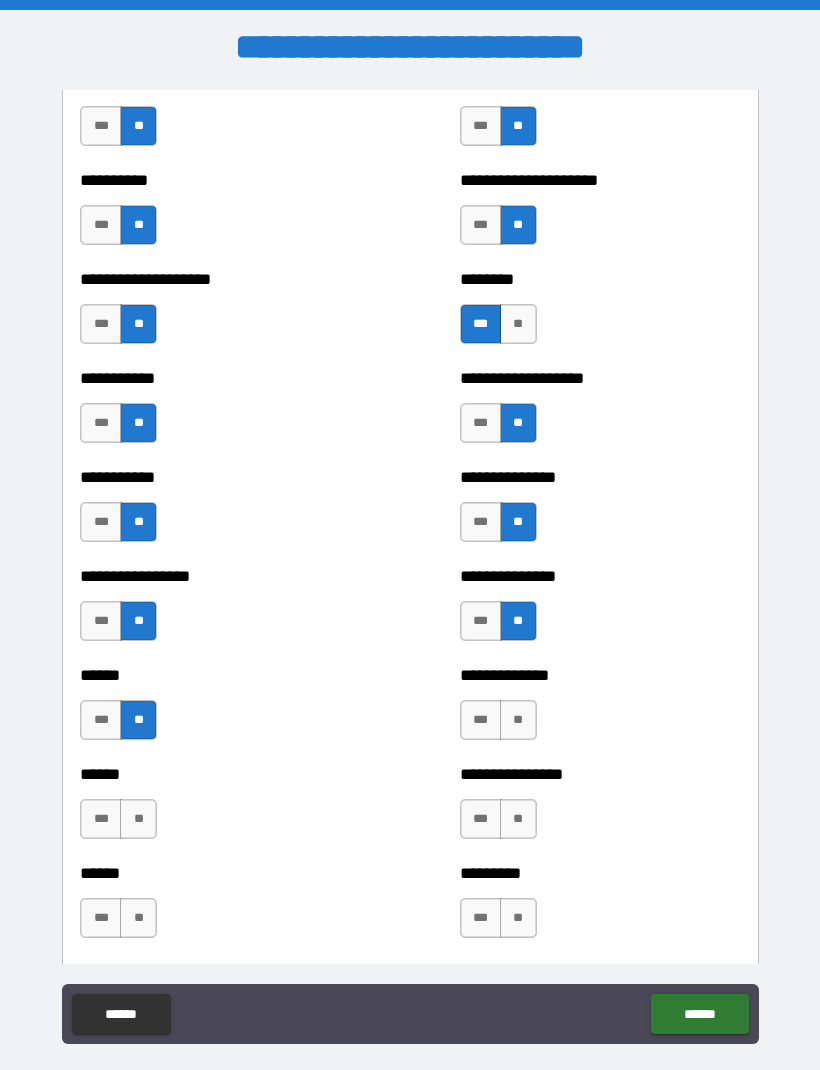 click on "**" at bounding box center (518, 720) 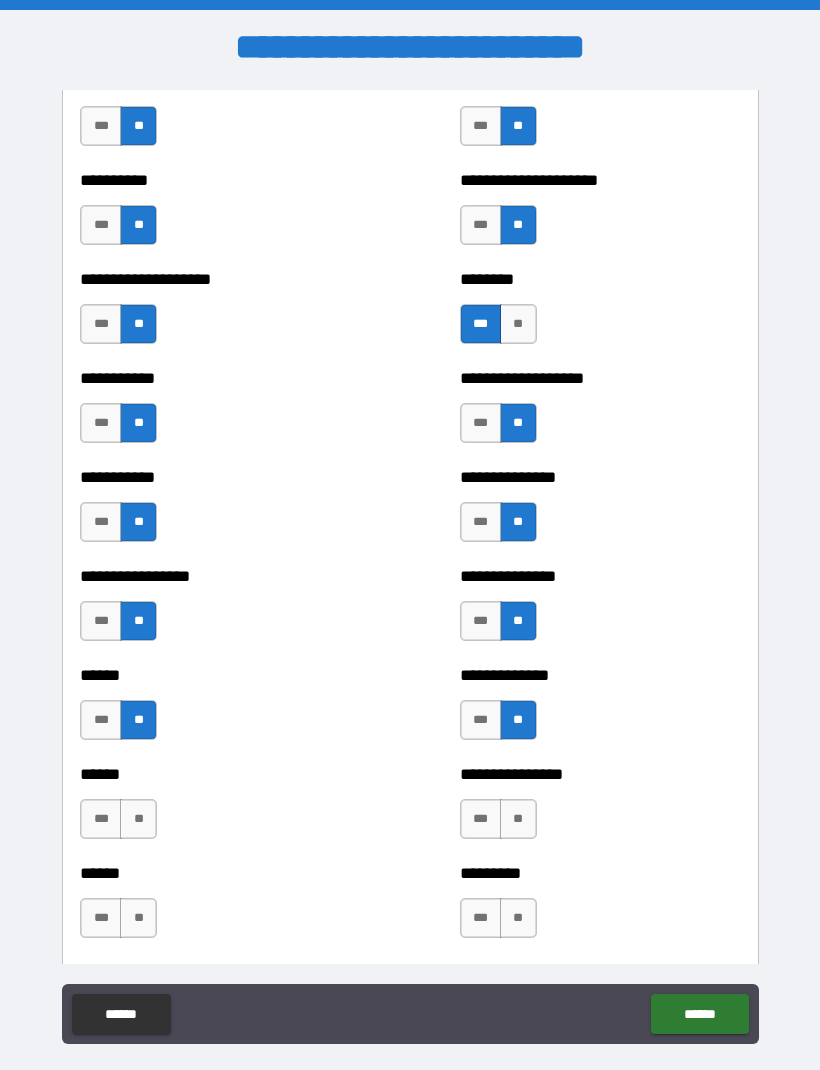 click on "**" at bounding box center [138, 819] 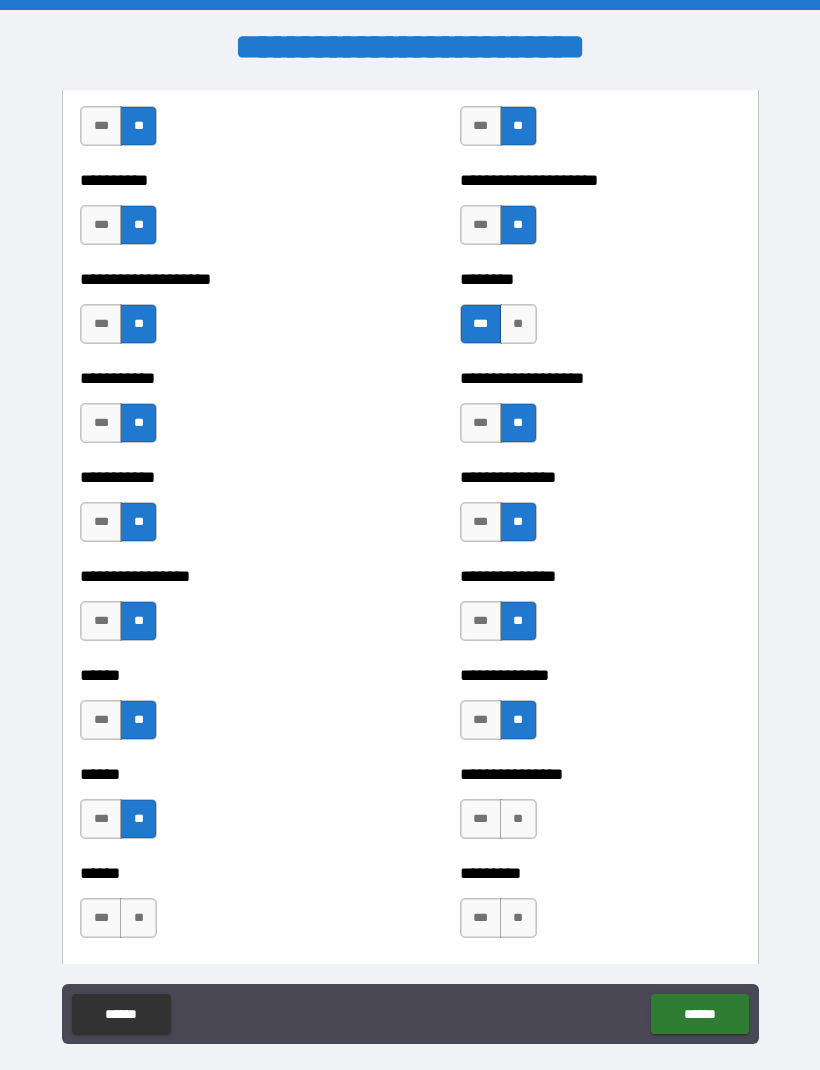 click on "**" at bounding box center [518, 819] 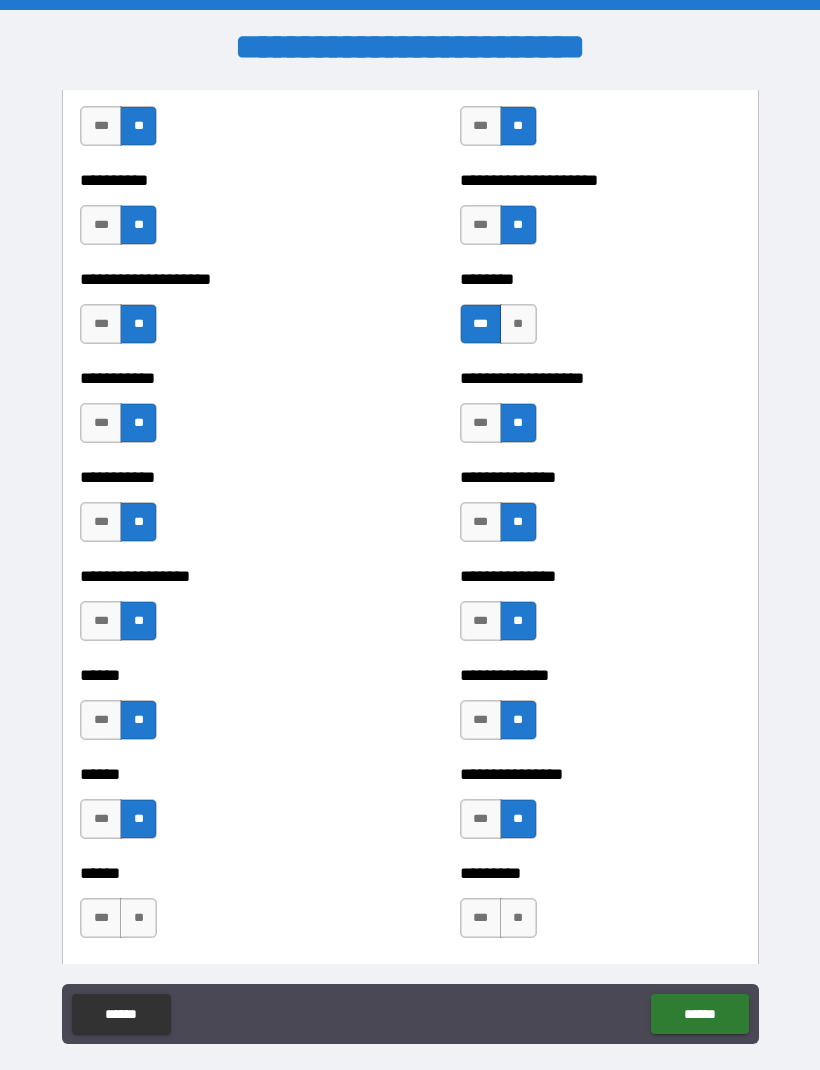 click on "**" at bounding box center [138, 918] 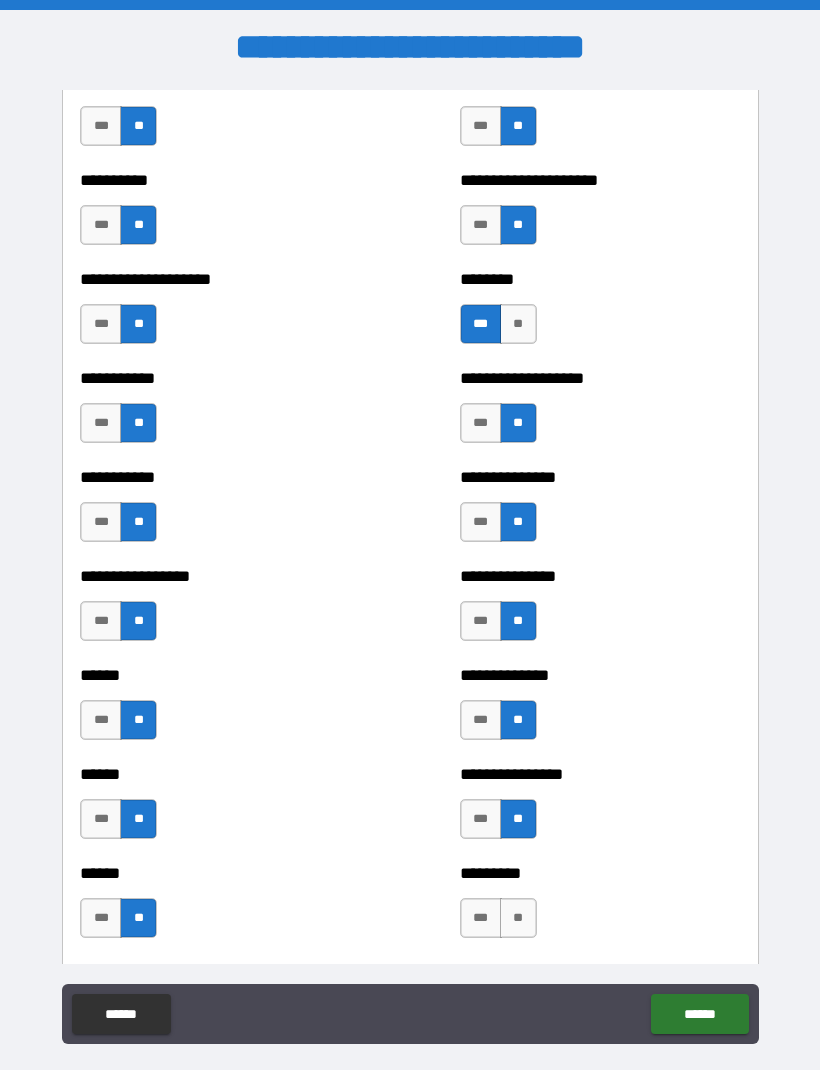 click on "**" at bounding box center [518, 918] 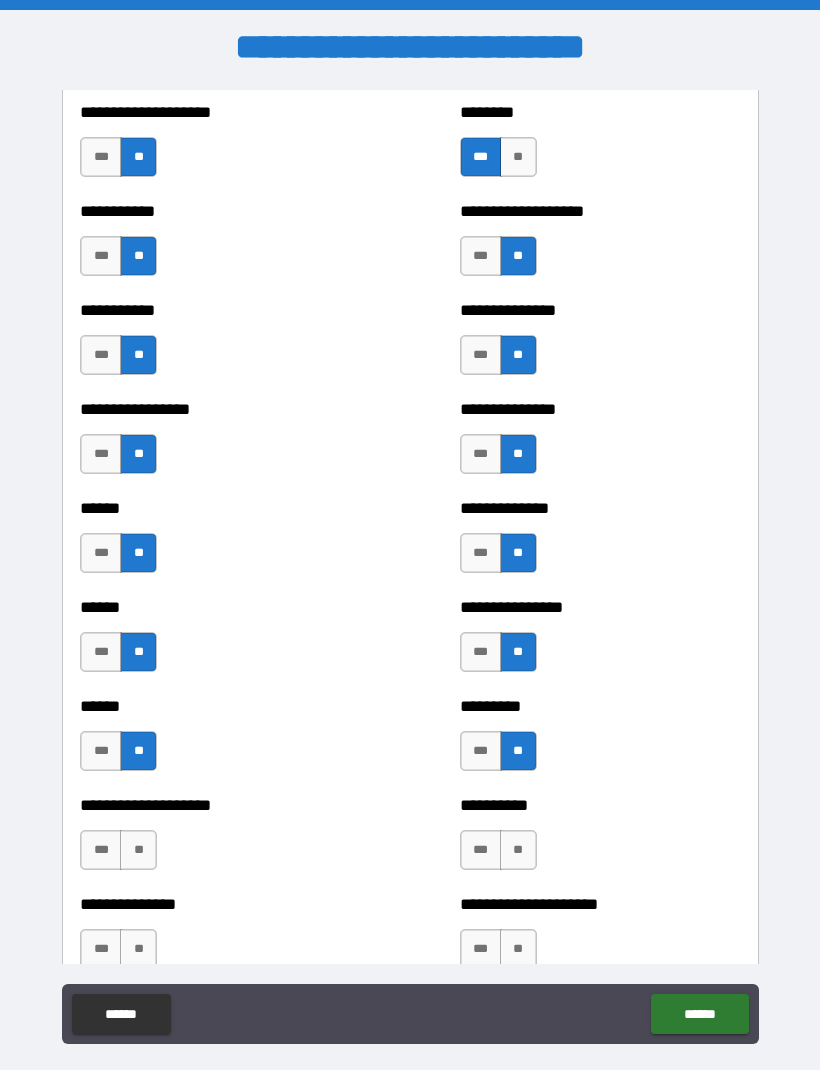 scroll, scrollTop: 2676, scrollLeft: 0, axis: vertical 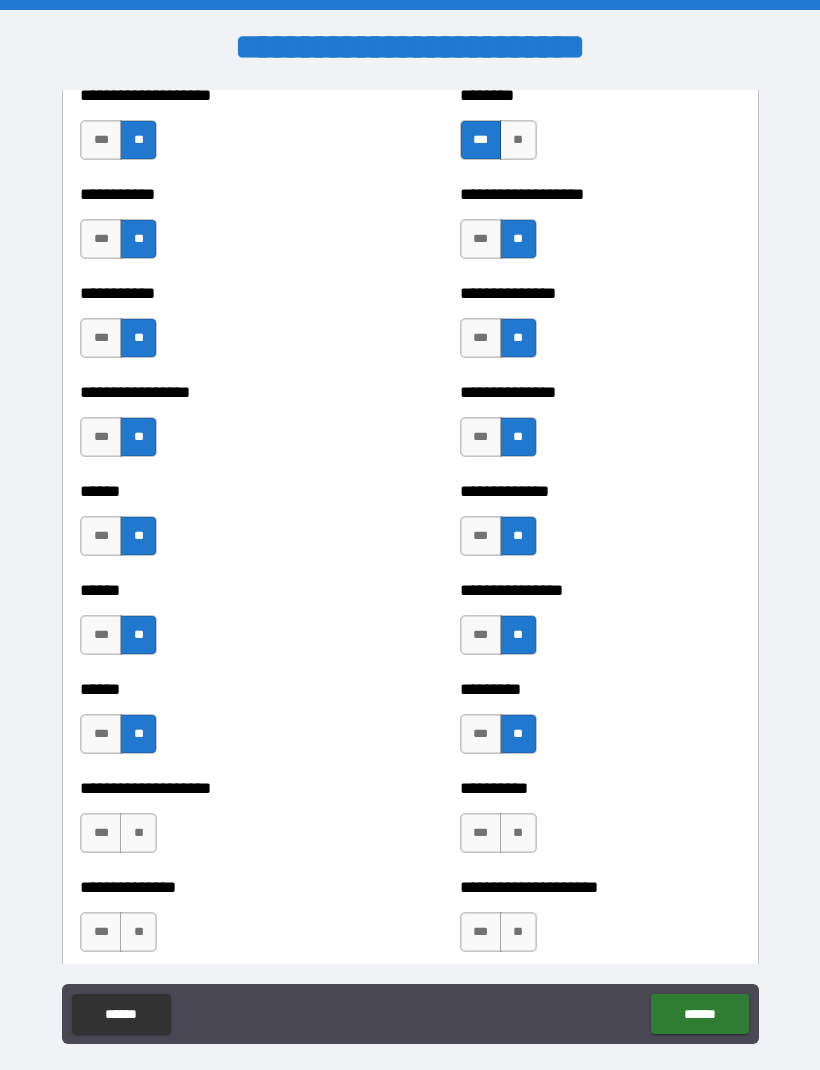 click on "**" at bounding box center [138, 833] 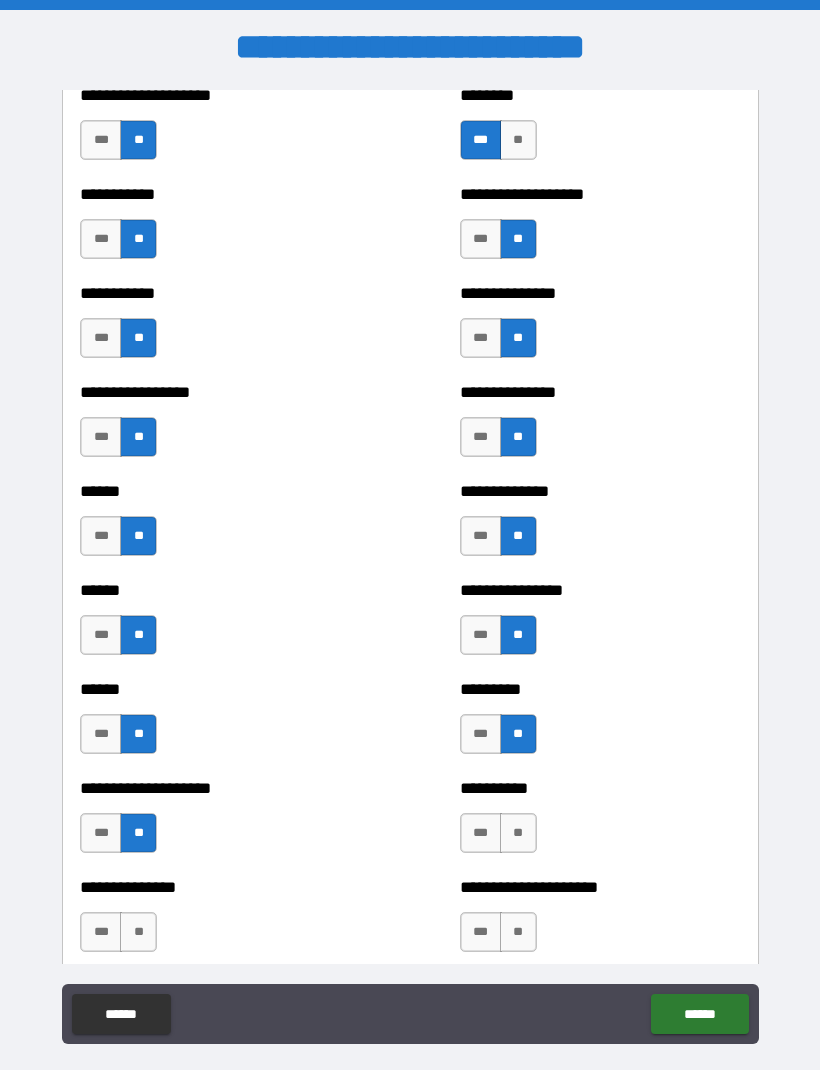 click on "**" at bounding box center (518, 833) 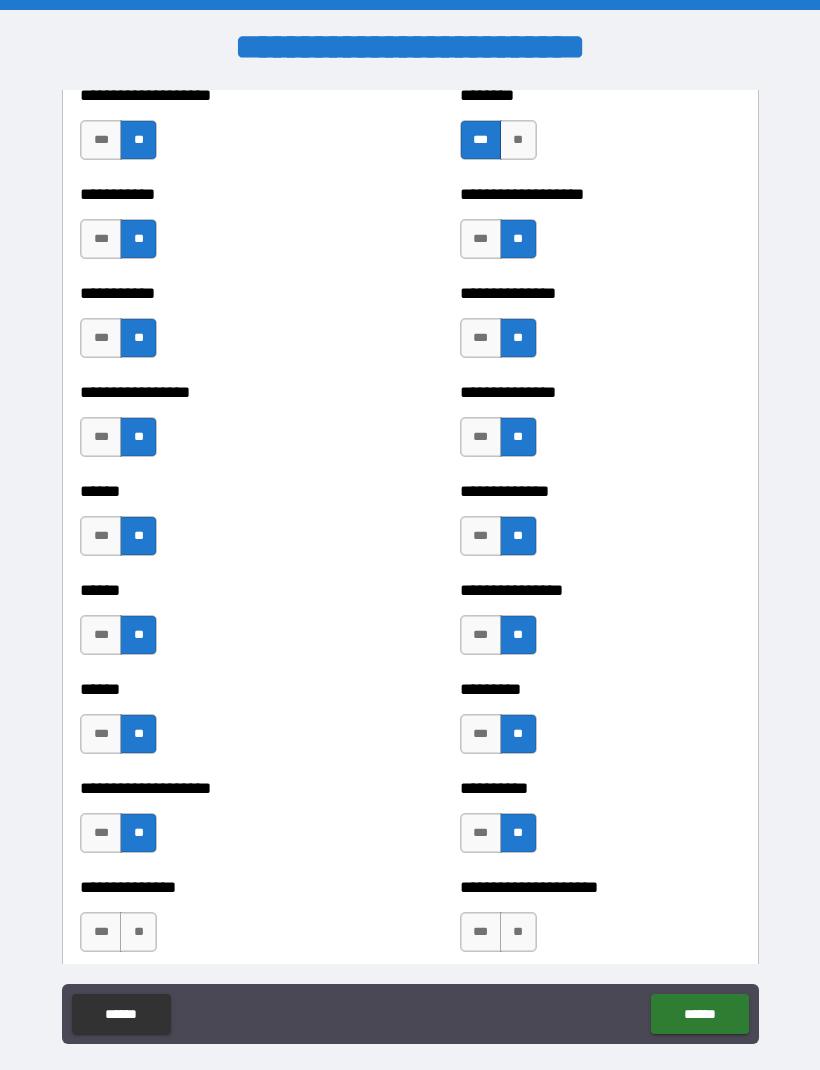click on "**" at bounding box center (138, 932) 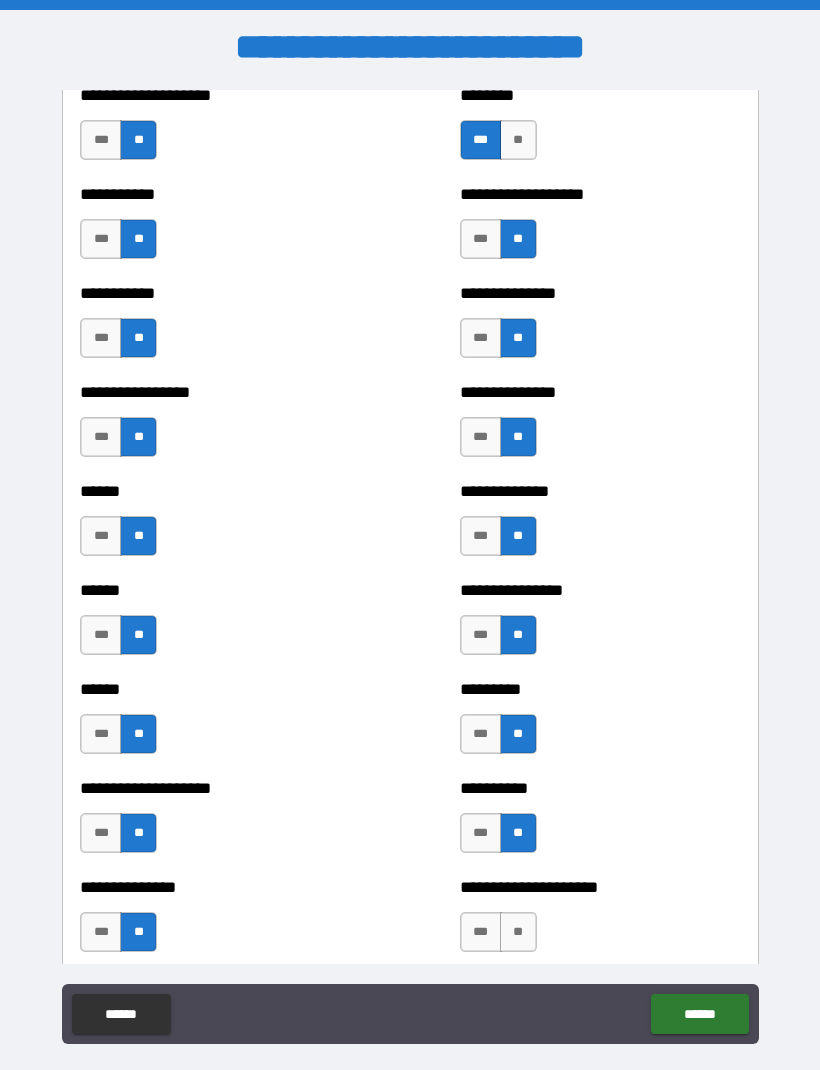 click on "**" at bounding box center (518, 932) 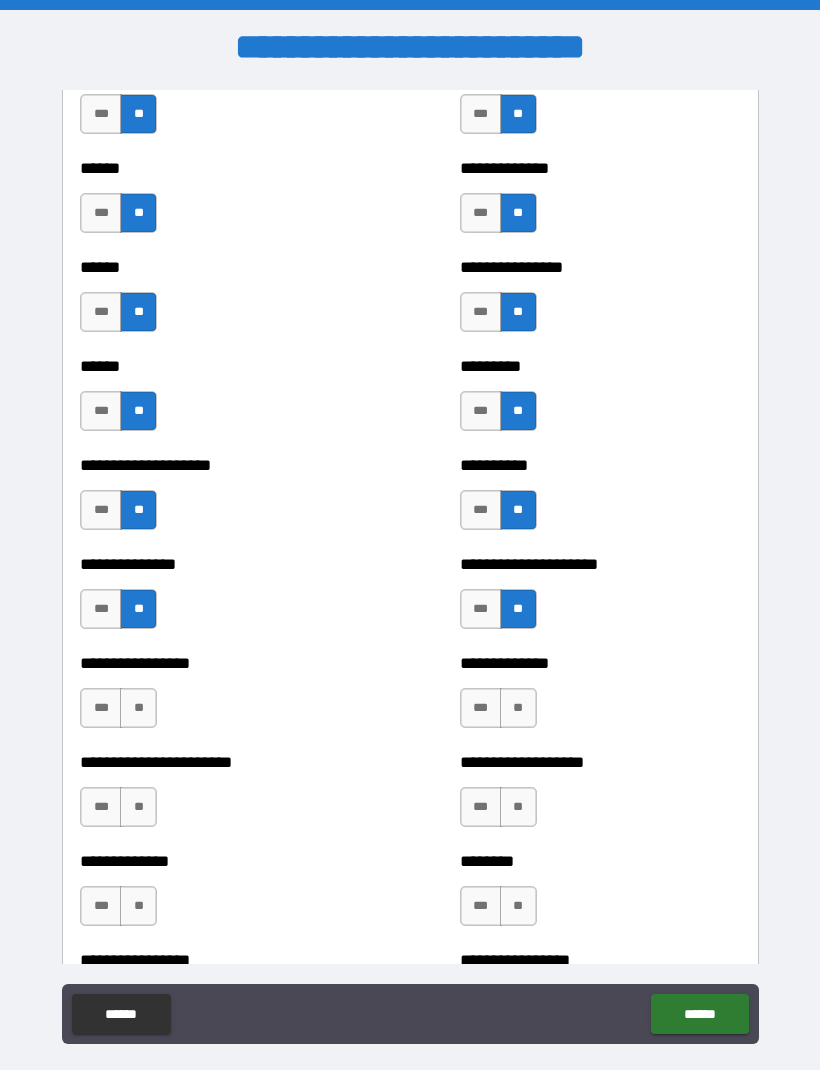 scroll, scrollTop: 3000, scrollLeft: 0, axis: vertical 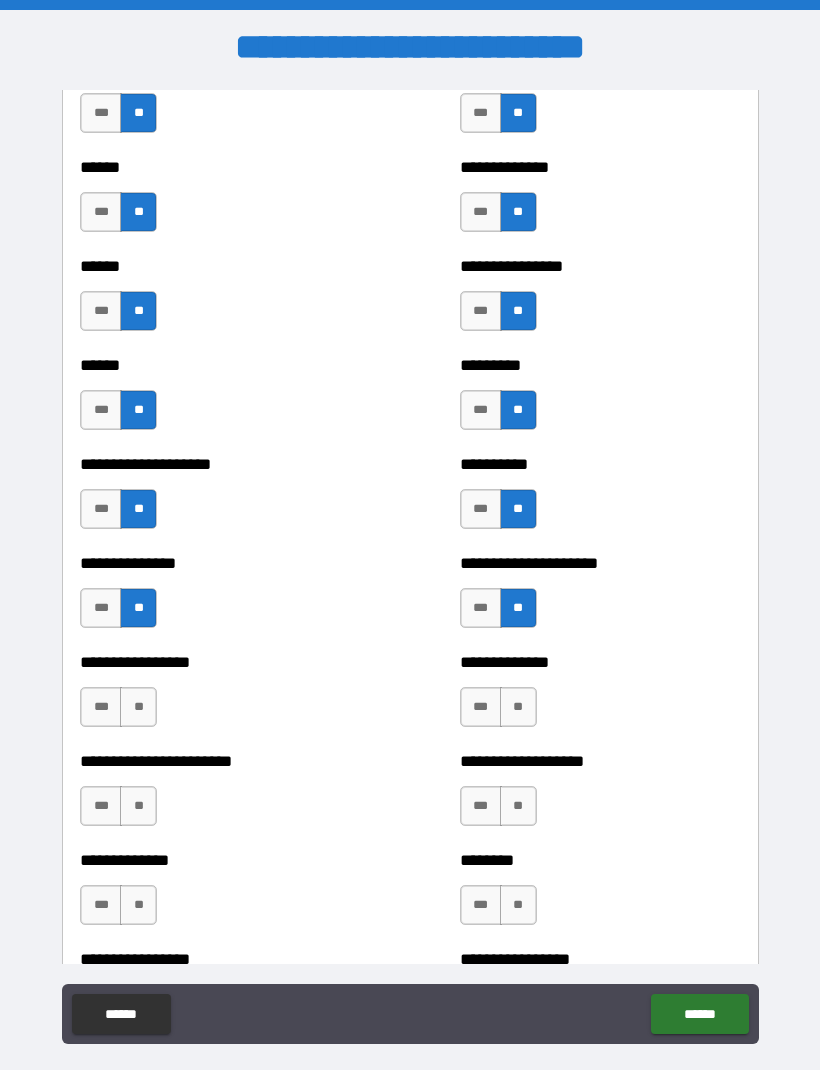 click on "**" at bounding box center [138, 707] 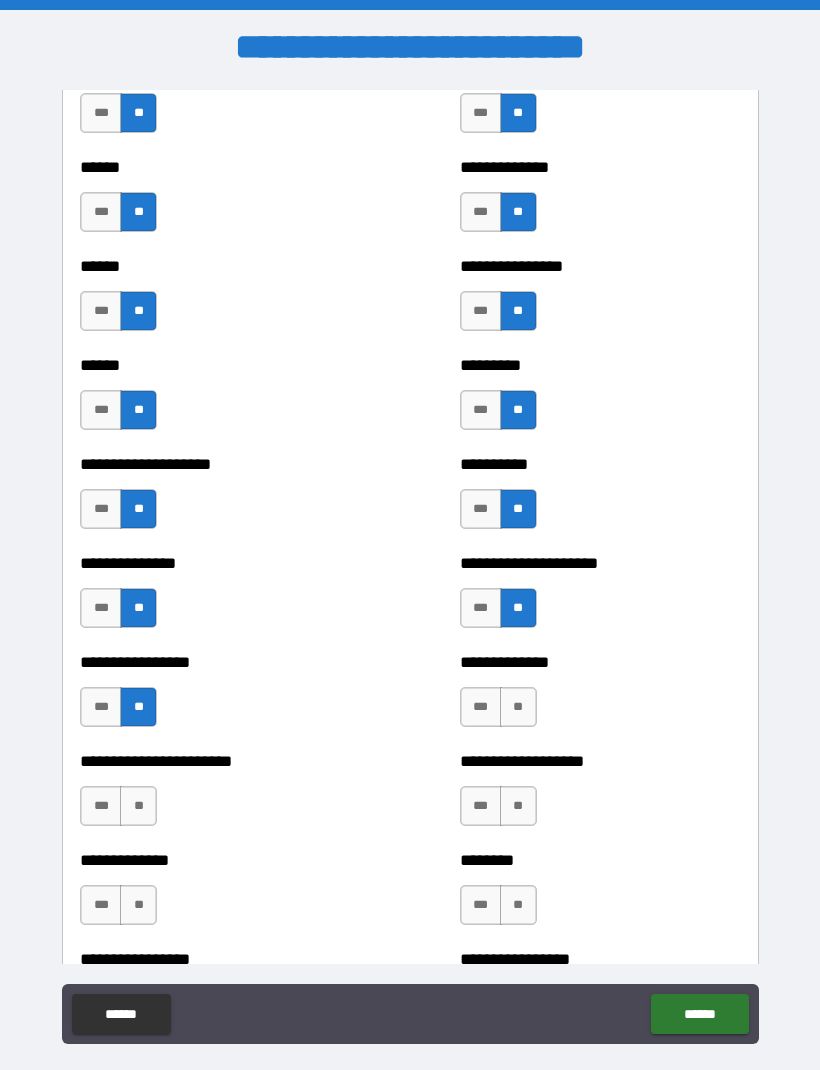 click on "**" at bounding box center [518, 707] 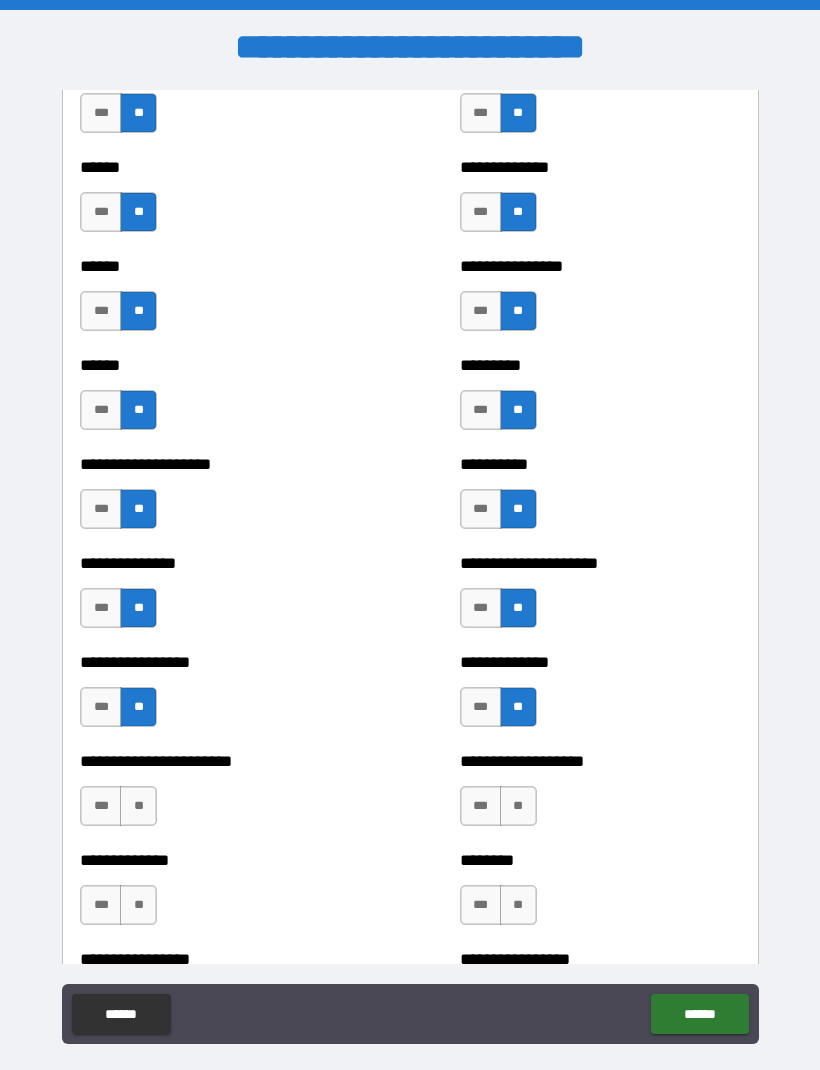 click on "**" at bounding box center [138, 806] 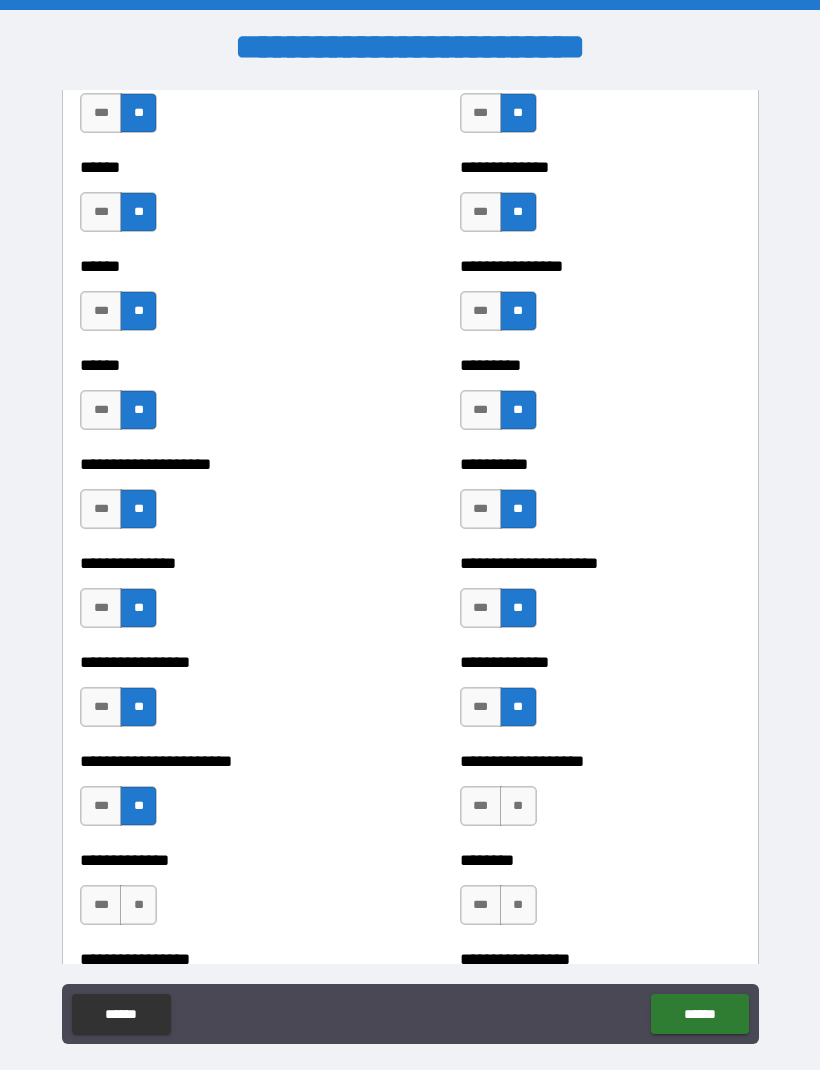 click on "**" at bounding box center (518, 806) 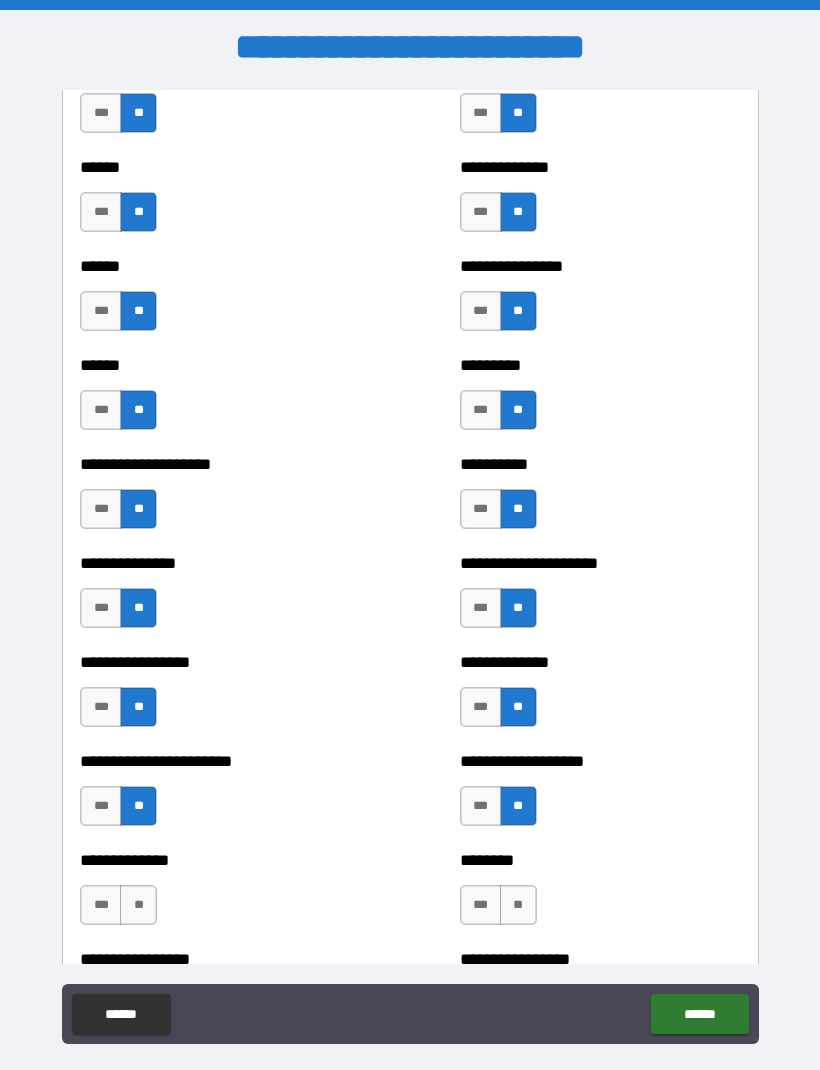 click on "**" at bounding box center (138, 905) 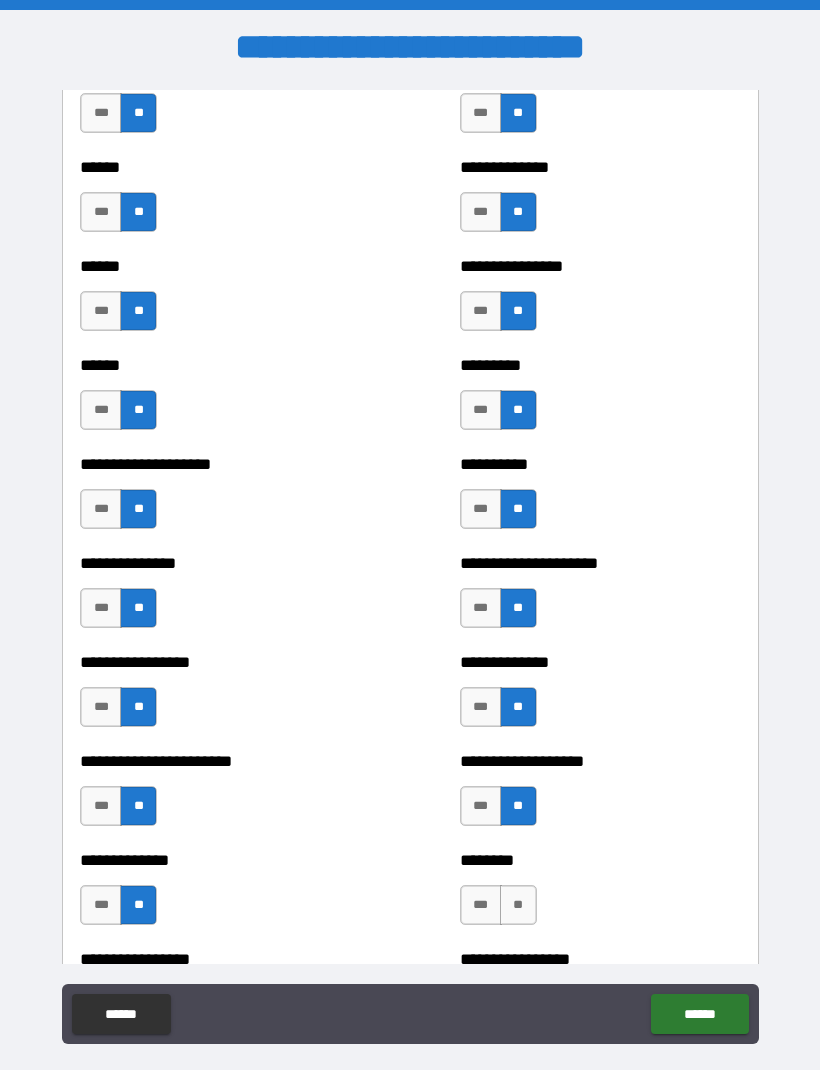 click on "**" at bounding box center [518, 905] 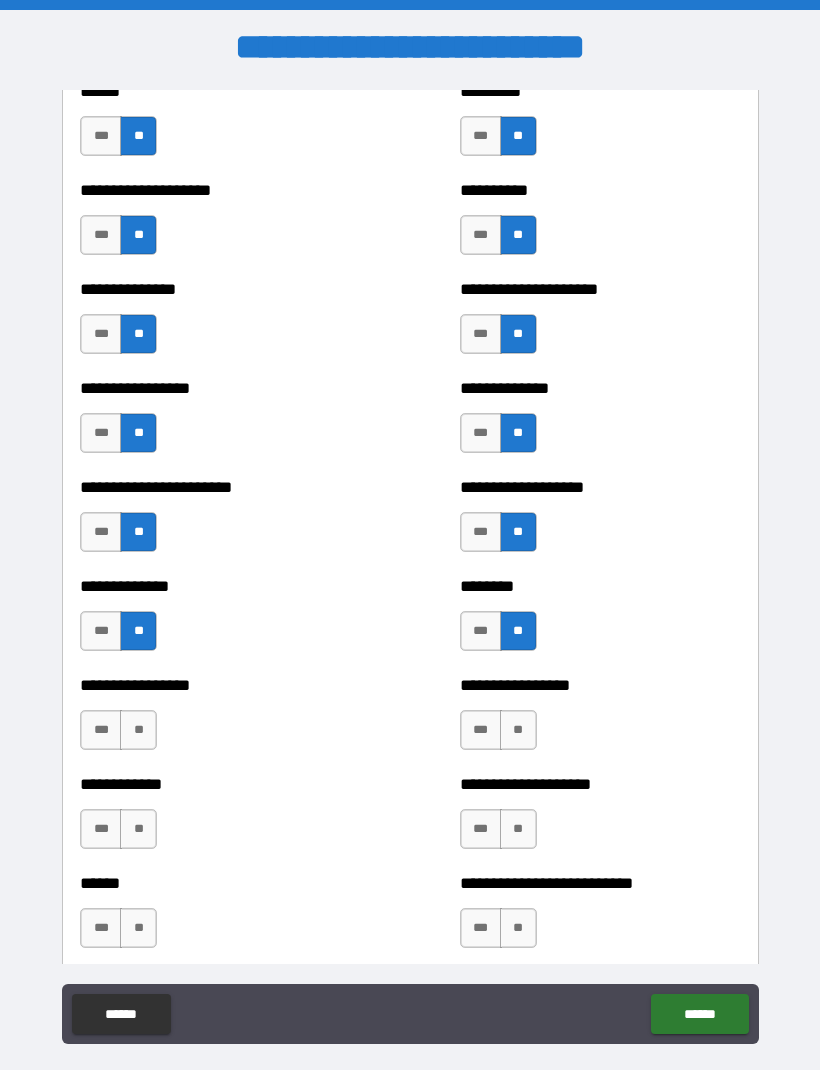 scroll, scrollTop: 3275, scrollLeft: 0, axis: vertical 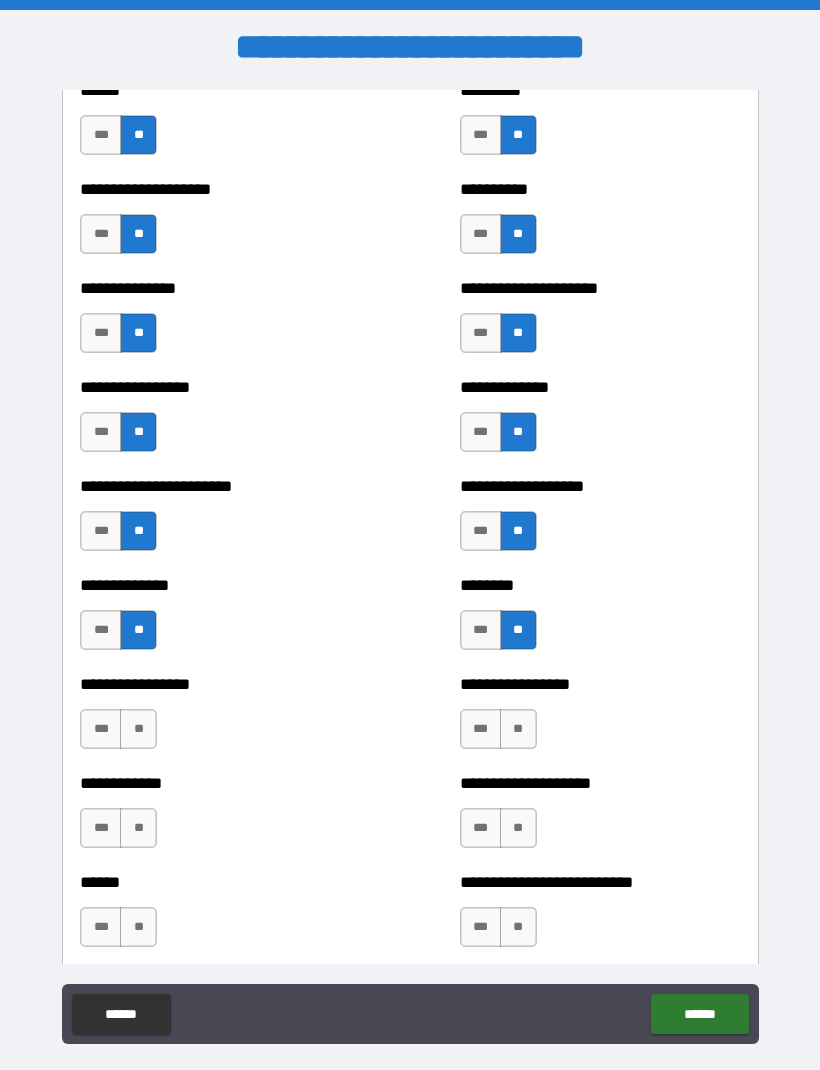 click on "**" at bounding box center (138, 729) 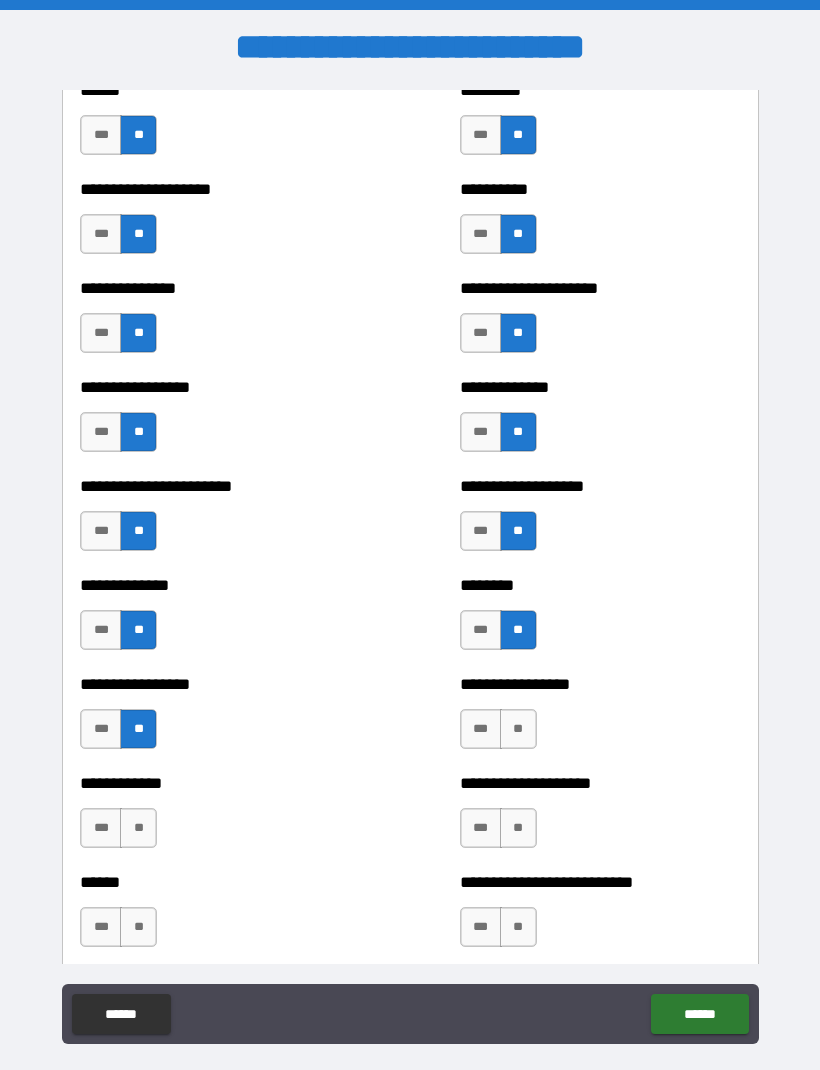click on "**" at bounding box center [518, 729] 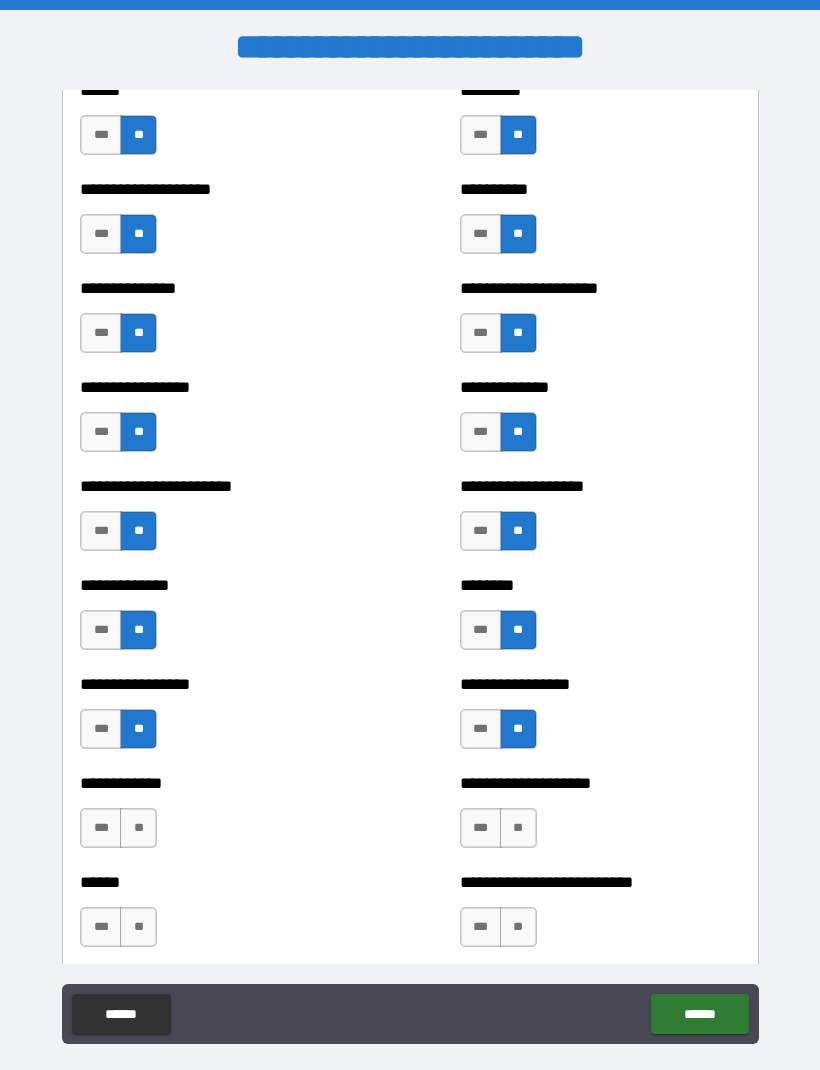 click on "**" at bounding box center (138, 828) 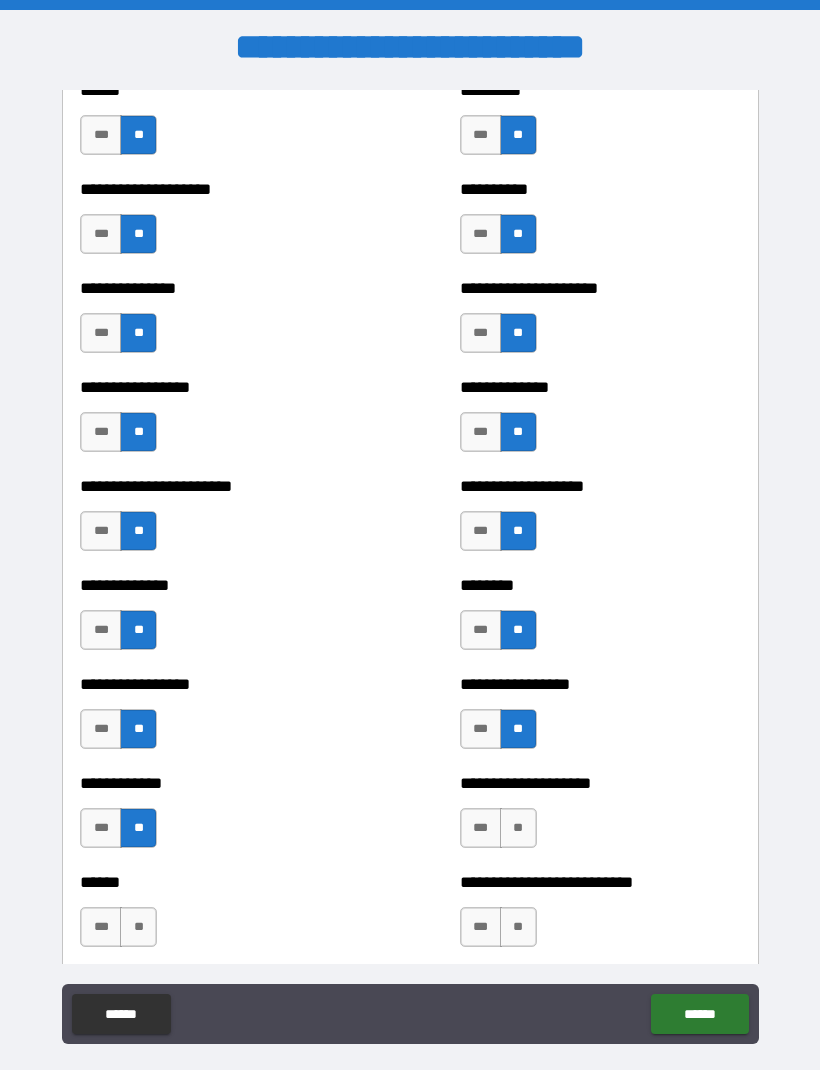 click on "**********" at bounding box center (600, 818) 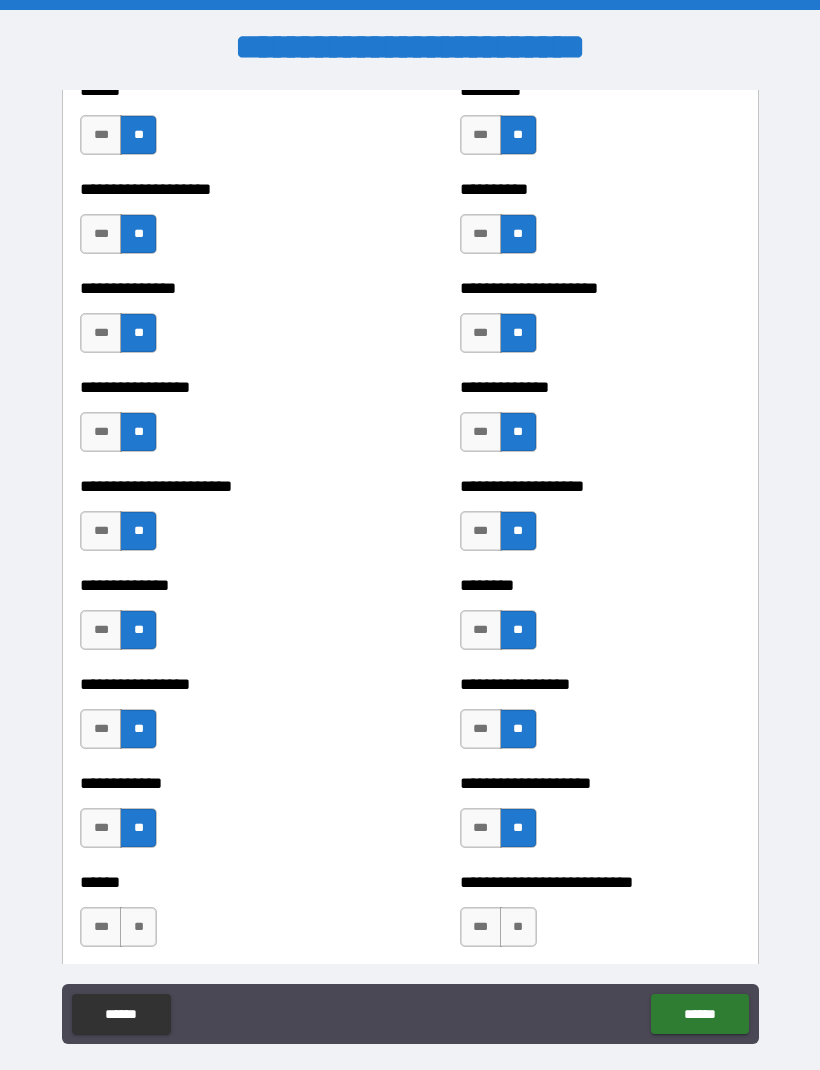 click on "**" at bounding box center [138, 927] 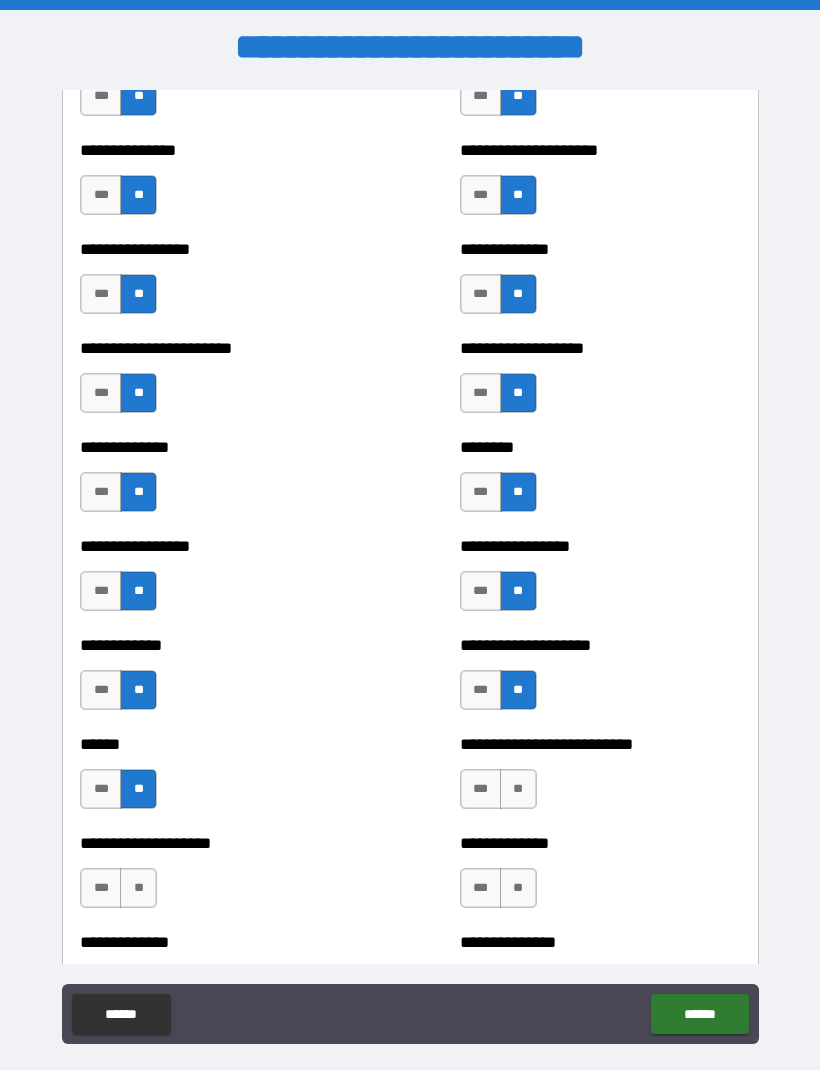 scroll, scrollTop: 3448, scrollLeft: 0, axis: vertical 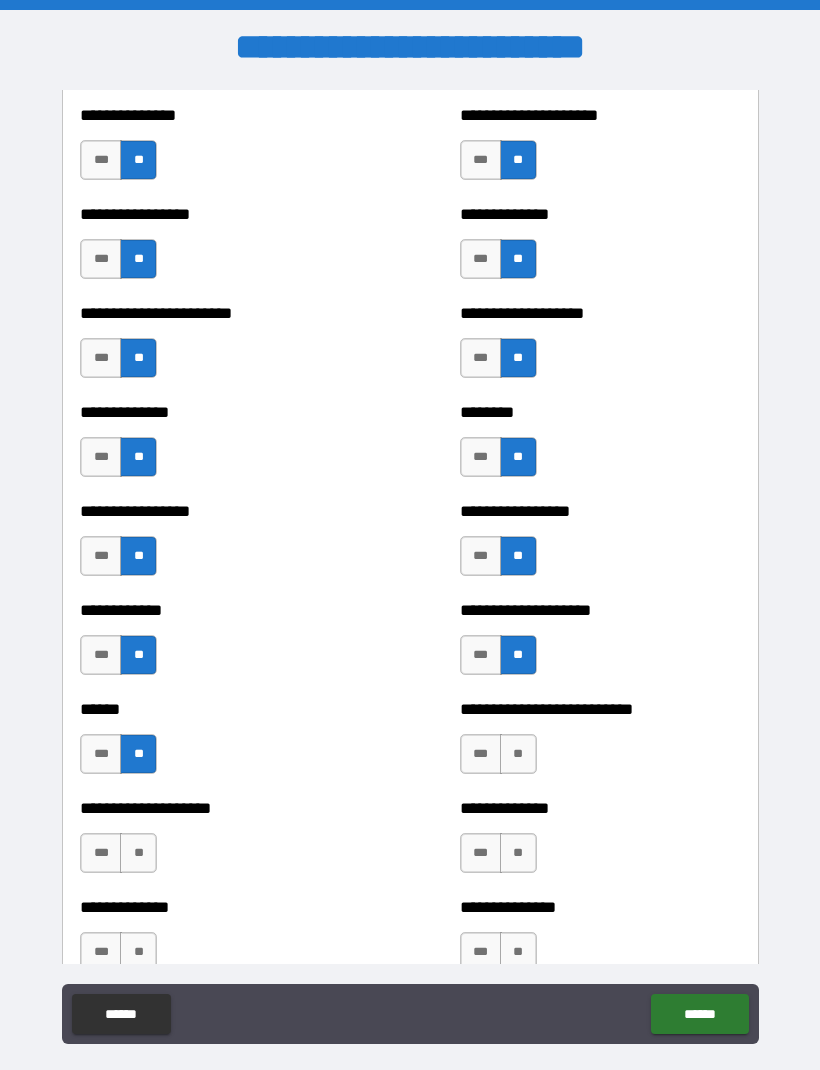 click on "**" at bounding box center [518, 754] 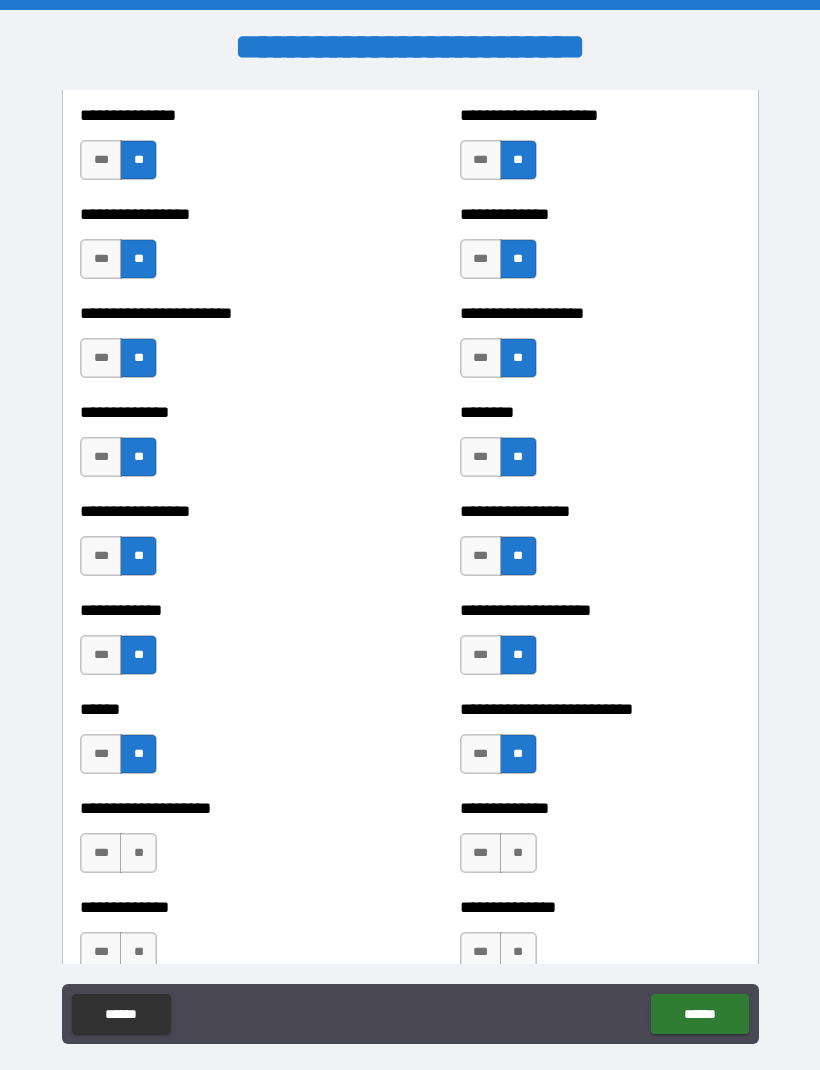 click on "**" at bounding box center (138, 853) 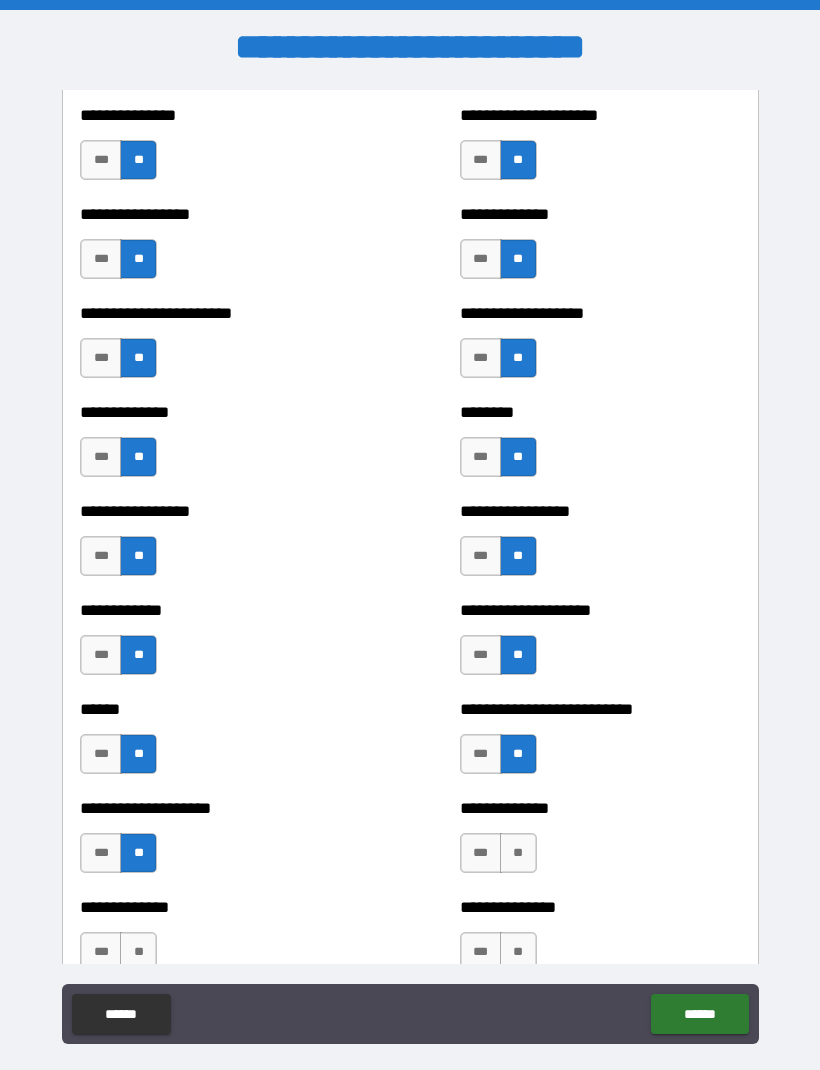 click on "**" at bounding box center (518, 853) 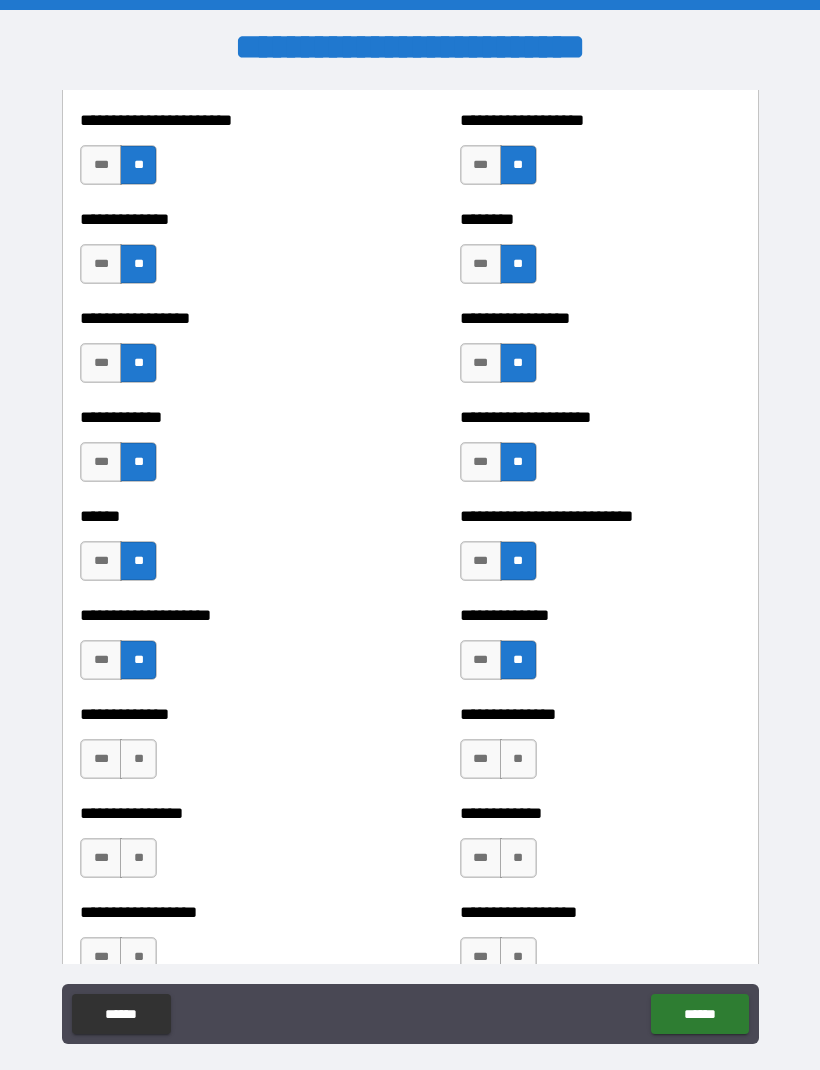 scroll, scrollTop: 3648, scrollLeft: 0, axis: vertical 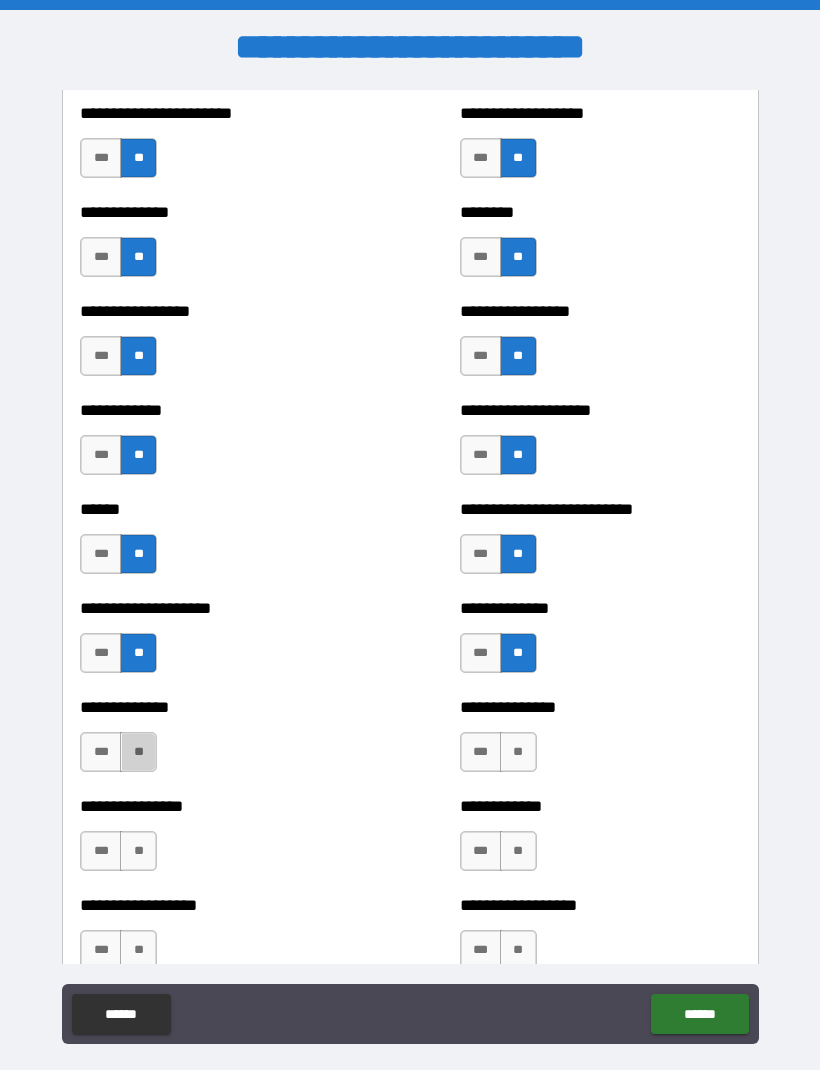 click on "**" at bounding box center [138, 752] 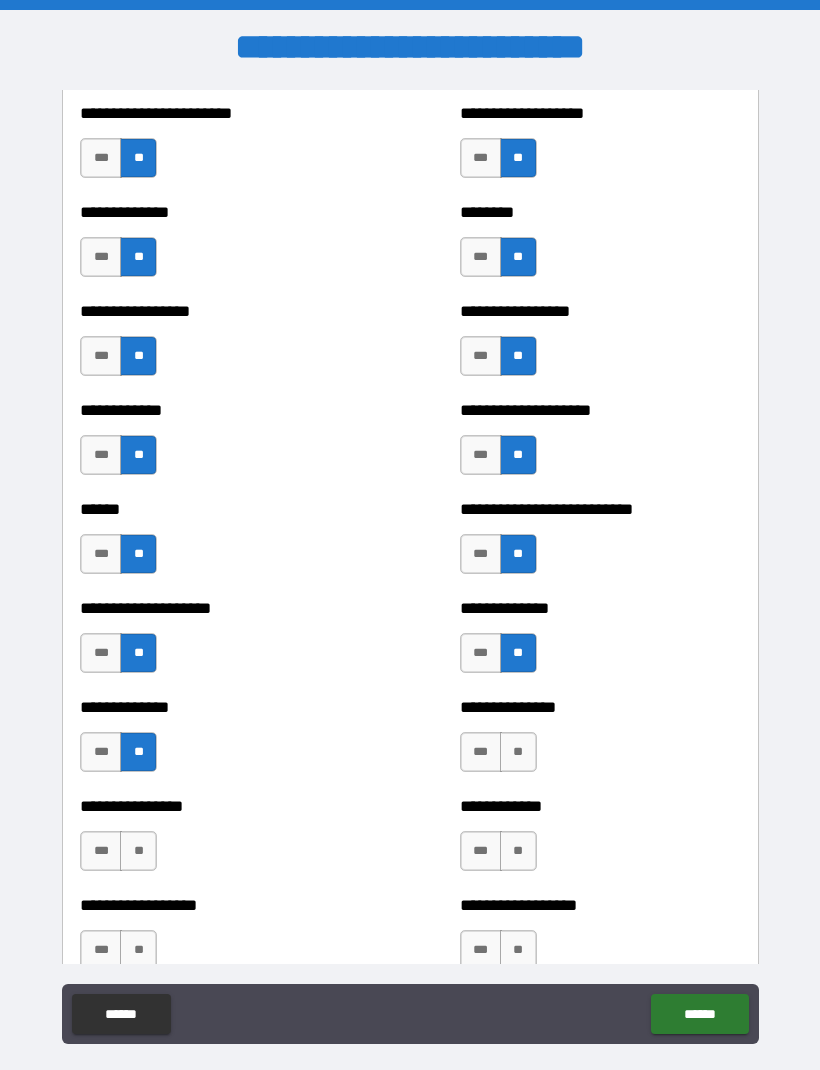 click on "**********" at bounding box center [600, 742] 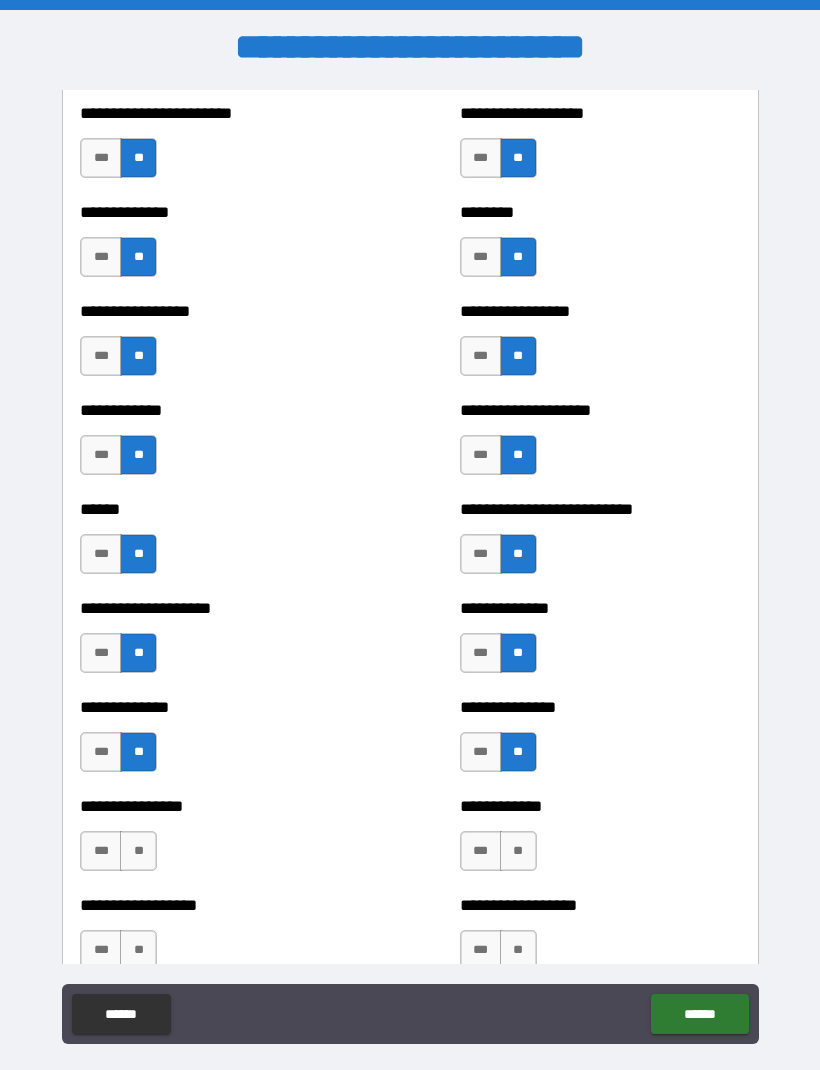 click on "**" at bounding box center [138, 851] 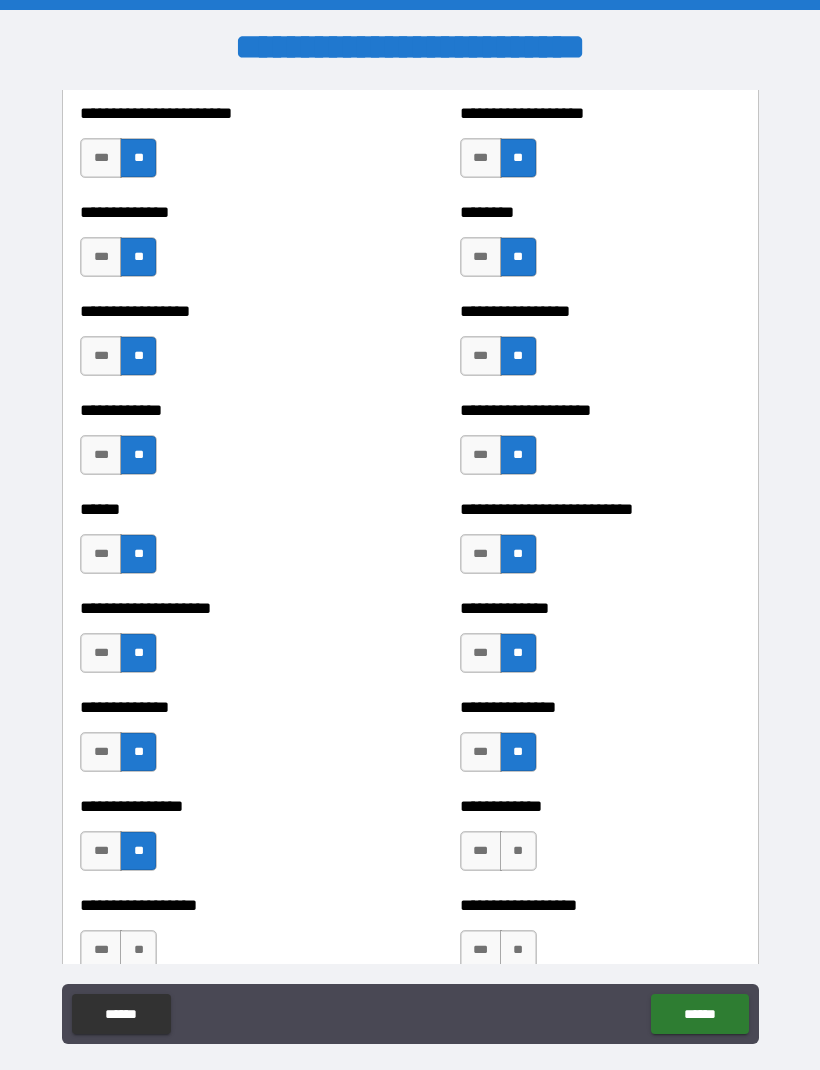 click on "**********" at bounding box center (600, 841) 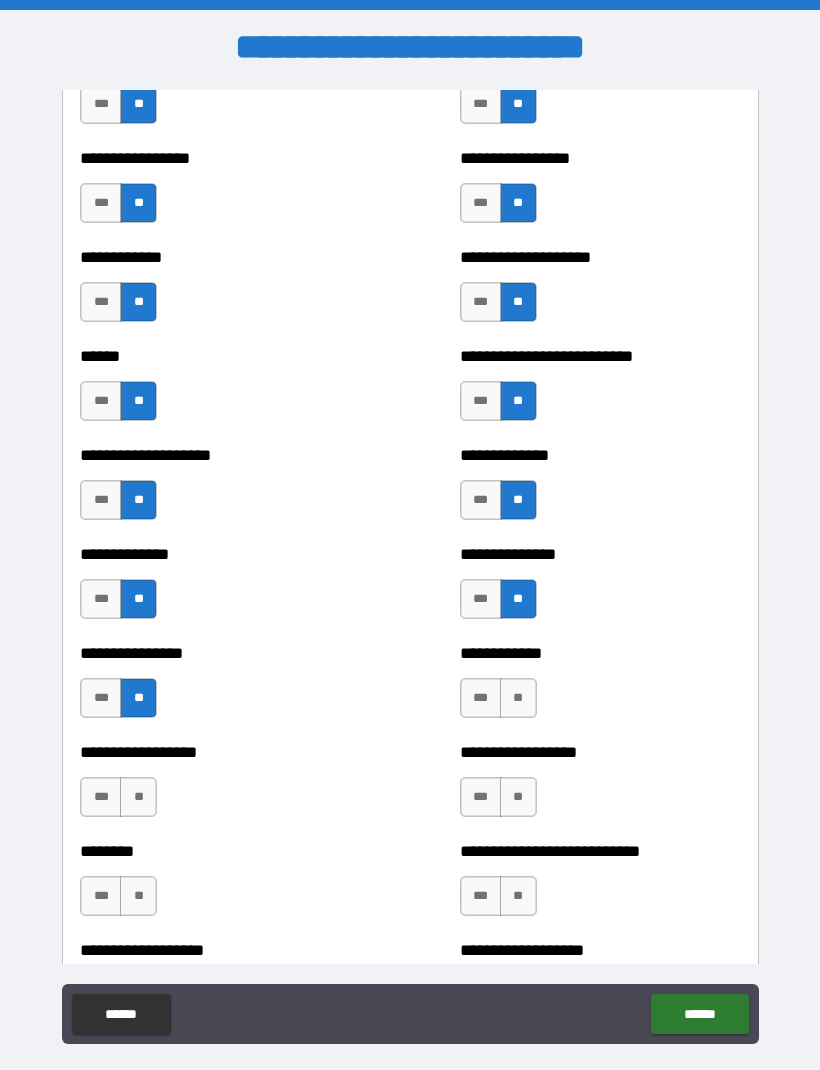 scroll, scrollTop: 3836, scrollLeft: 0, axis: vertical 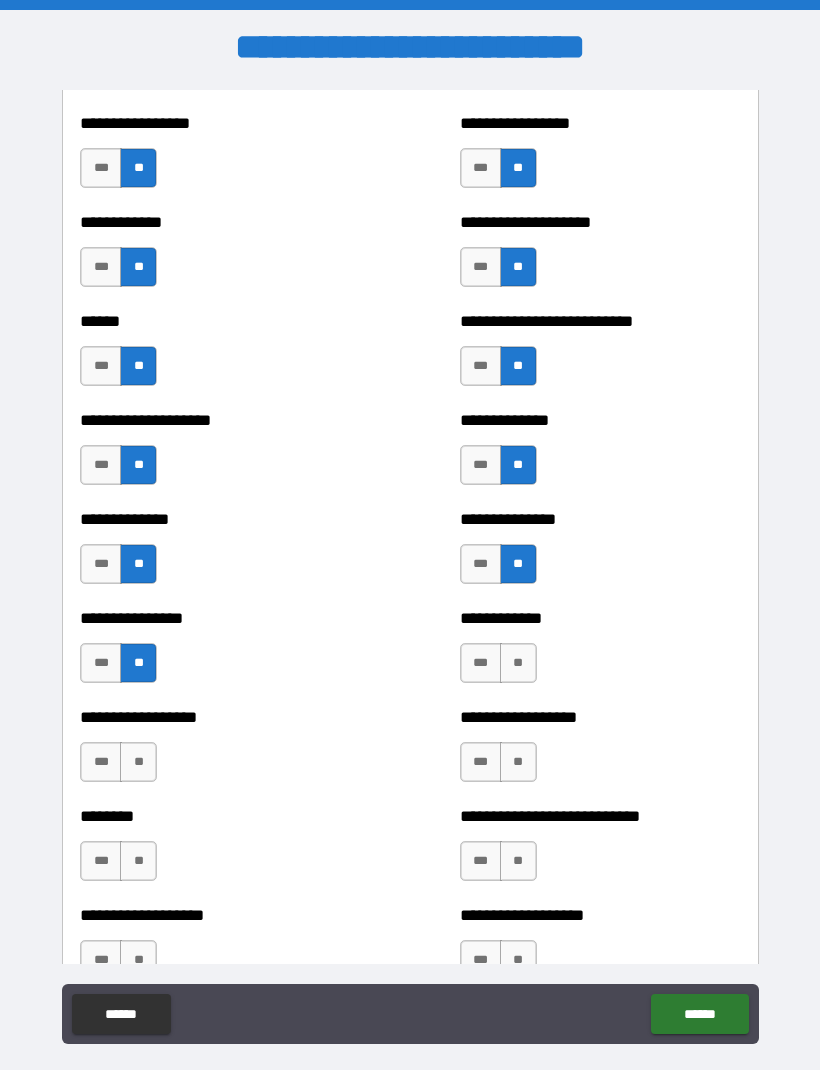 click on "**" at bounding box center [518, 663] 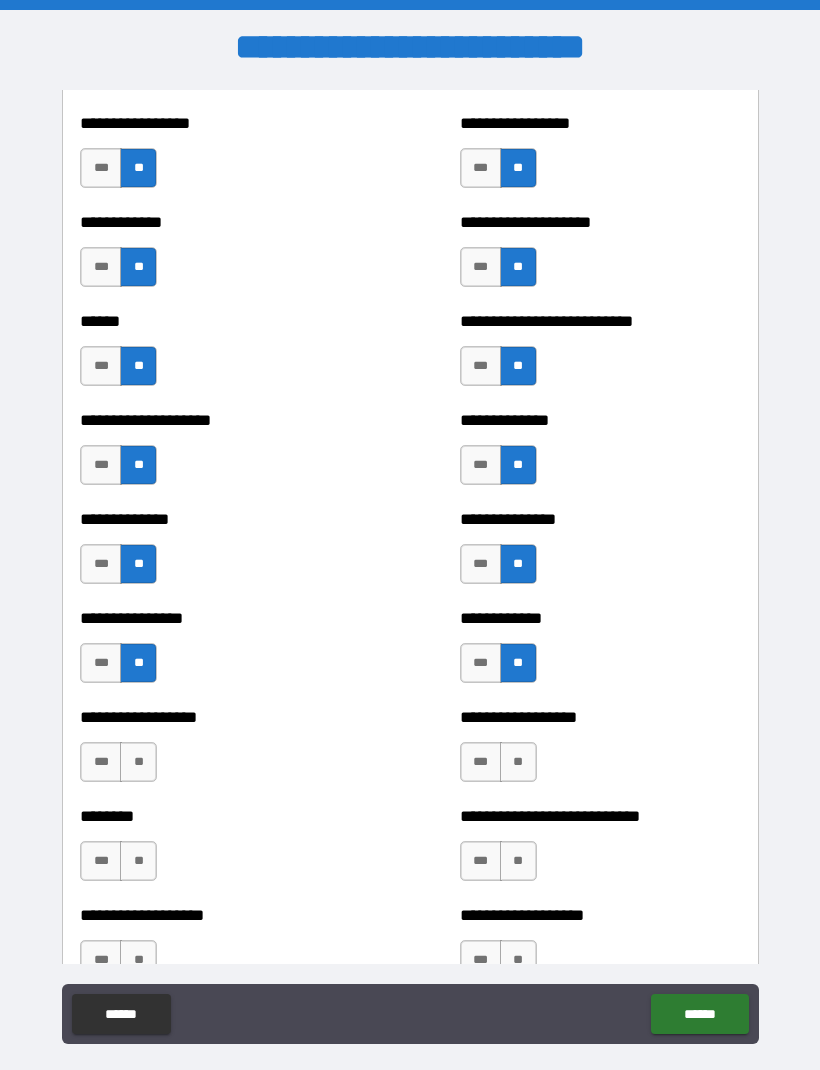 click on "**" at bounding box center (138, 762) 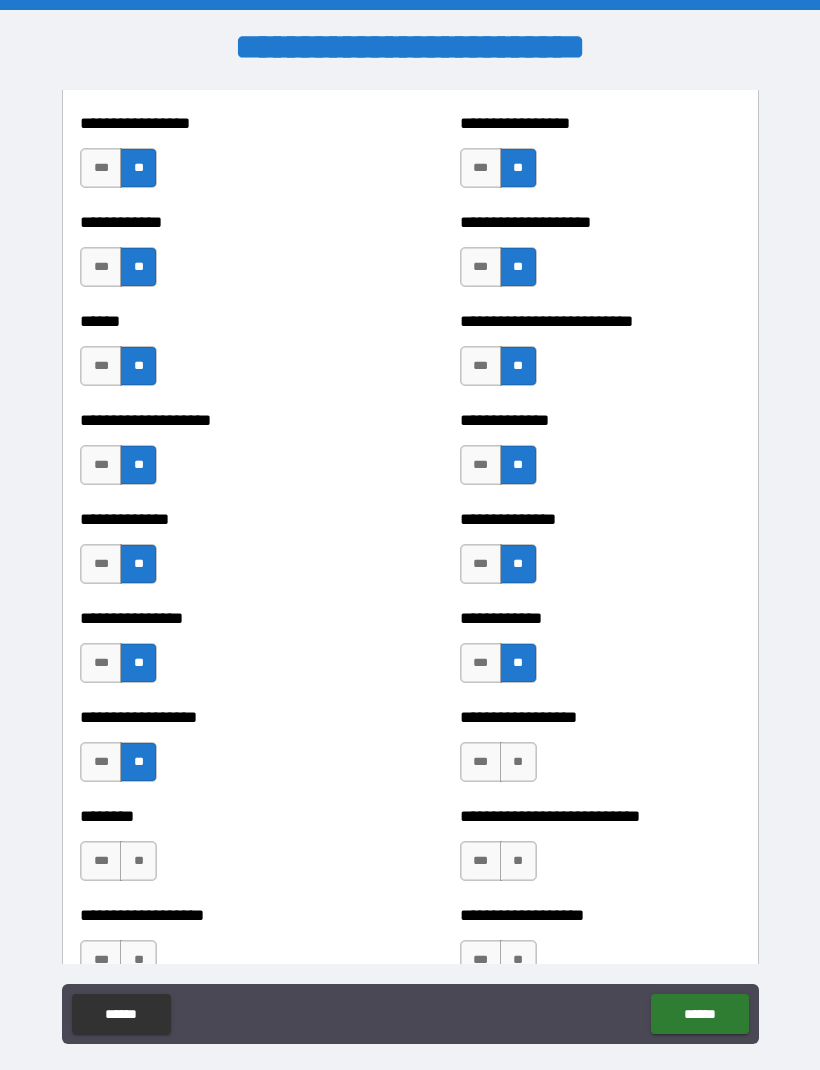 click on "**" at bounding box center (518, 762) 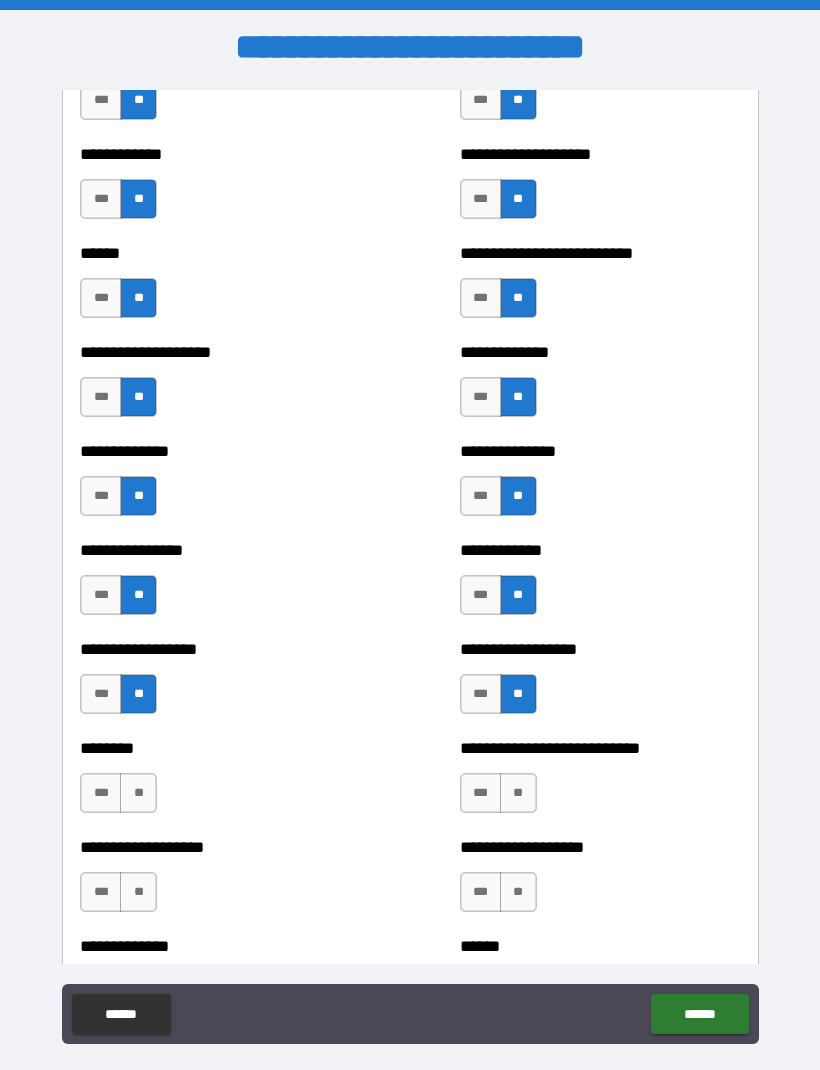scroll, scrollTop: 3905, scrollLeft: 0, axis: vertical 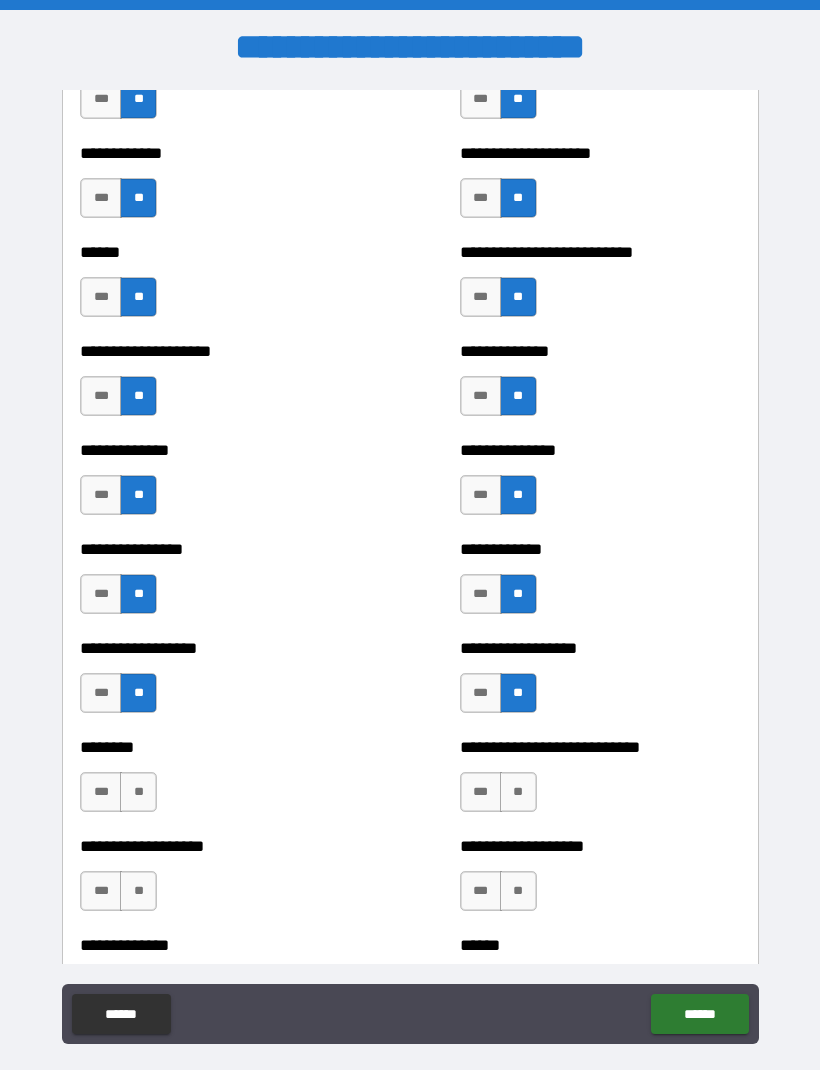 click on "**" at bounding box center (138, 792) 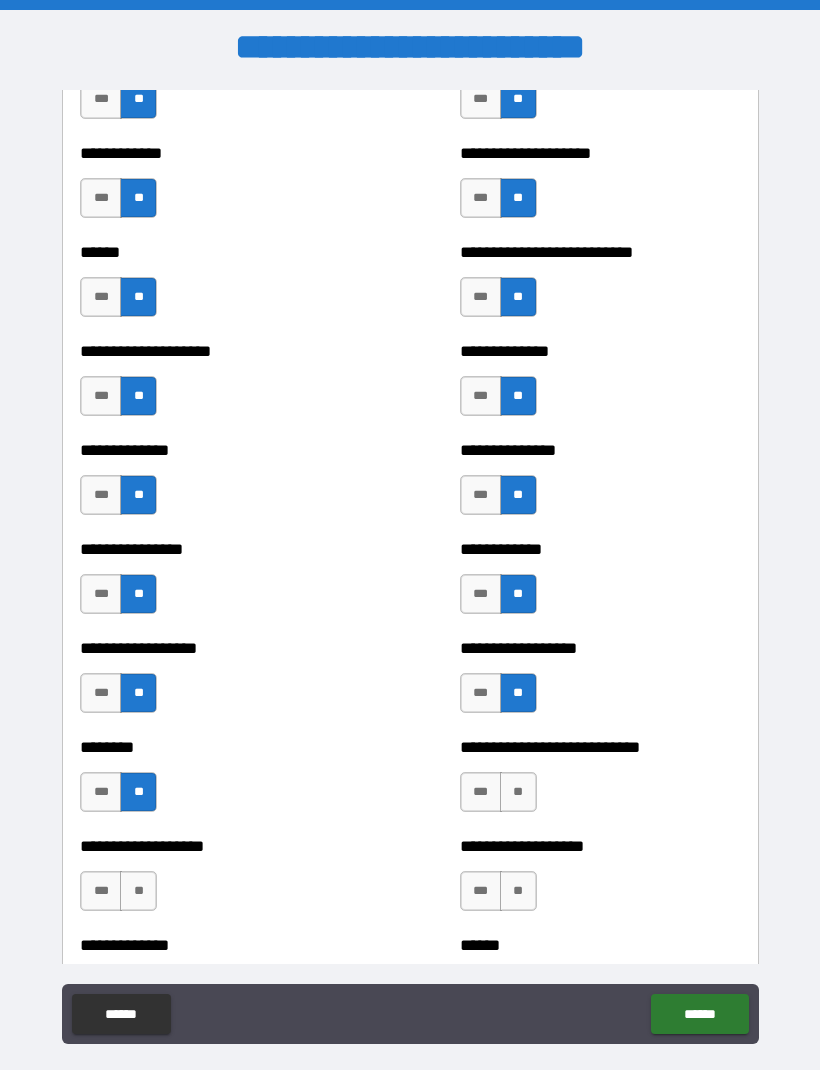 click on "**" at bounding box center (518, 792) 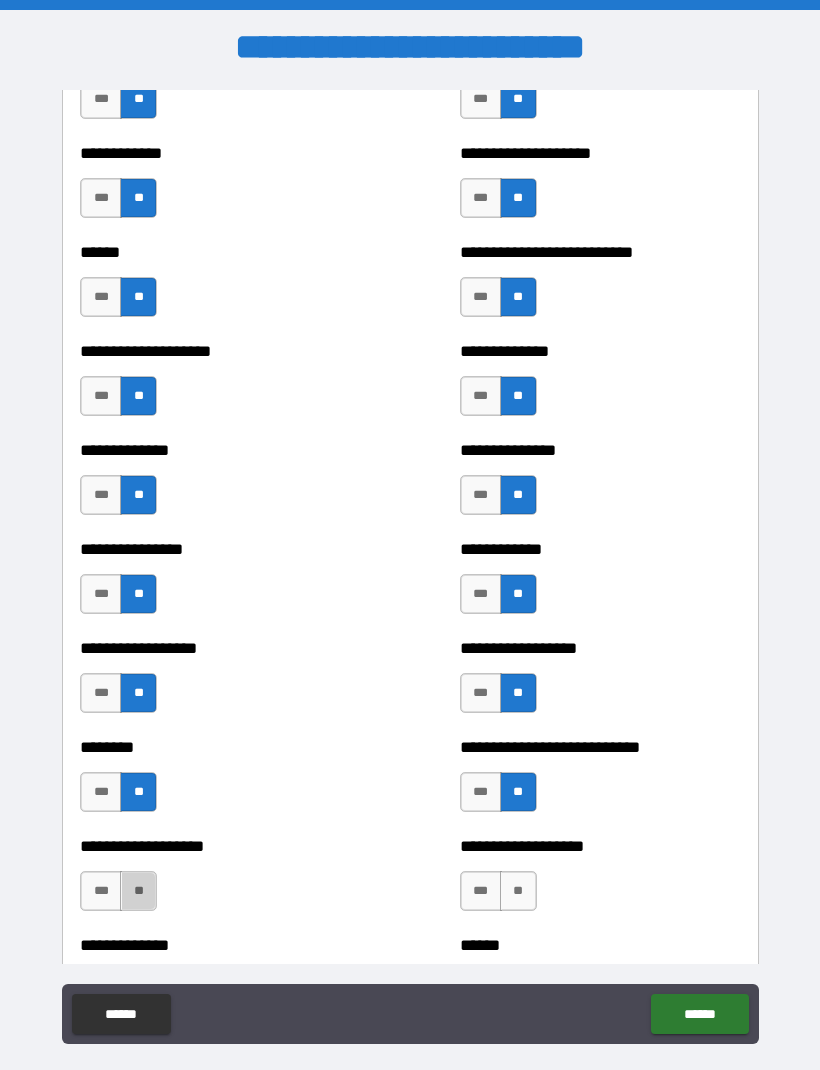 click on "**" at bounding box center [138, 891] 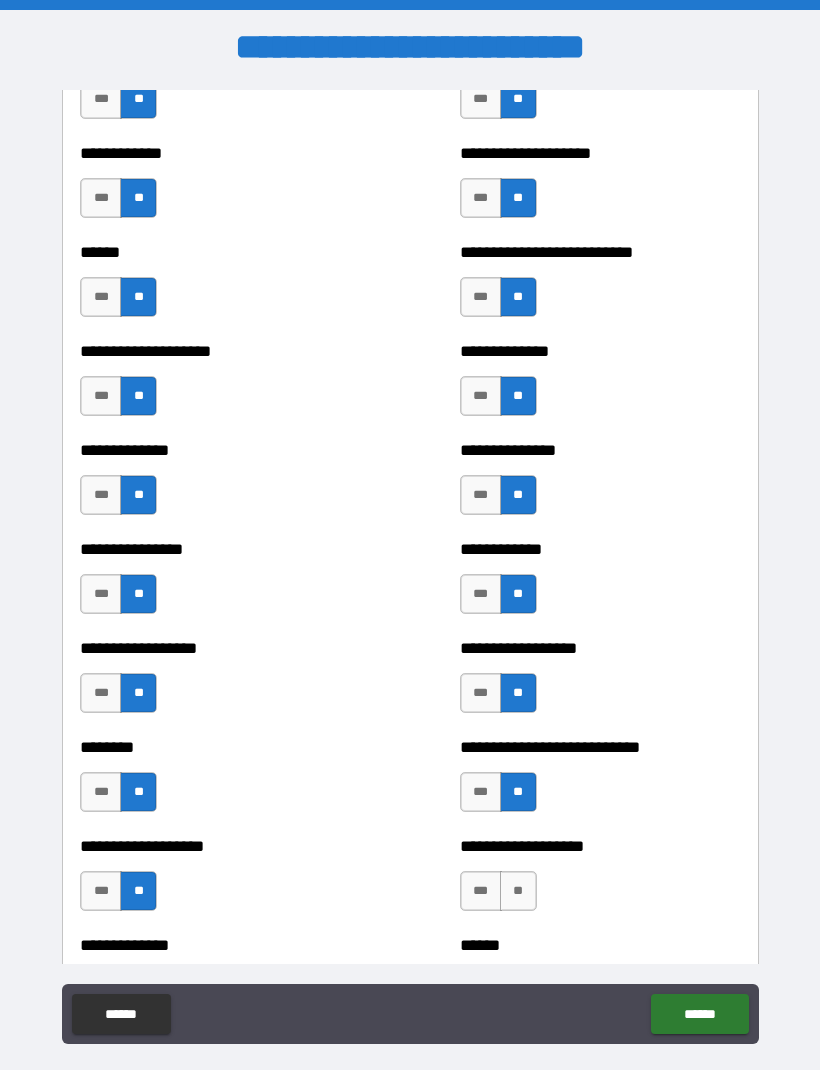 click on "**" at bounding box center (518, 891) 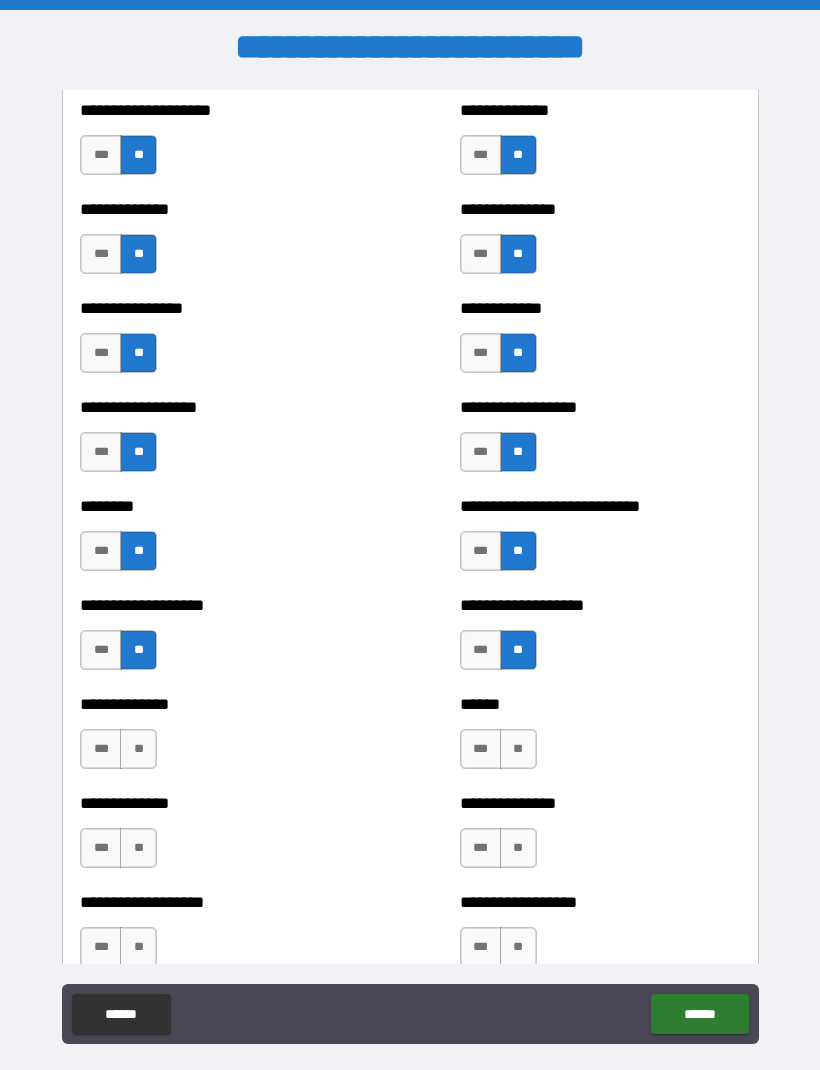 scroll, scrollTop: 4160, scrollLeft: 0, axis: vertical 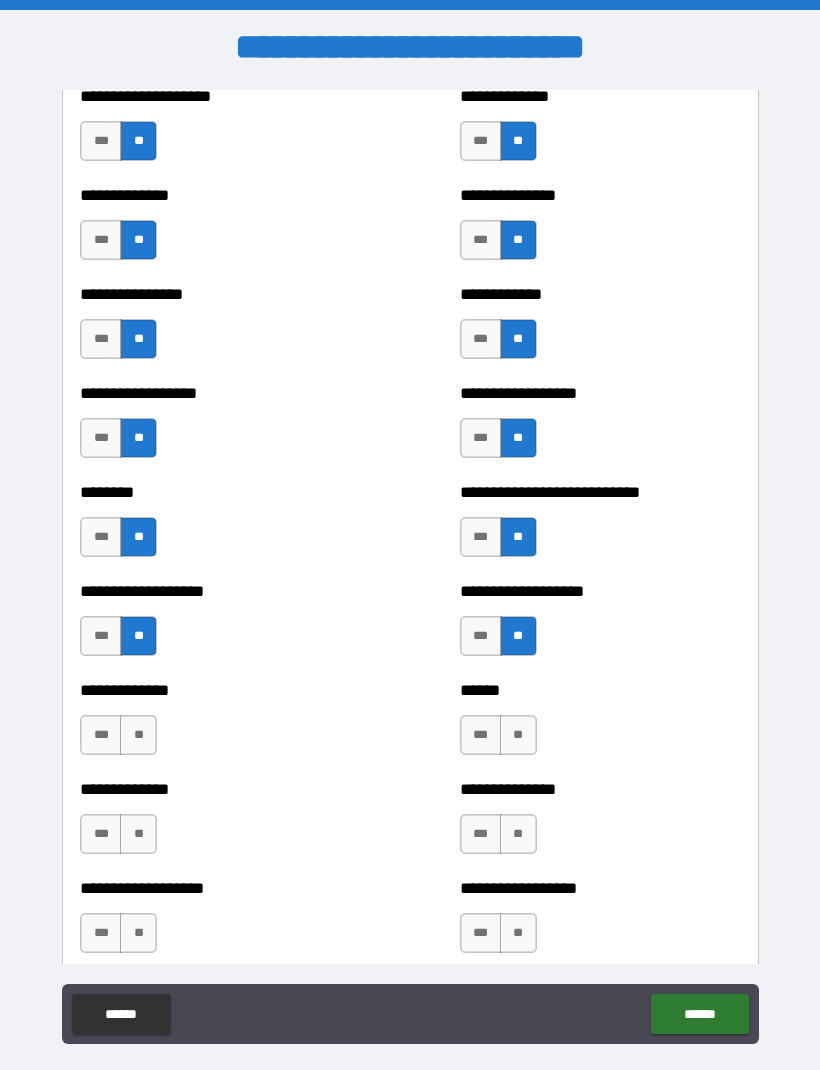 click on "**" at bounding box center (138, 735) 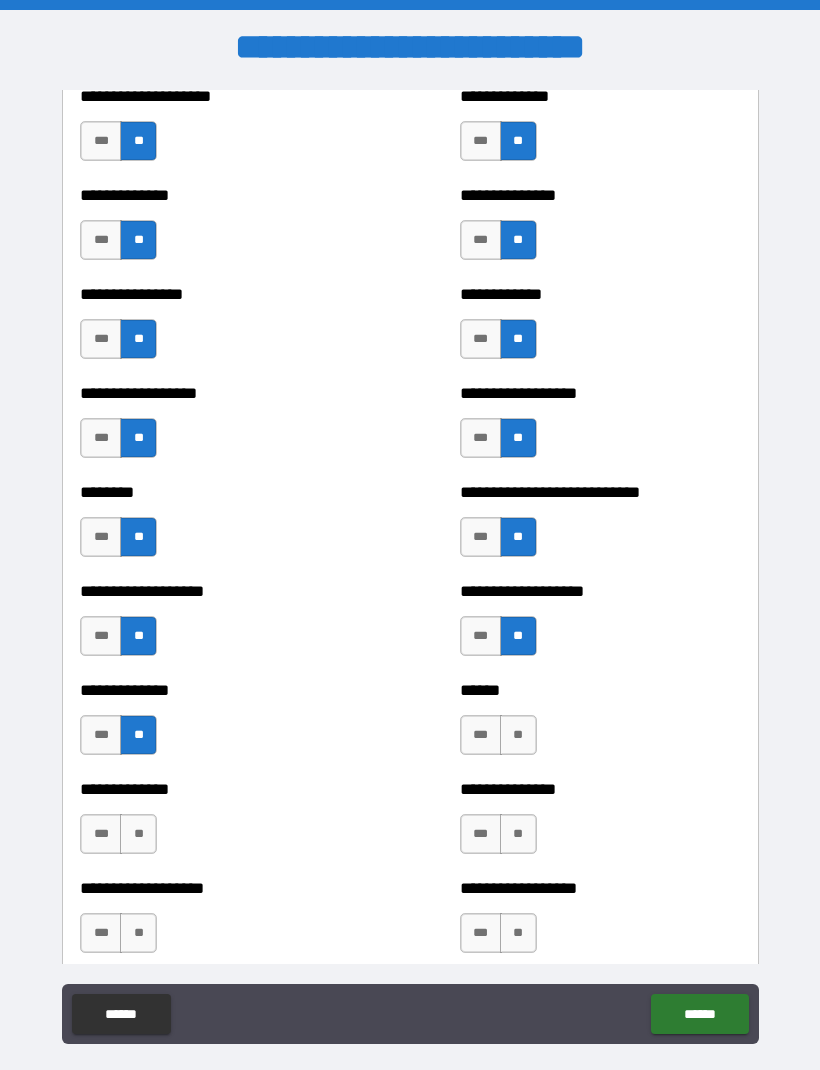 click on "**" at bounding box center [518, 735] 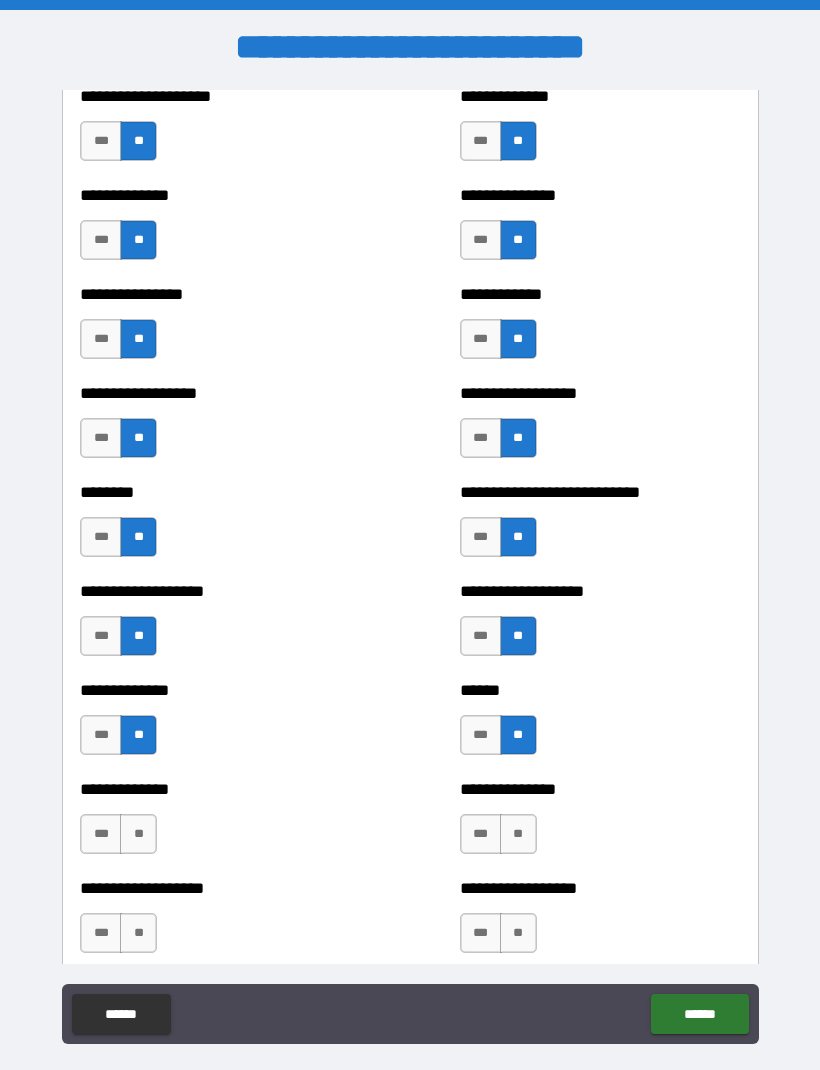click on "**********" at bounding box center [600, 824] 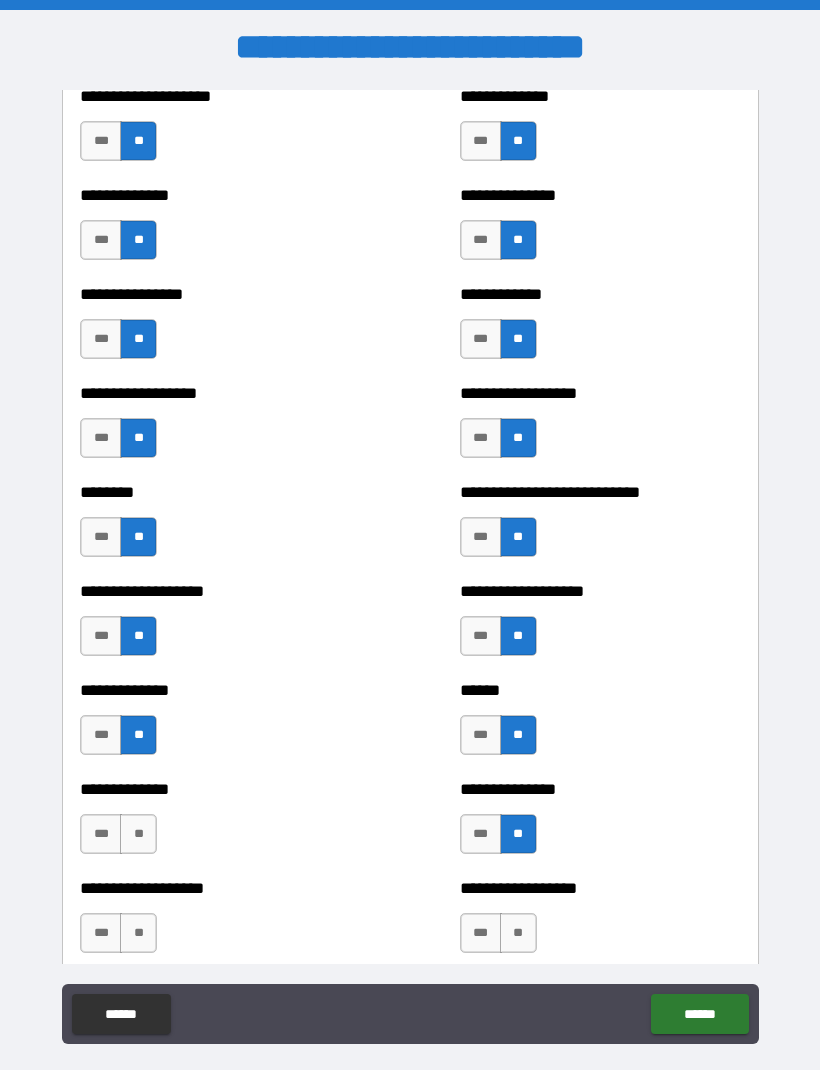 click on "**" at bounding box center (138, 834) 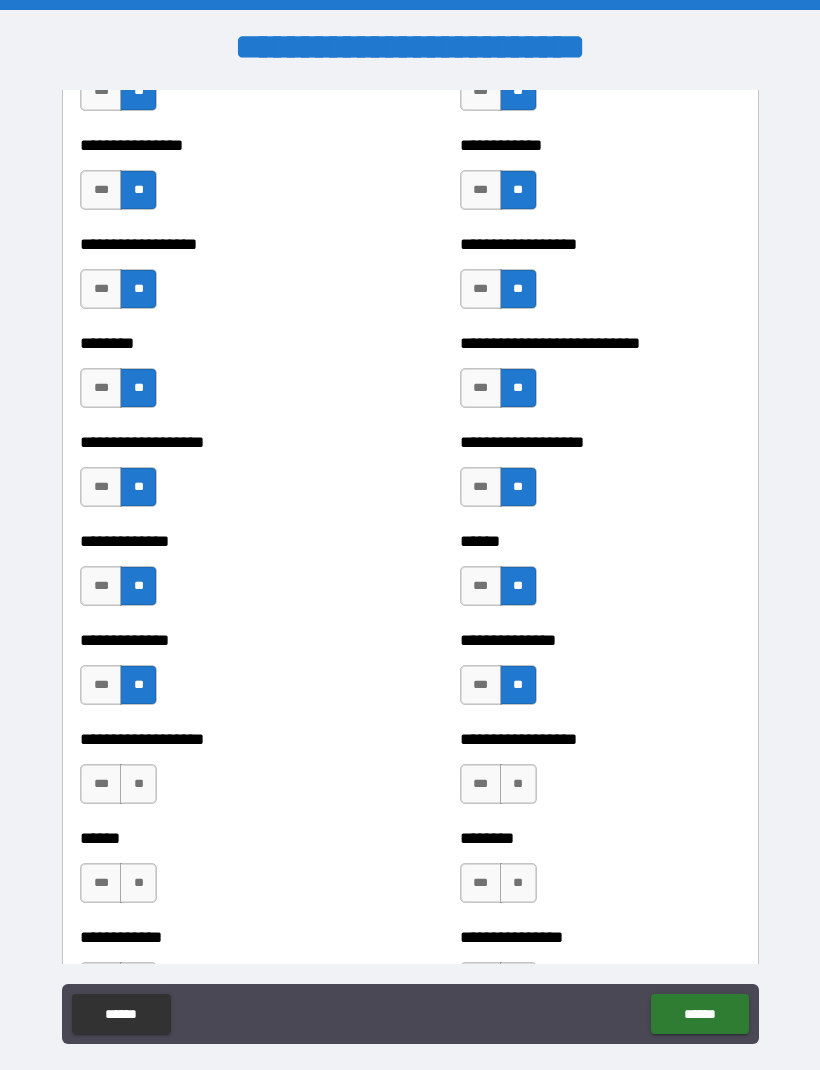 scroll, scrollTop: 4317, scrollLeft: 0, axis: vertical 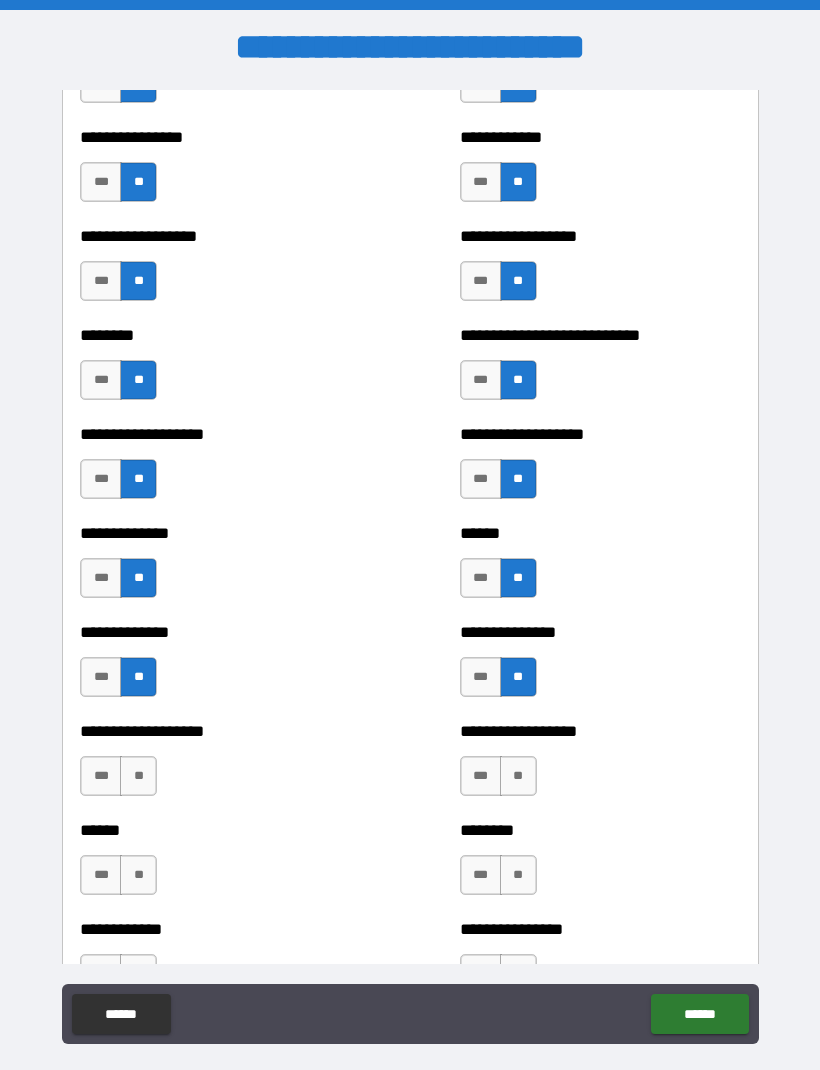 click on "**" at bounding box center (138, 776) 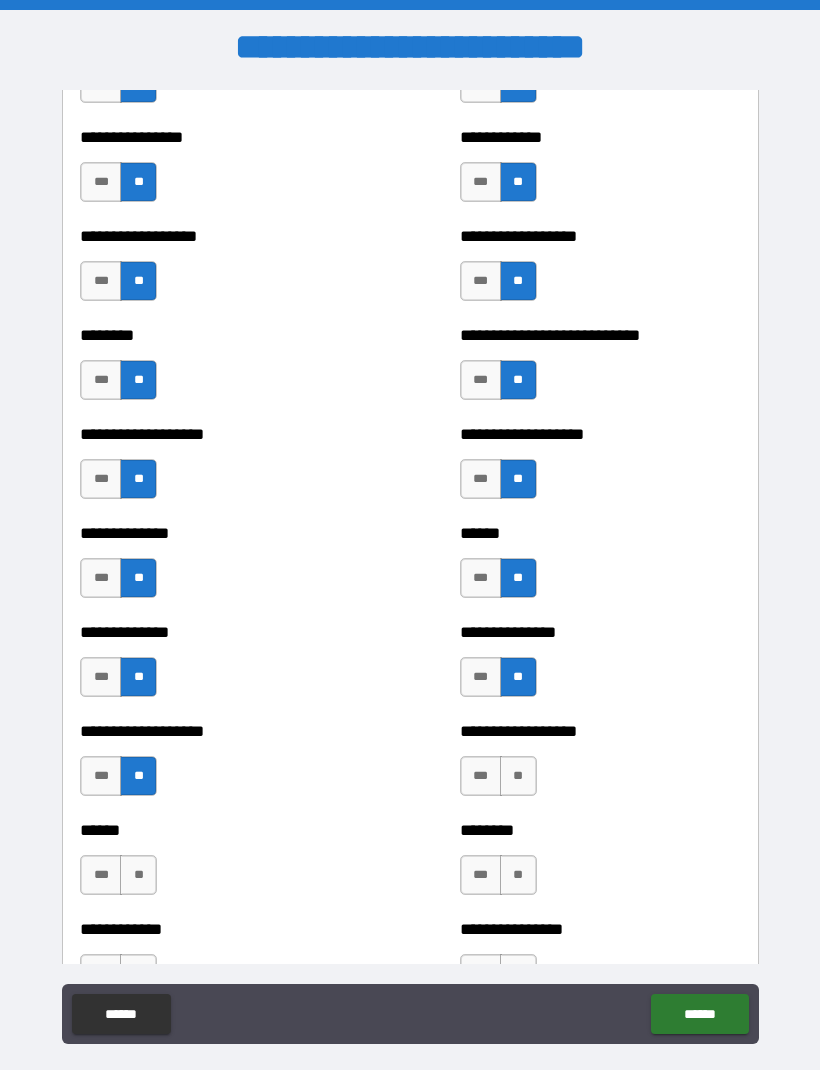 click on "*** **" at bounding box center [501, 781] 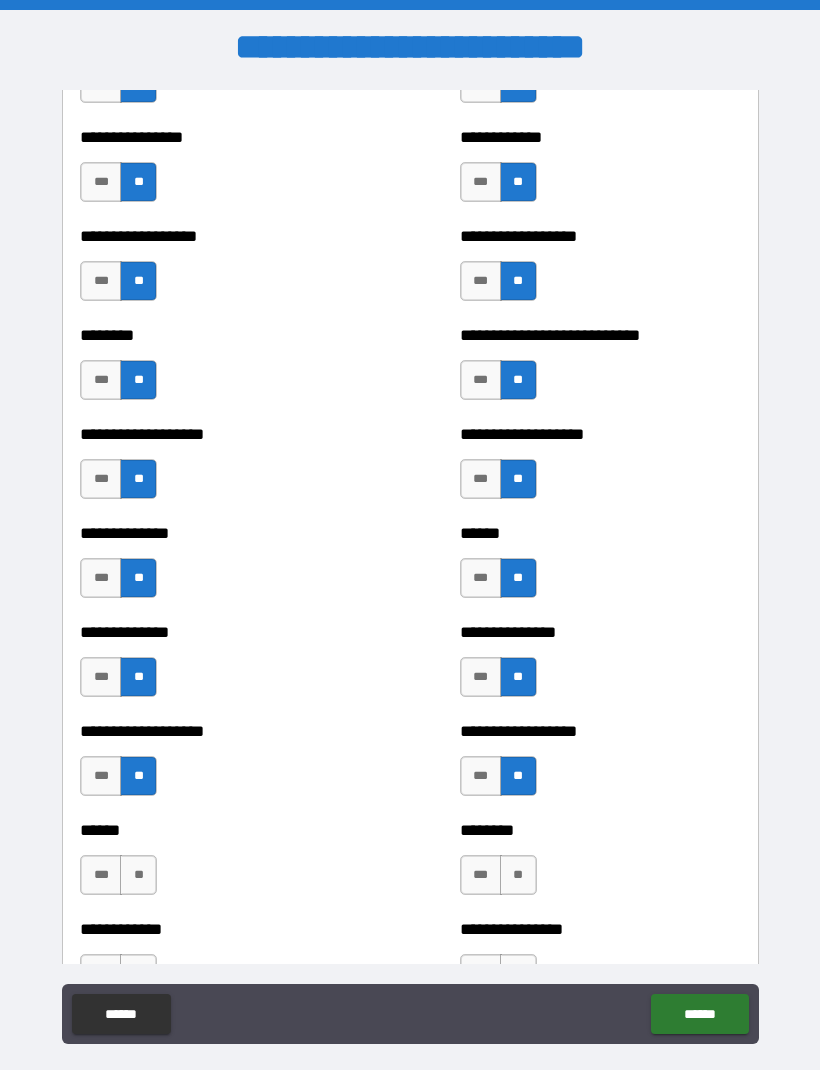 click on "**" at bounding box center [518, 875] 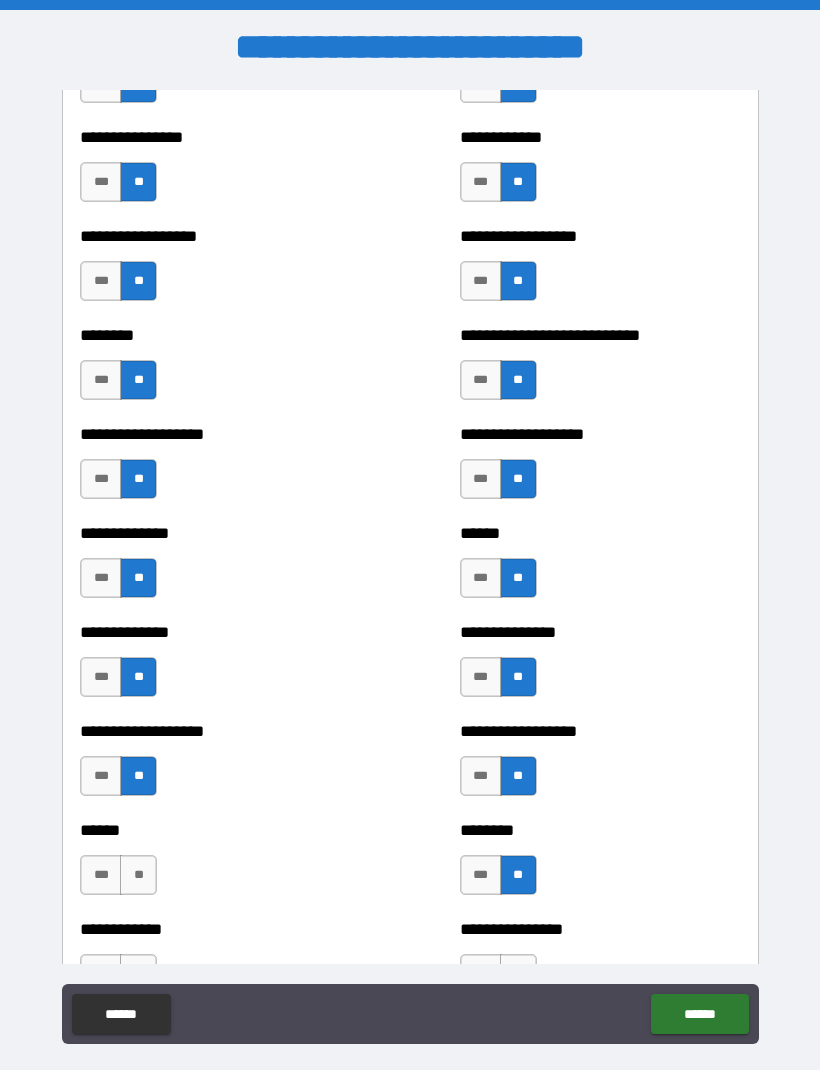 click on "**" at bounding box center [138, 875] 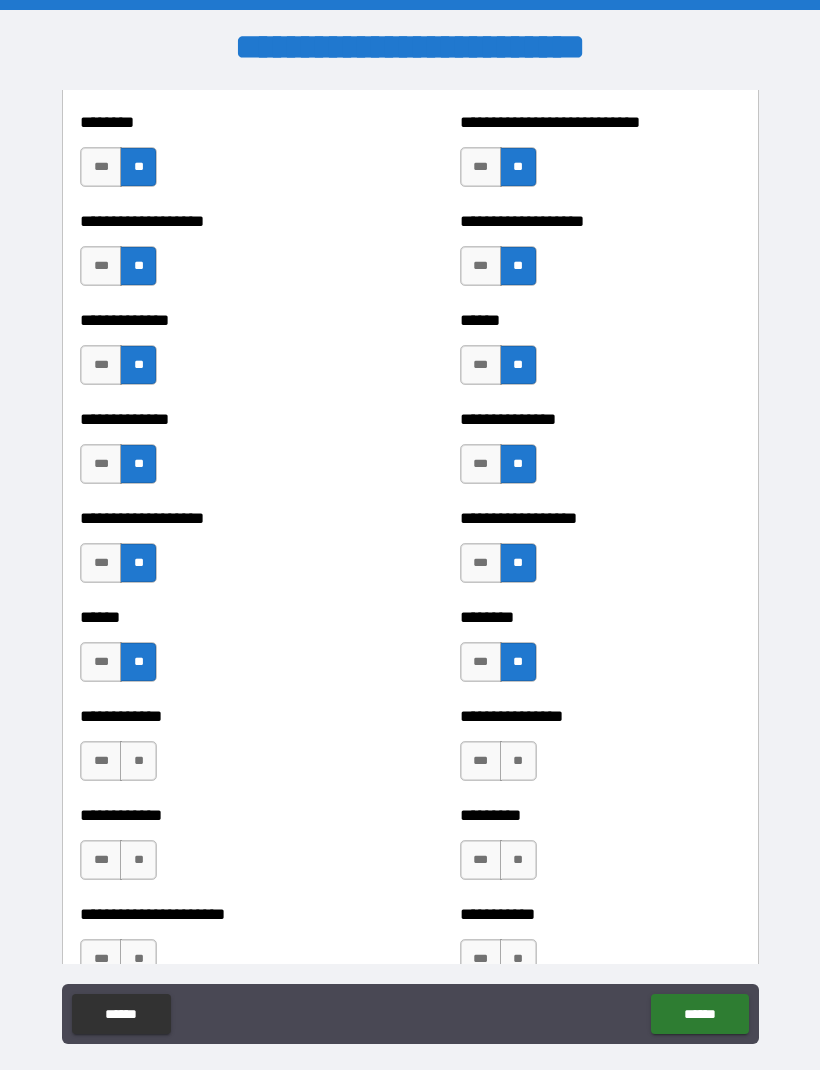 scroll, scrollTop: 4565, scrollLeft: 0, axis: vertical 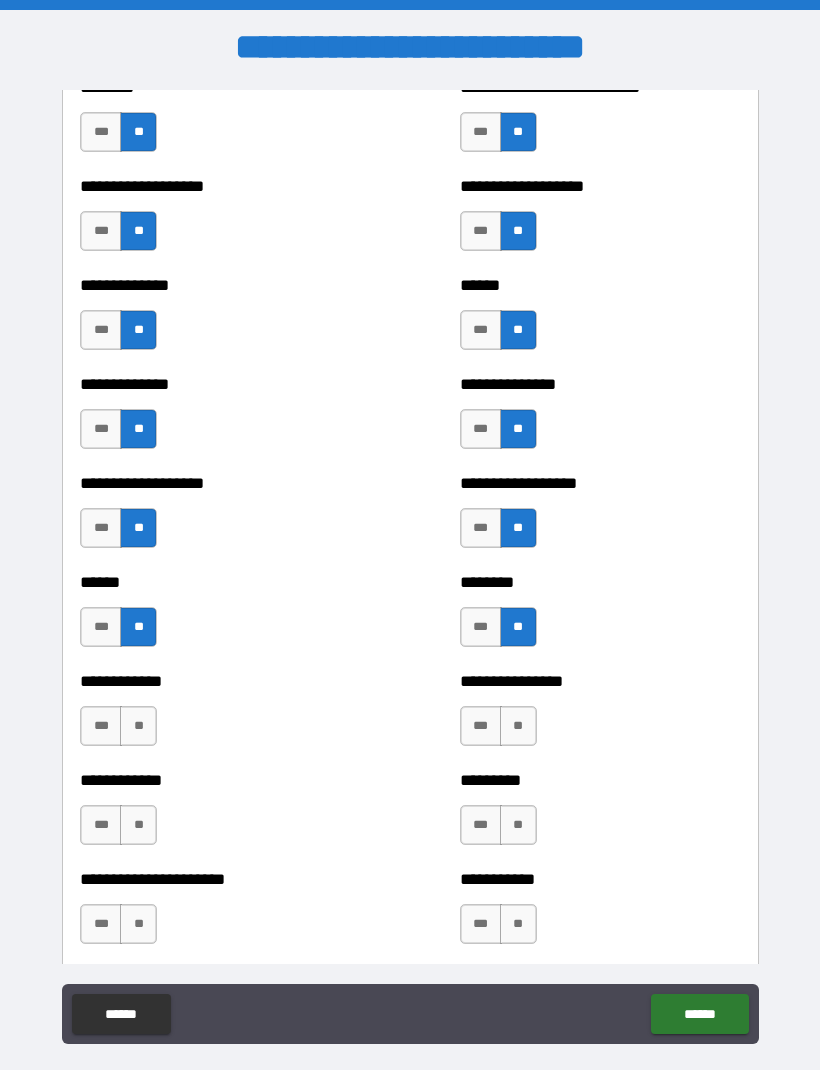 click on "**" at bounding box center (138, 726) 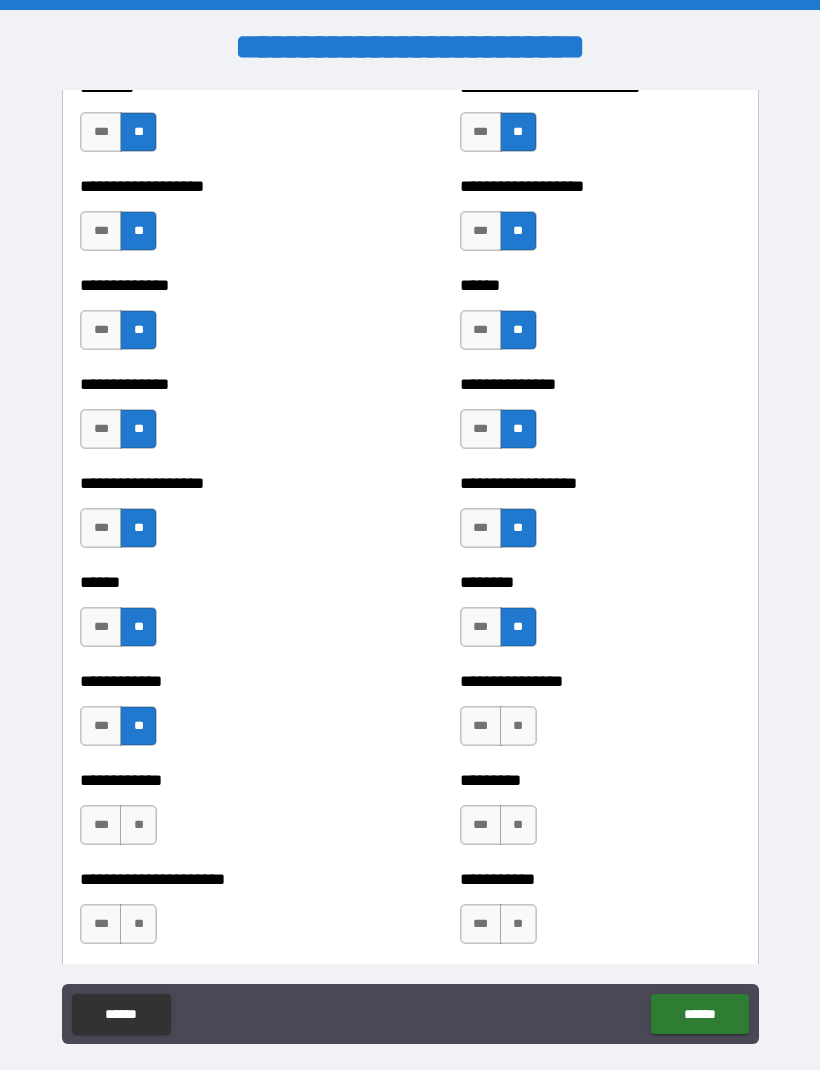 click on "**" at bounding box center (518, 726) 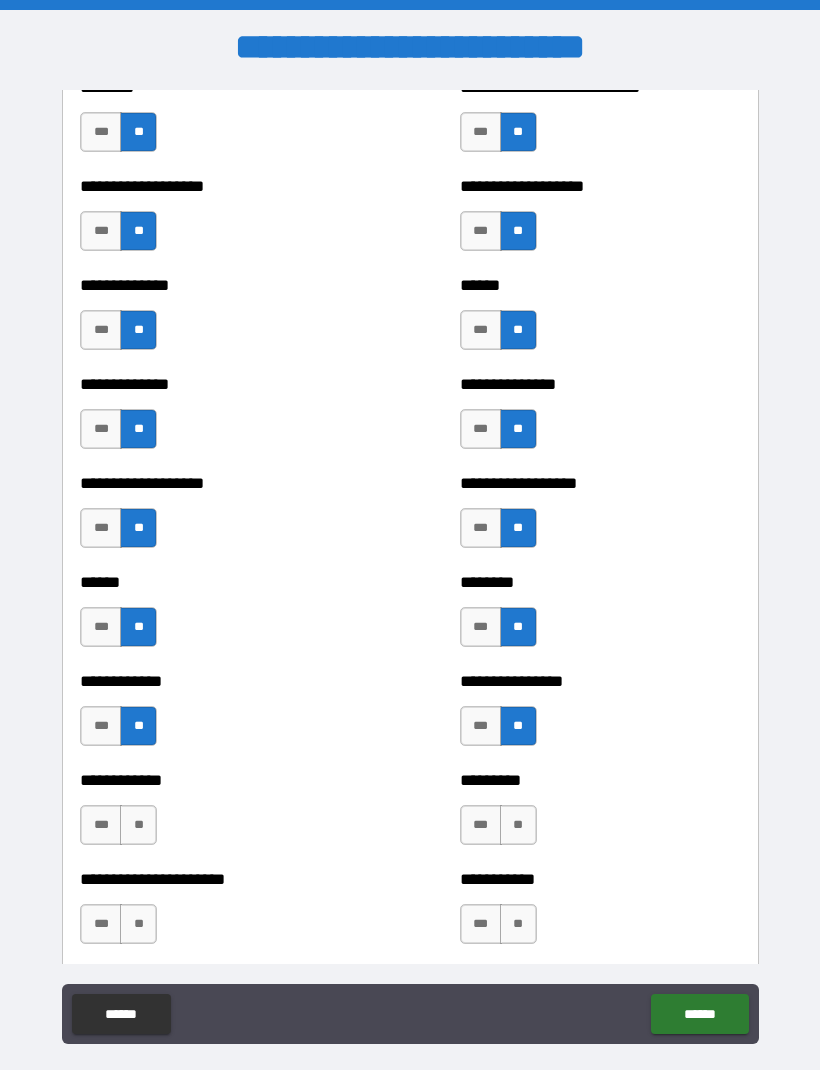 click on "**" at bounding box center [518, 825] 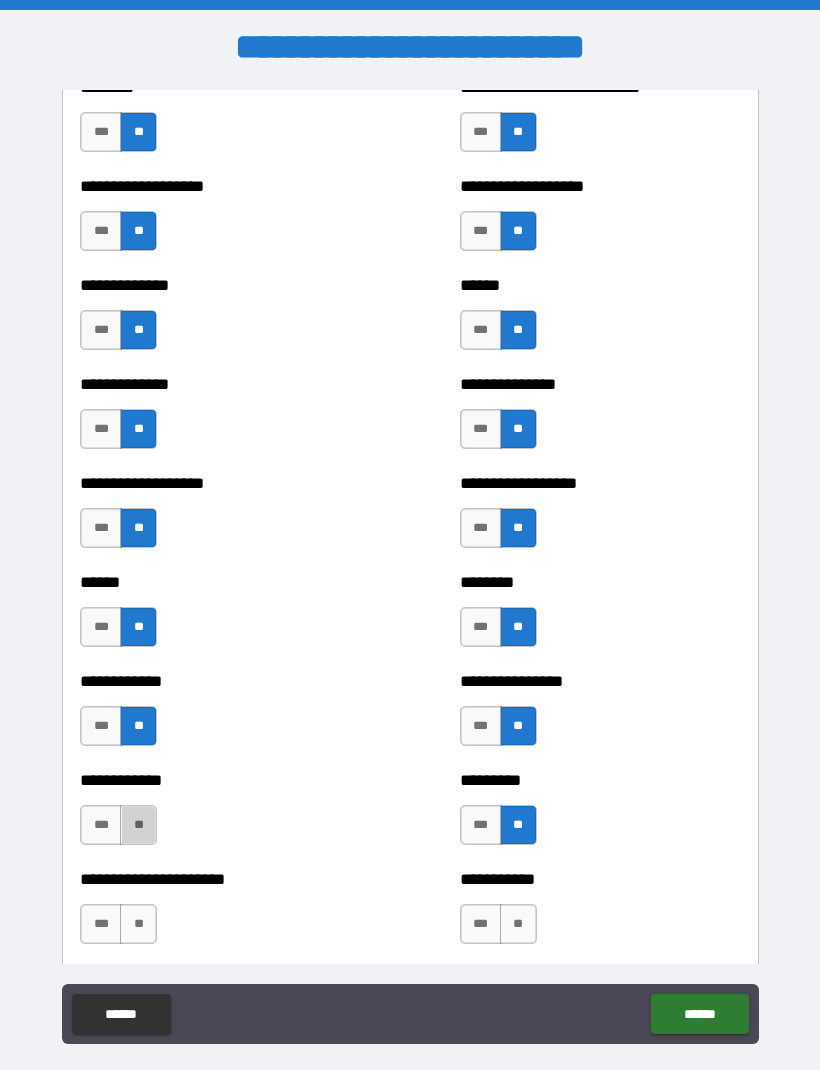 click on "**" at bounding box center (138, 825) 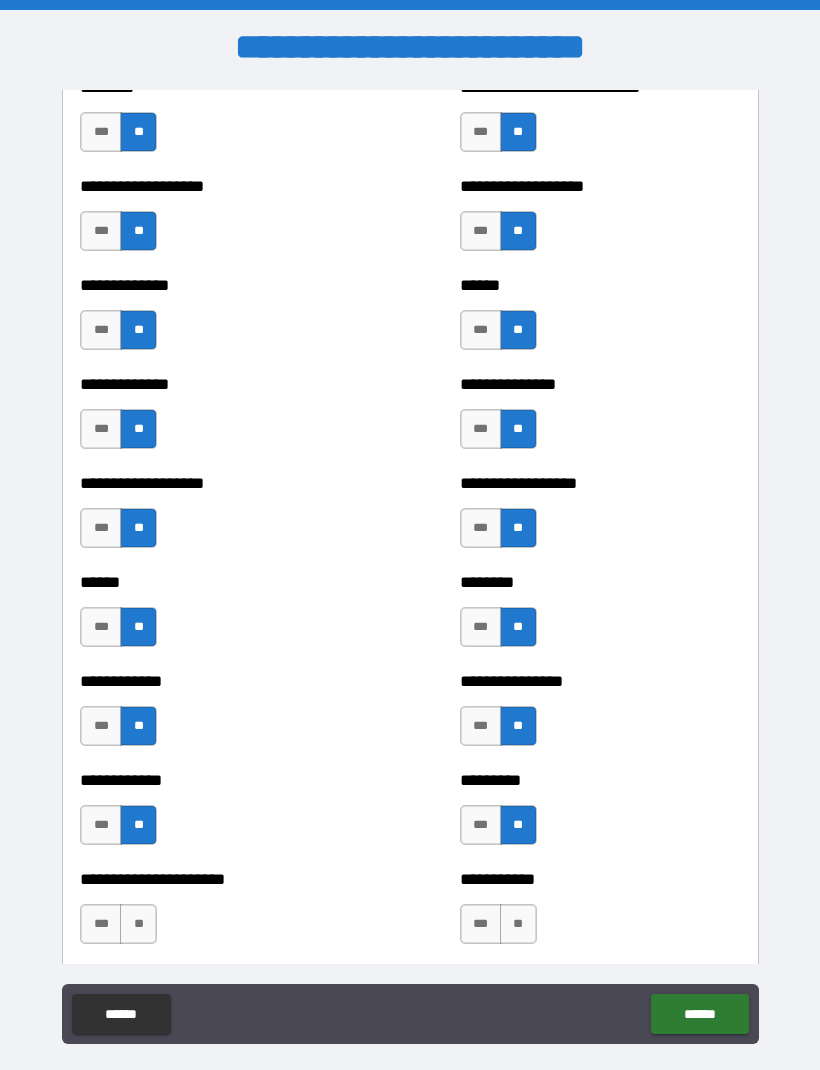 click on "**" at bounding box center [518, 924] 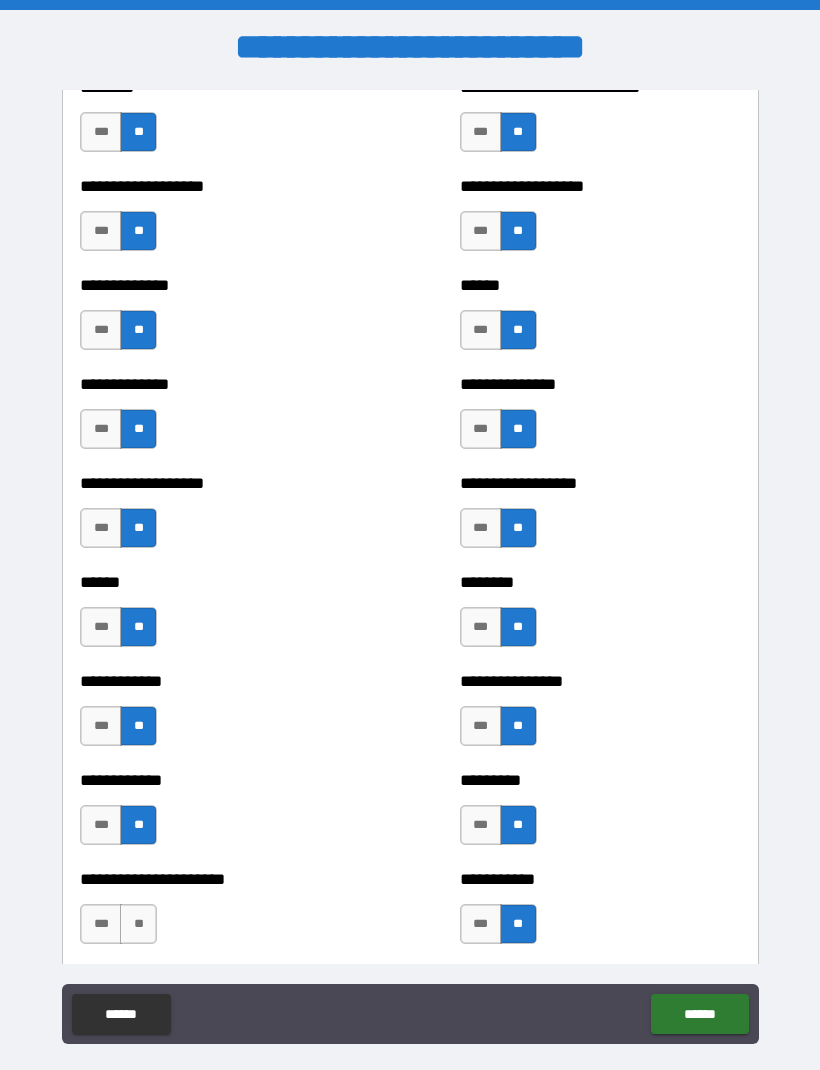 click on "**" at bounding box center [138, 924] 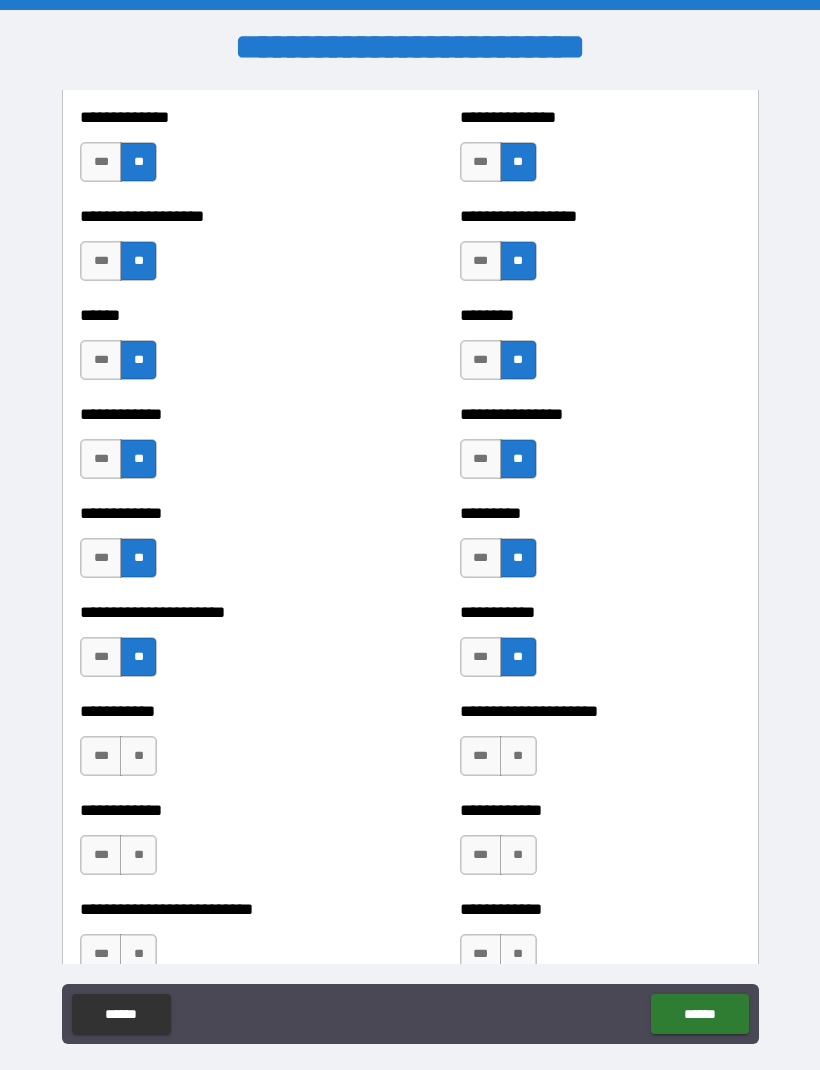 scroll, scrollTop: 4858, scrollLeft: 0, axis: vertical 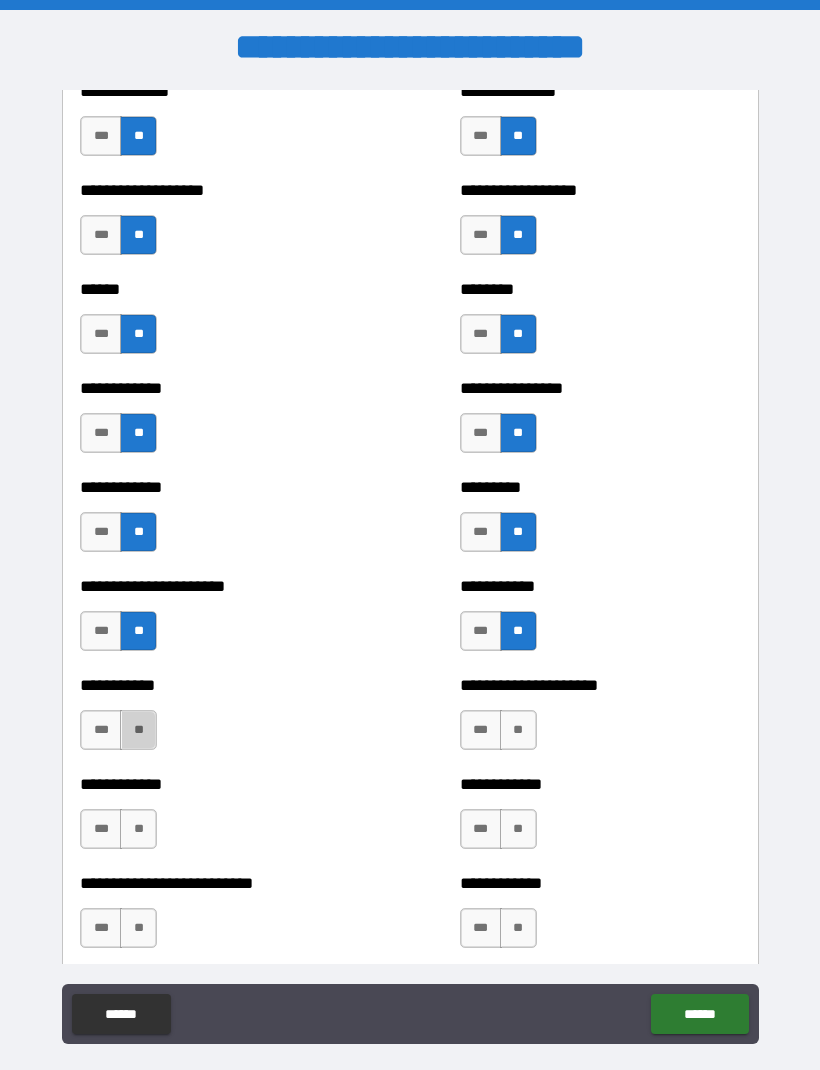 click on "**" at bounding box center (138, 730) 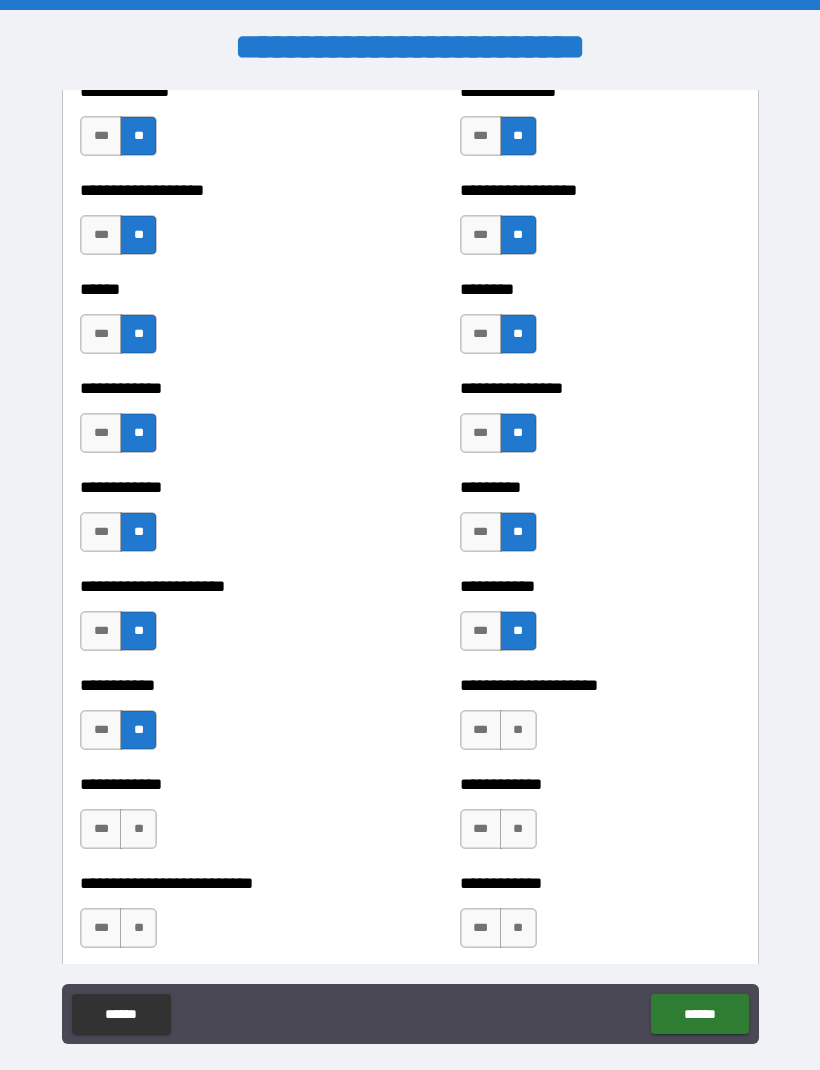 click on "**" at bounding box center [518, 730] 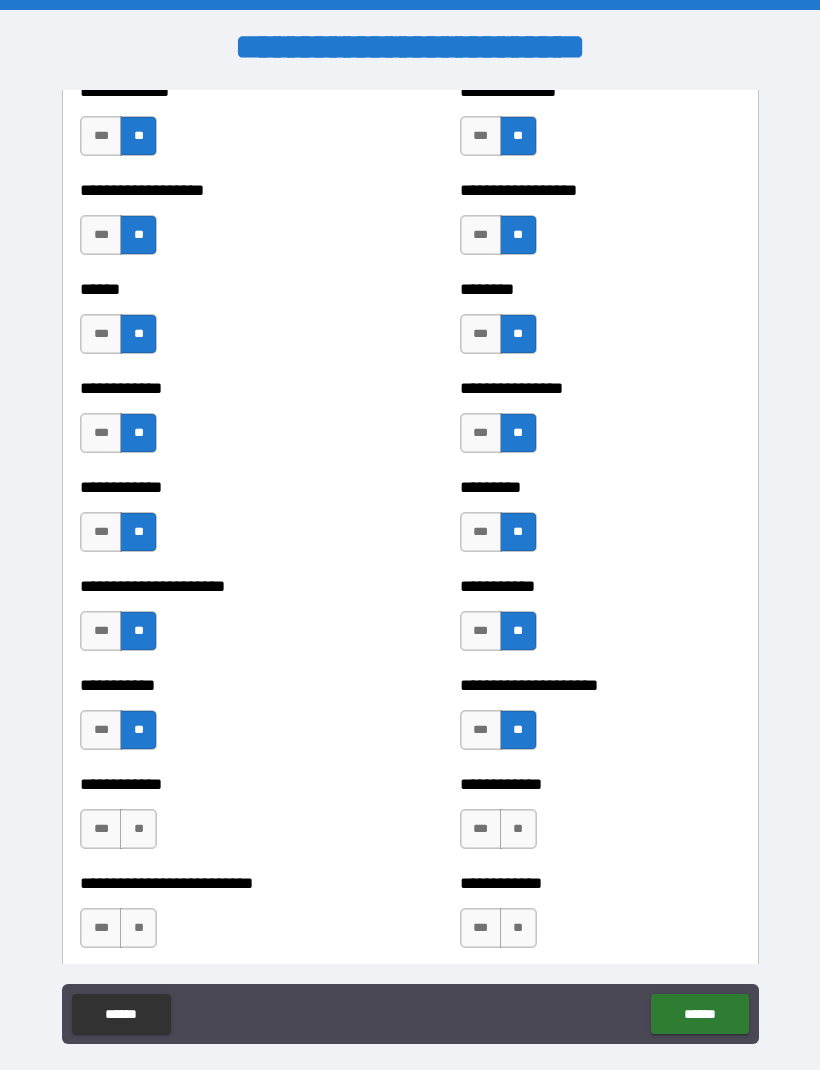 click on "**" at bounding box center [518, 829] 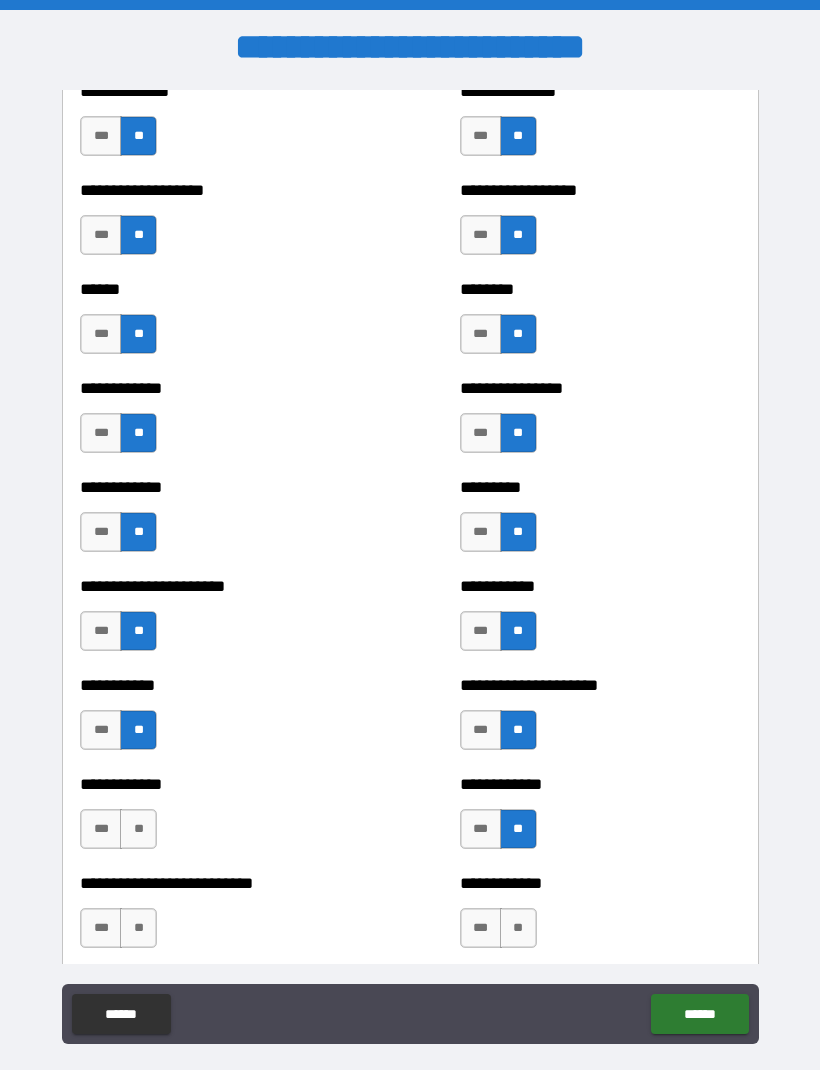click on "**" at bounding box center [138, 829] 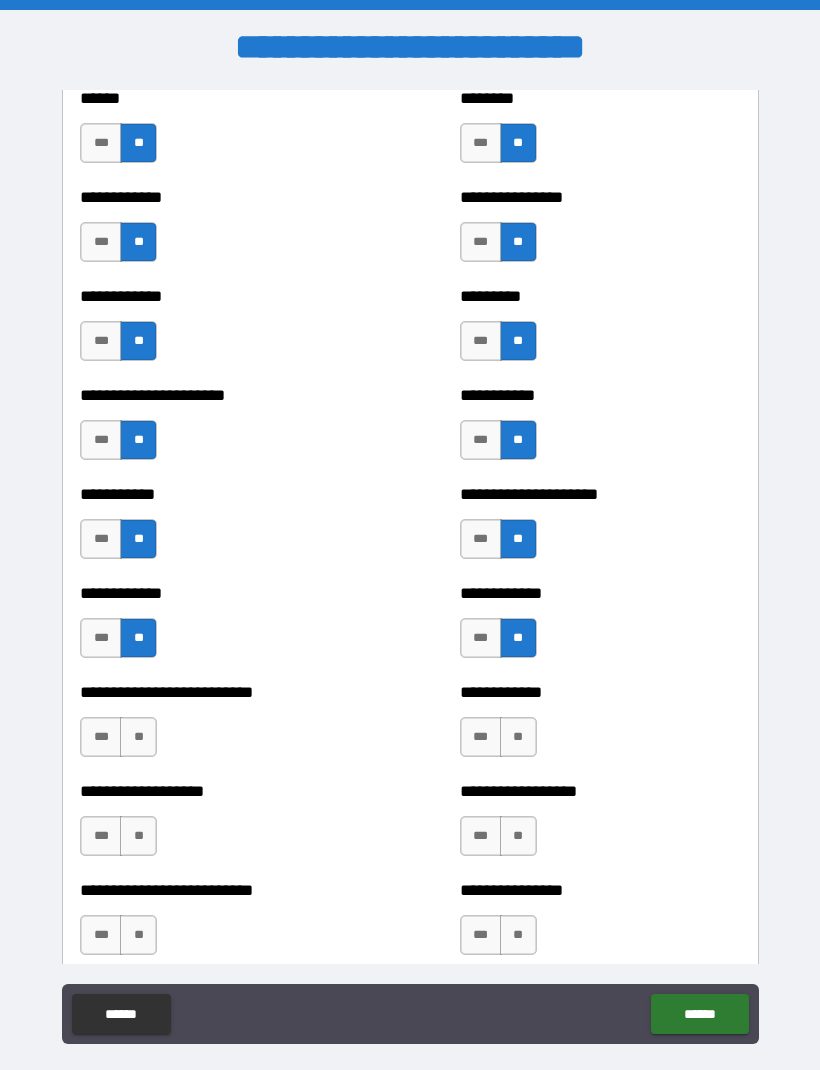 scroll, scrollTop: 5076, scrollLeft: 0, axis: vertical 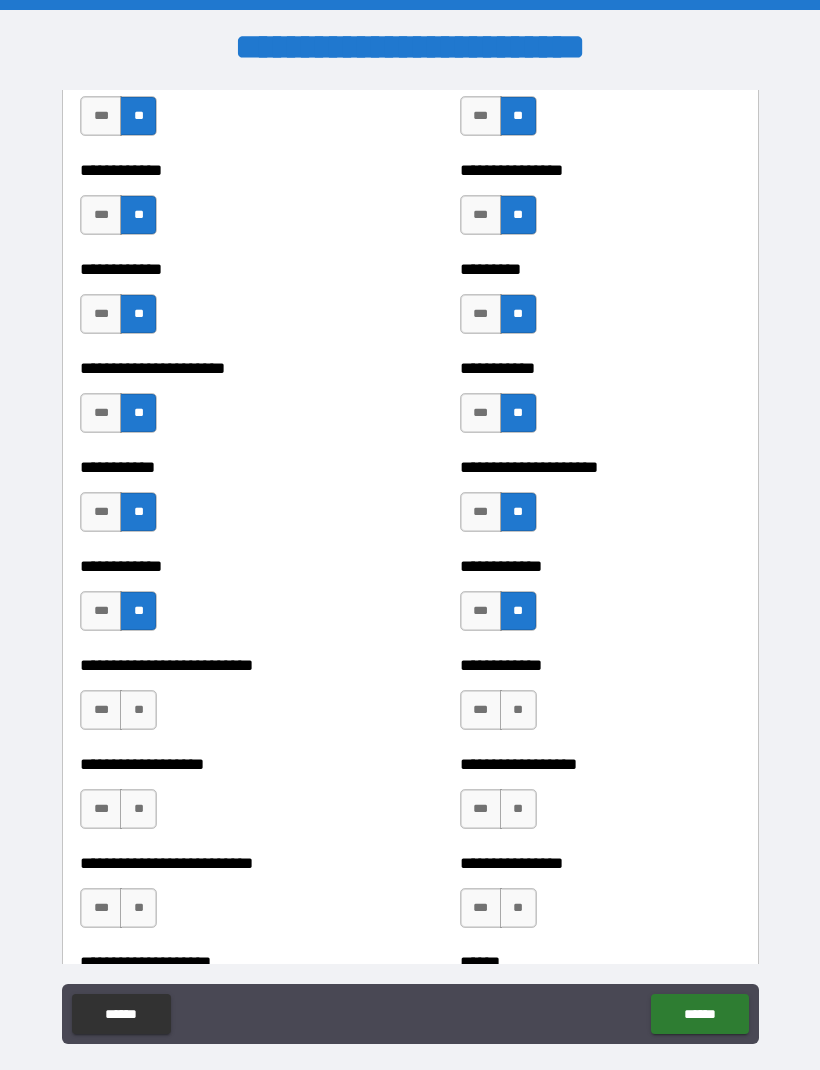 click on "**" at bounding box center [138, 710] 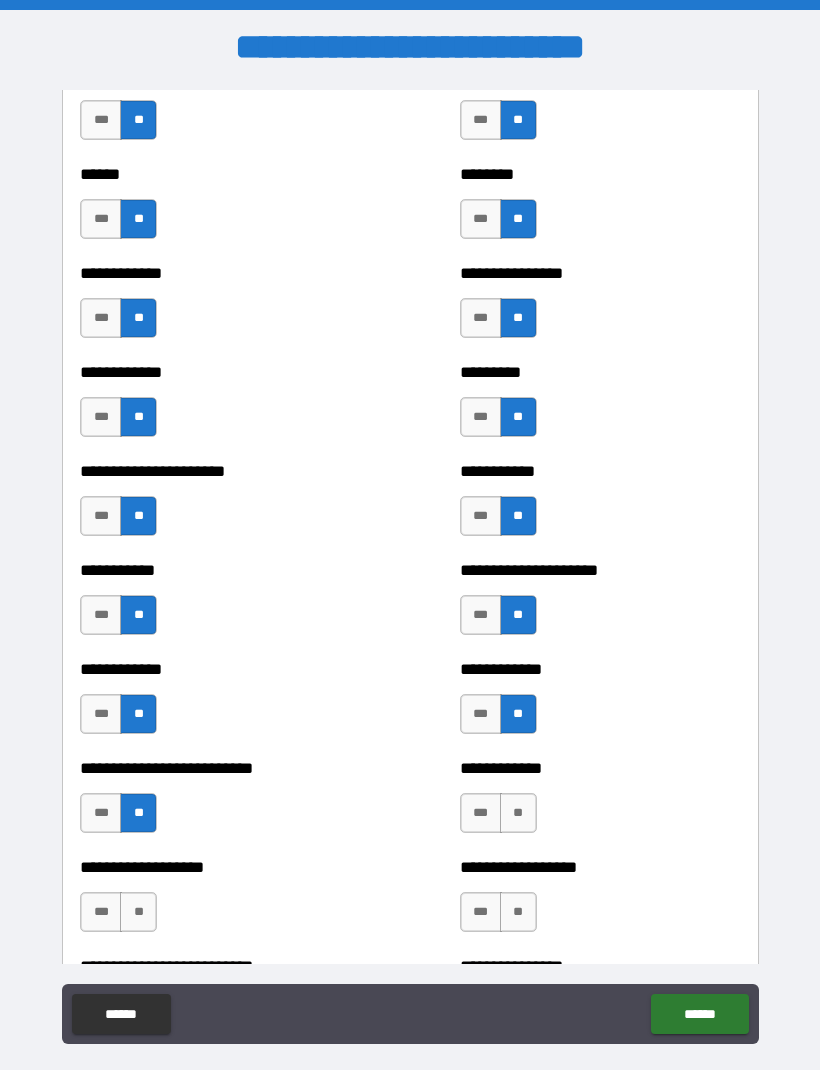 scroll, scrollTop: 5057, scrollLeft: 0, axis: vertical 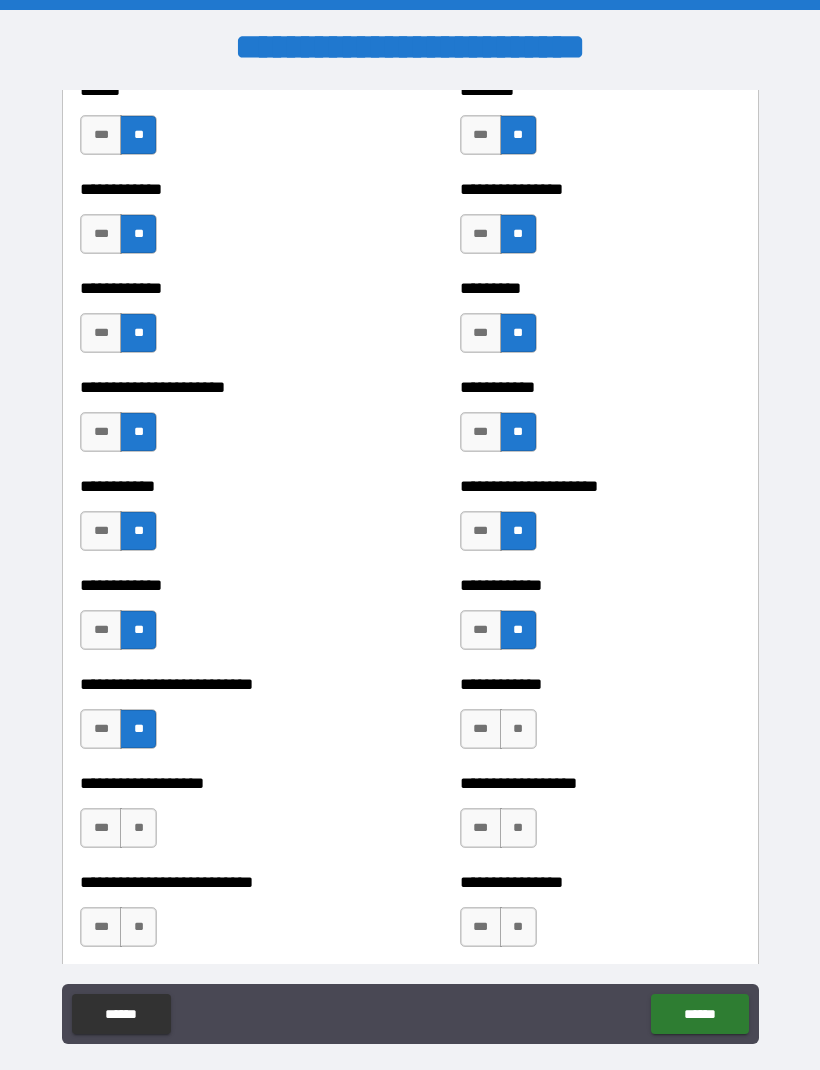 click on "**" at bounding box center [518, 729] 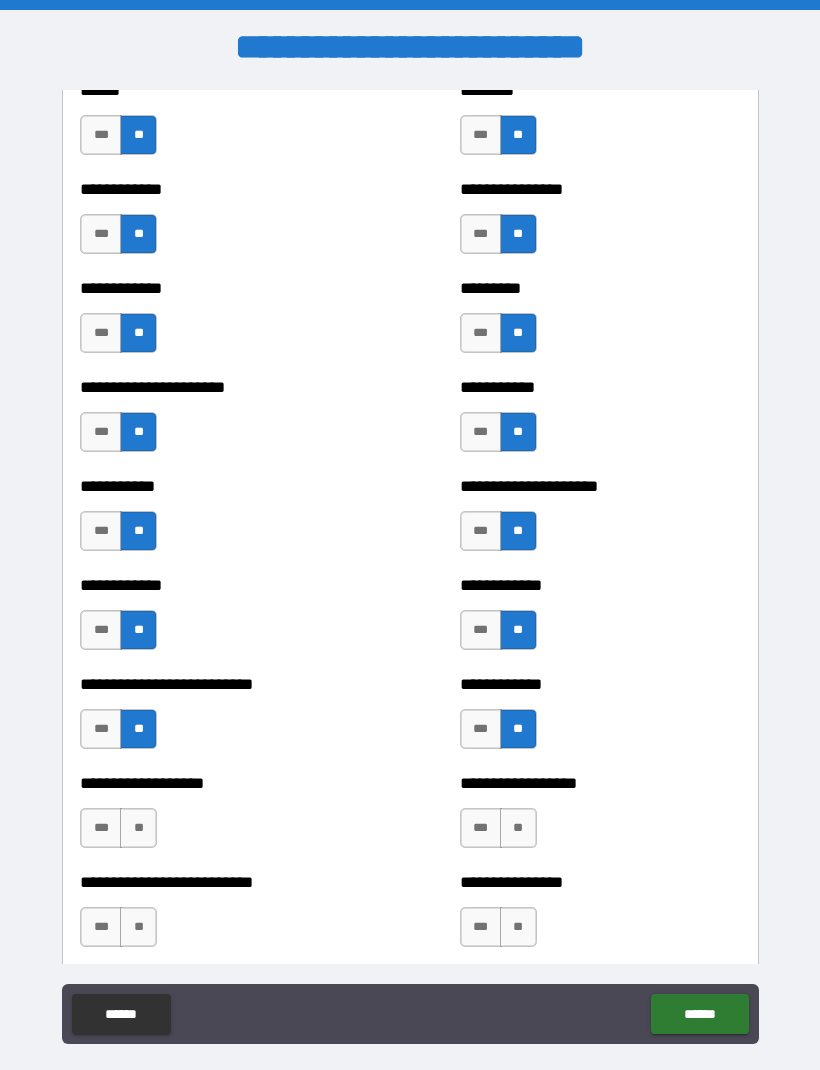 click on "**" at bounding box center [518, 828] 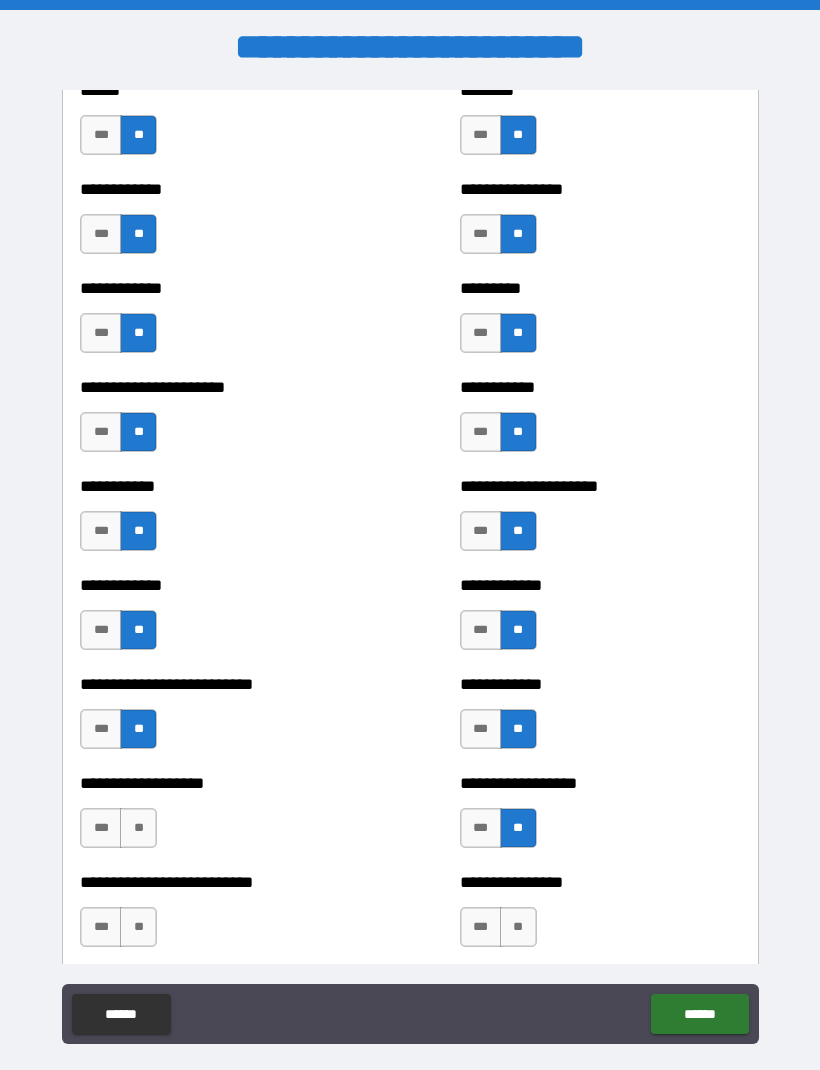click on "**" at bounding box center (138, 828) 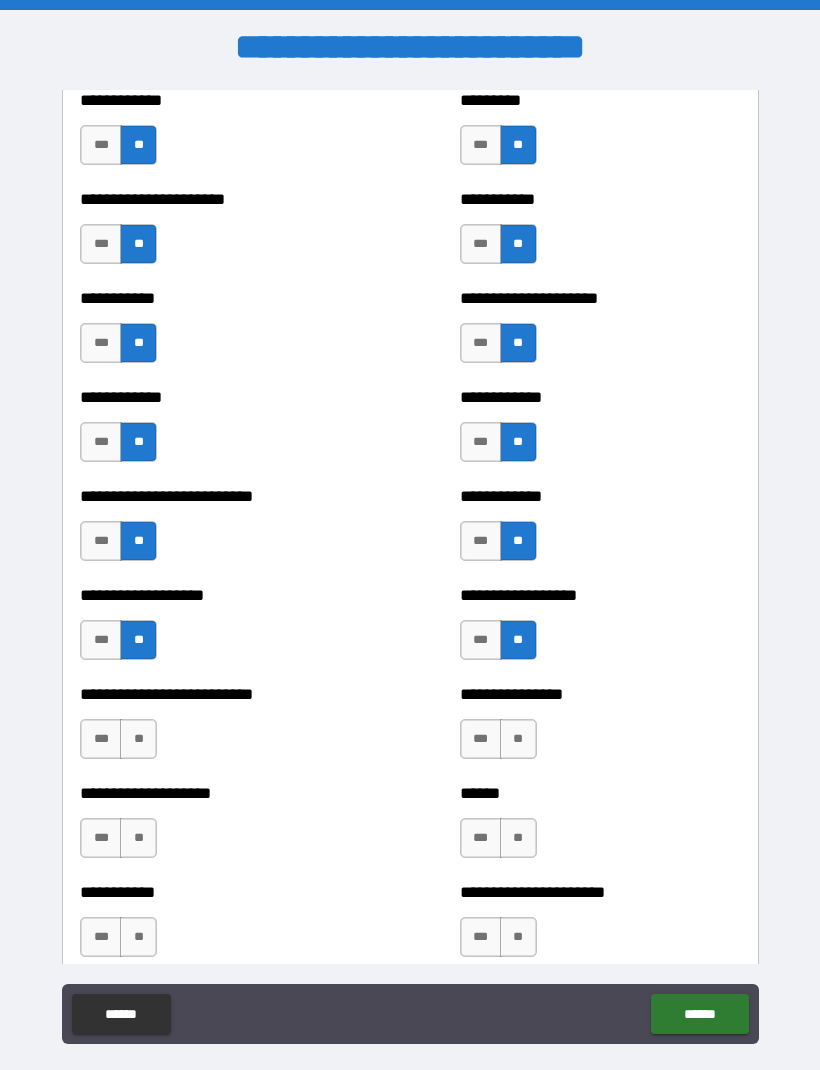 scroll, scrollTop: 5256, scrollLeft: 0, axis: vertical 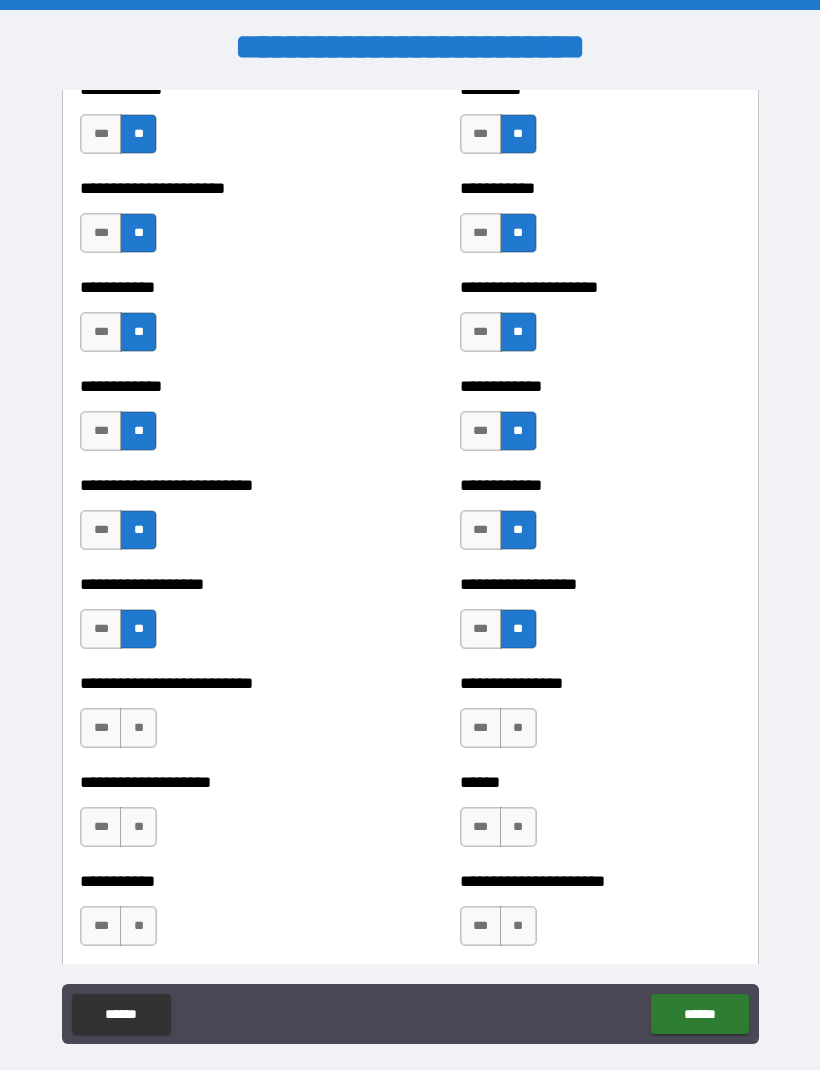 click on "**" at bounding box center (138, 728) 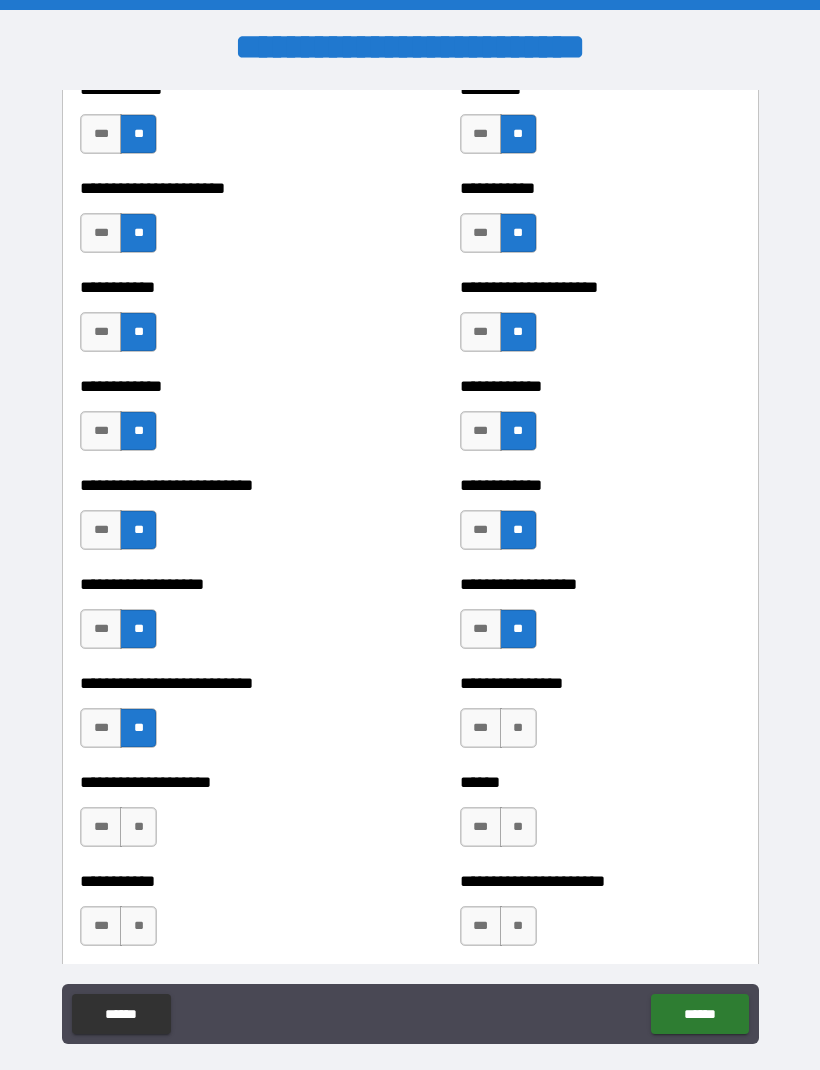 click on "**" at bounding box center (518, 728) 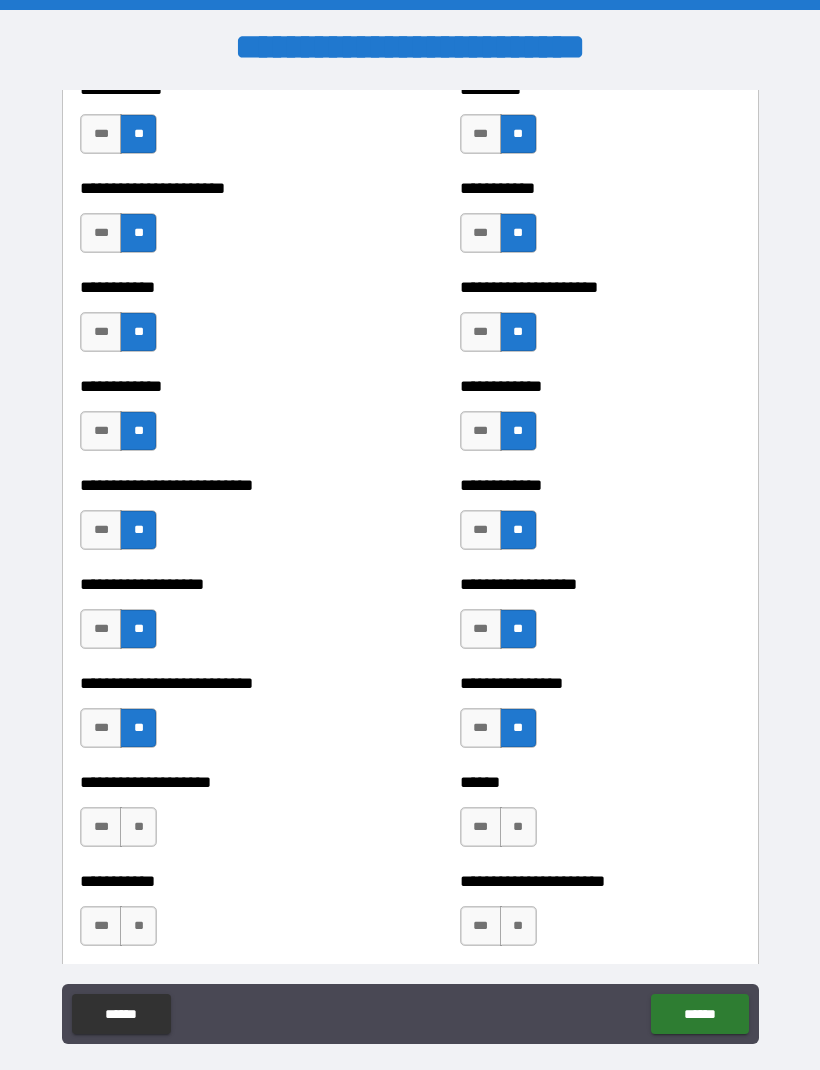 click on "**" at bounding box center [518, 827] 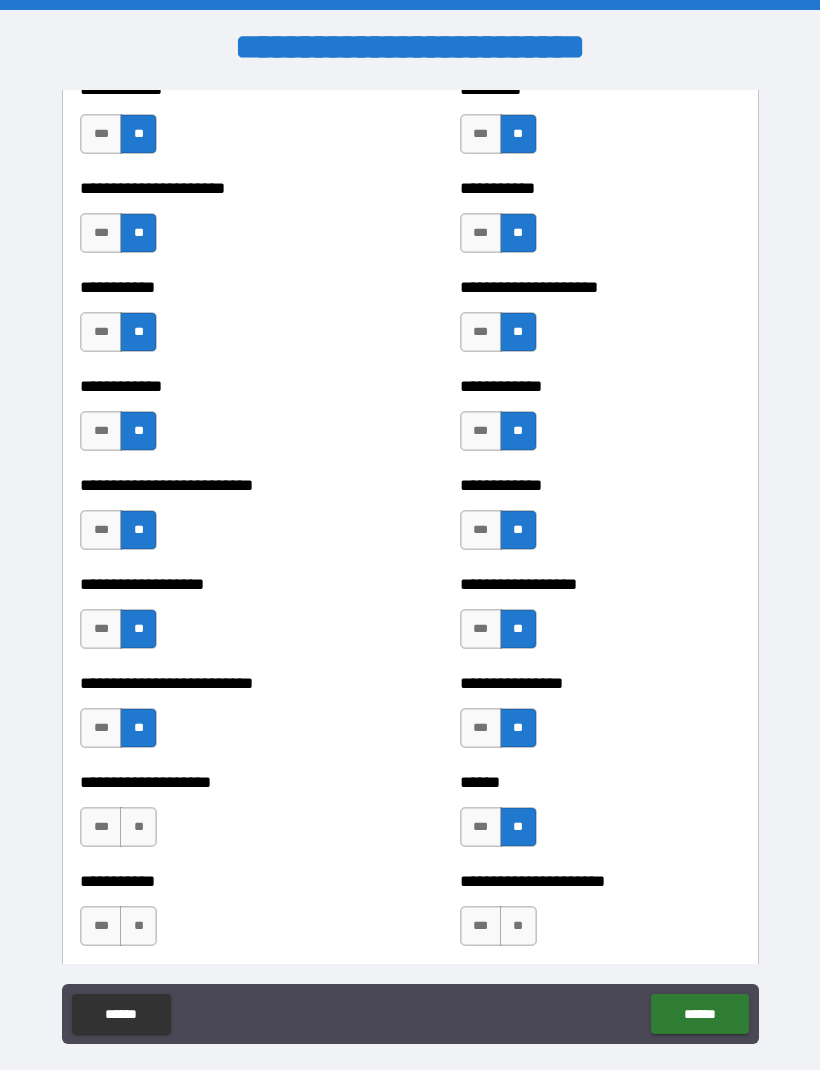 click on "**" at bounding box center (138, 827) 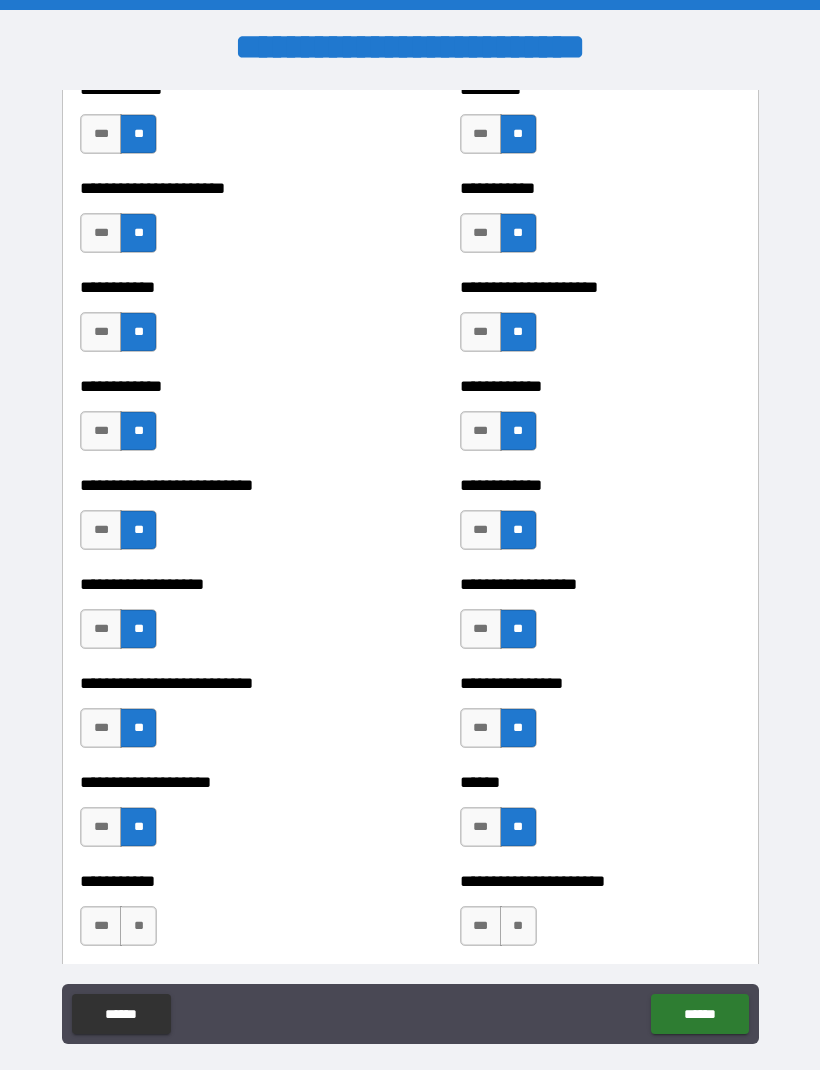 scroll, scrollTop: 5247, scrollLeft: 0, axis: vertical 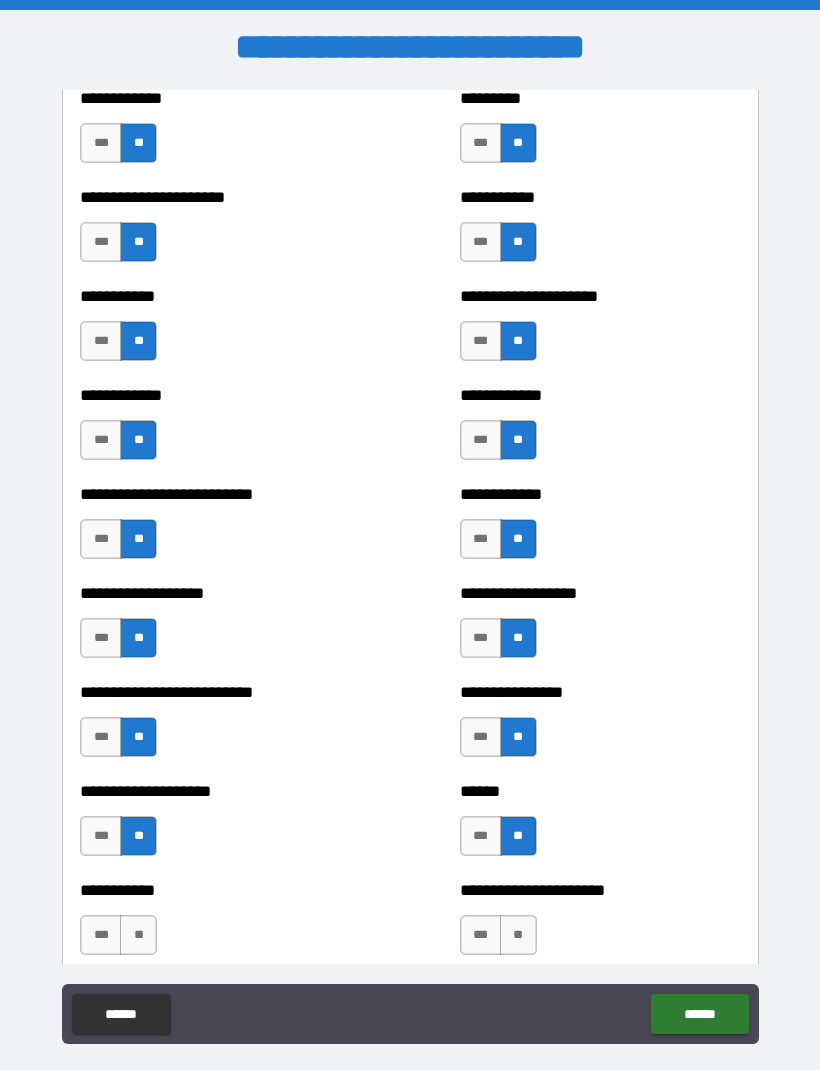 click on "**" at bounding box center [138, 935] 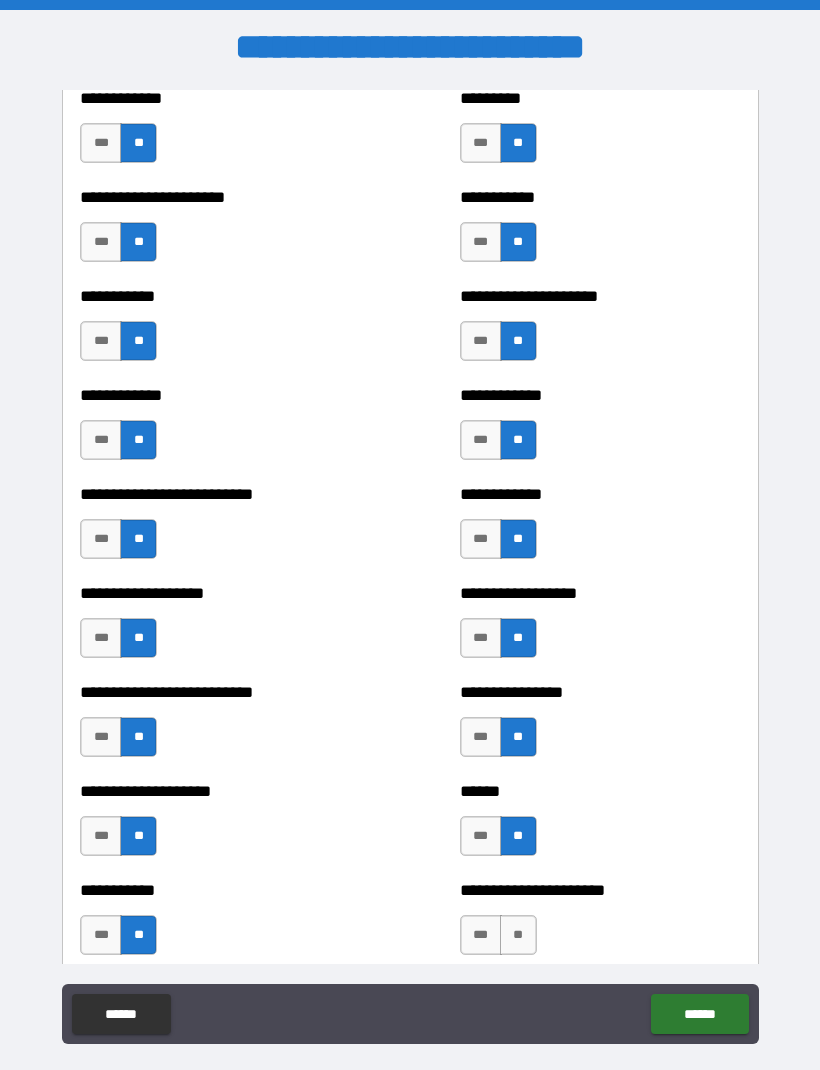 click on "**" at bounding box center [518, 935] 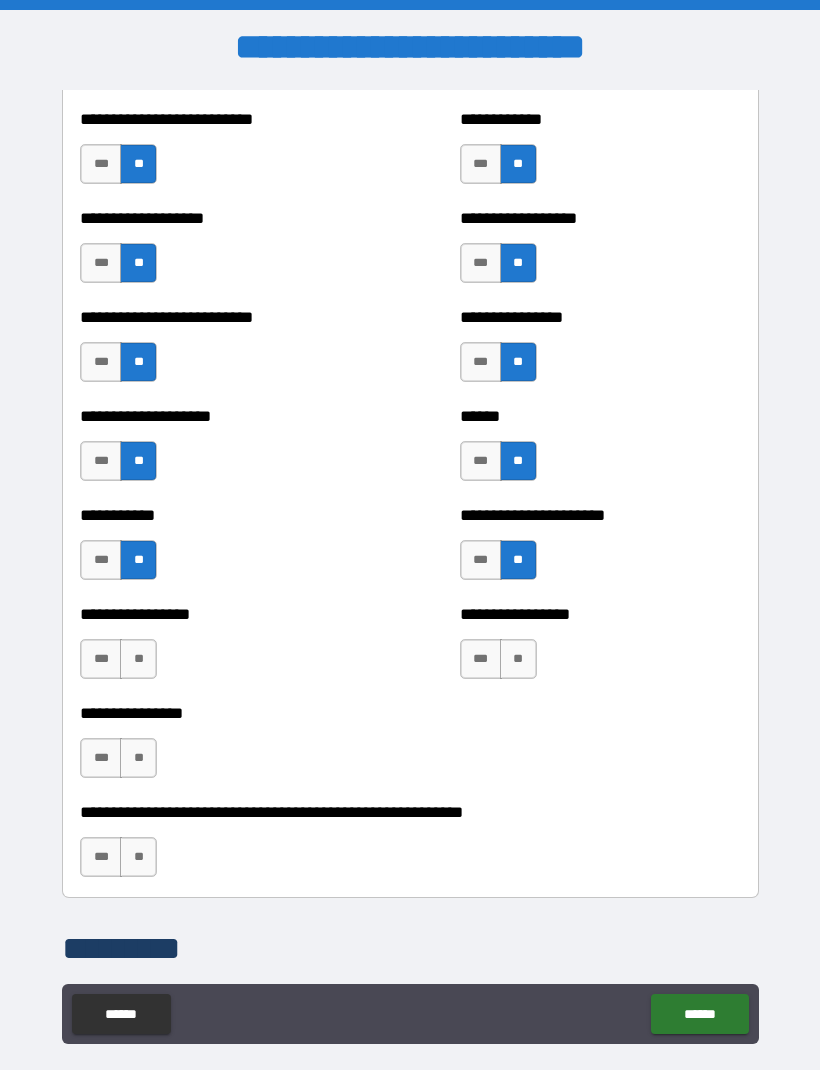 scroll, scrollTop: 5627, scrollLeft: 0, axis: vertical 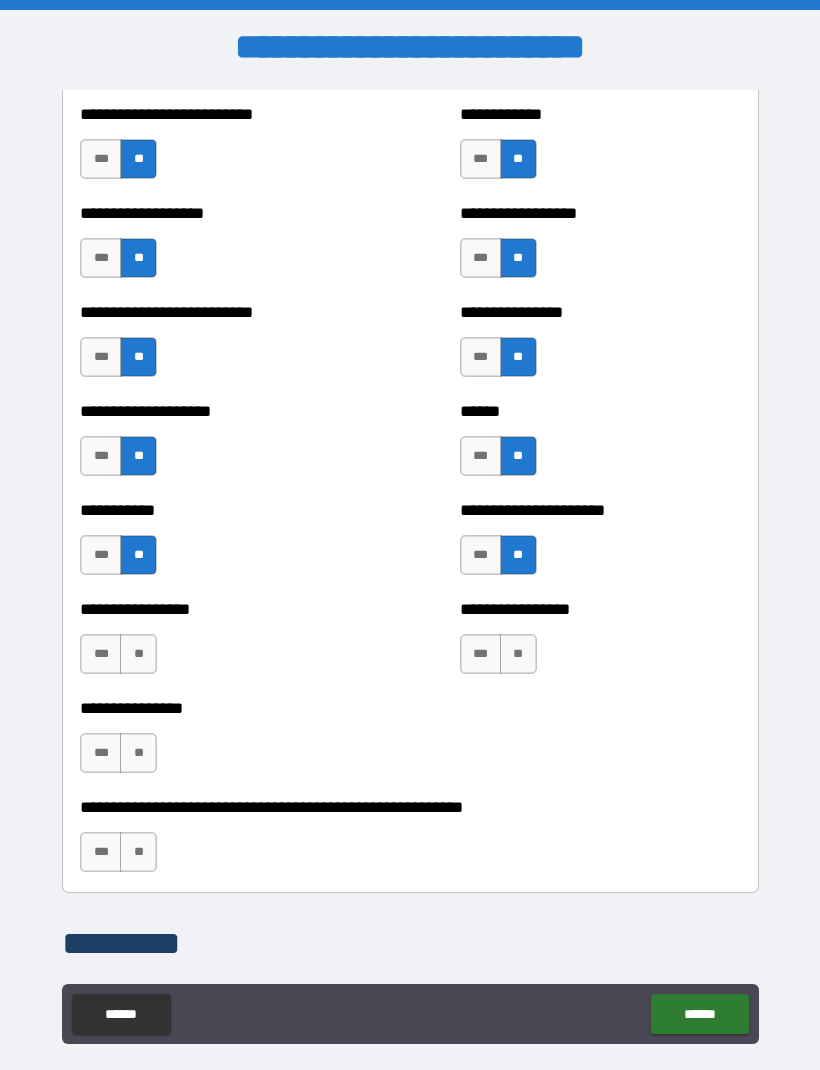 click on "**" at bounding box center [138, 654] 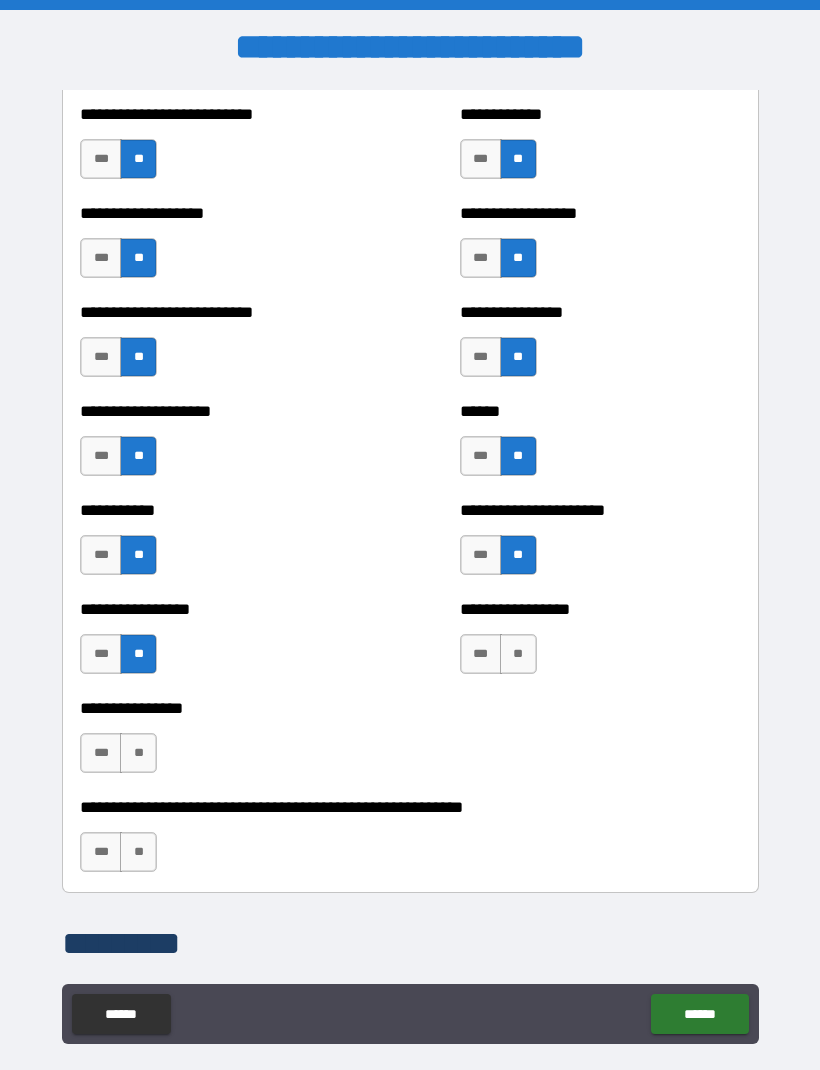 click on "**********" at bounding box center (220, 743) 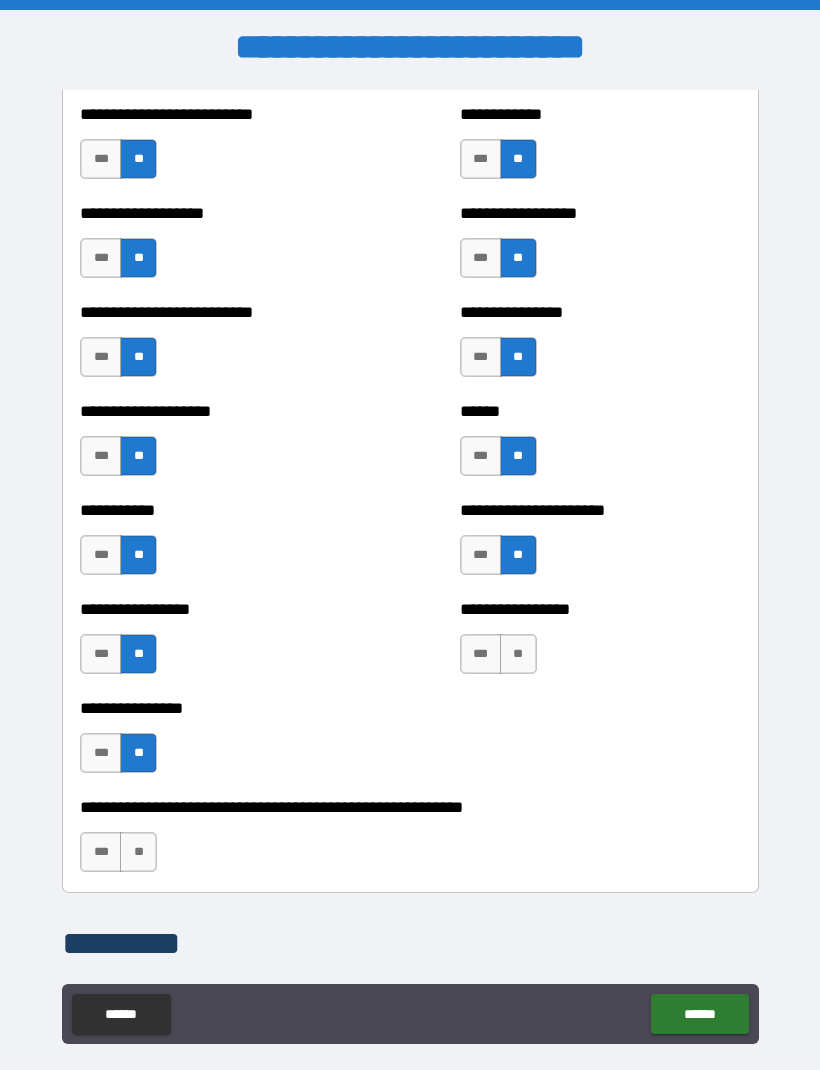 click on "**" at bounding box center [138, 852] 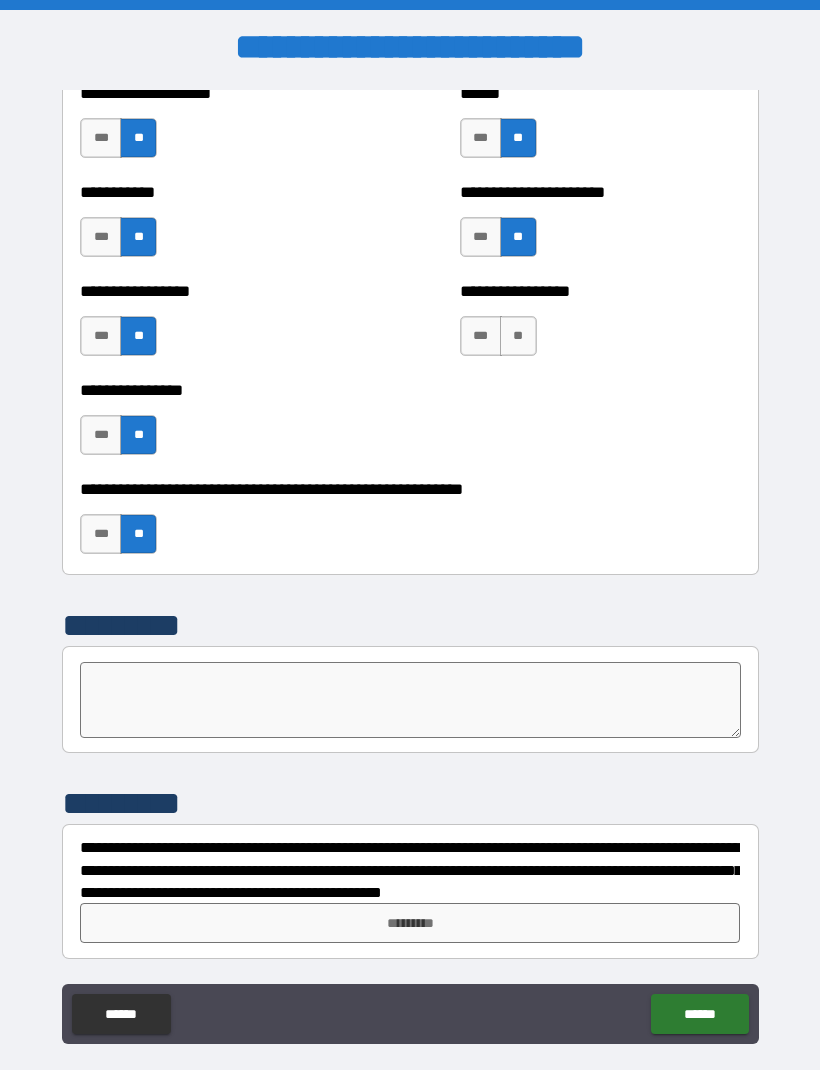 scroll, scrollTop: 5945, scrollLeft: 0, axis: vertical 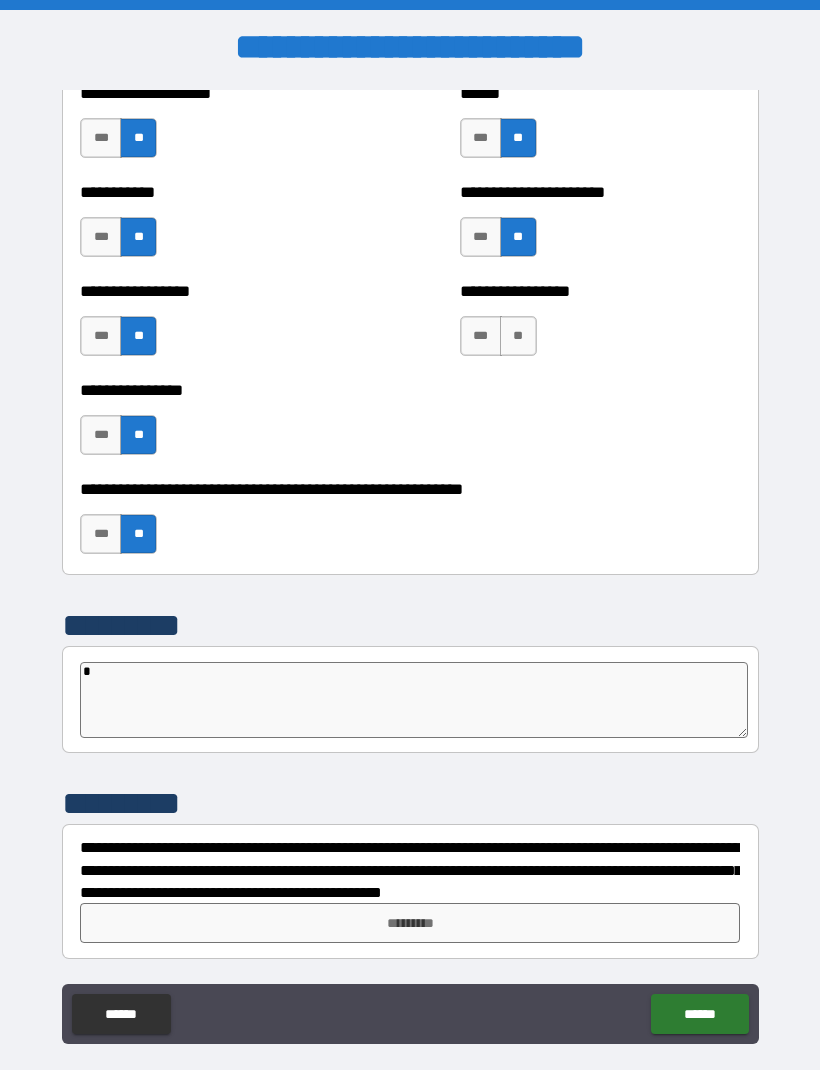 type on "*" 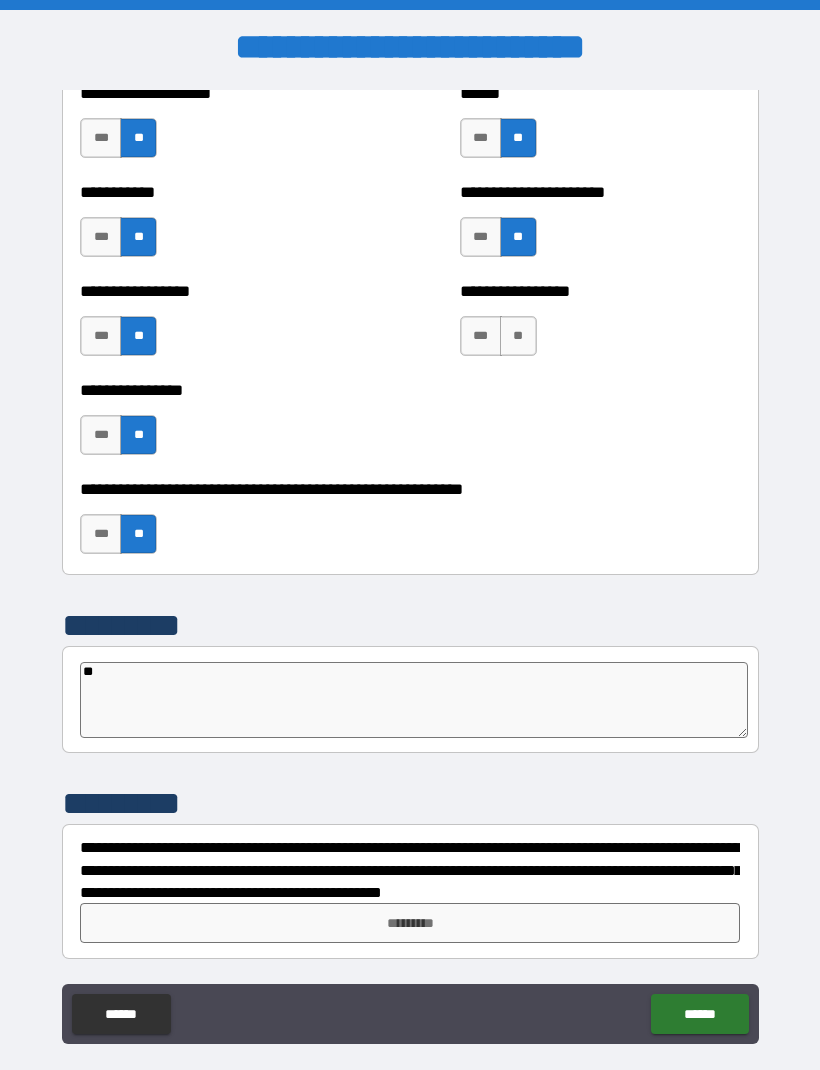 type on "*" 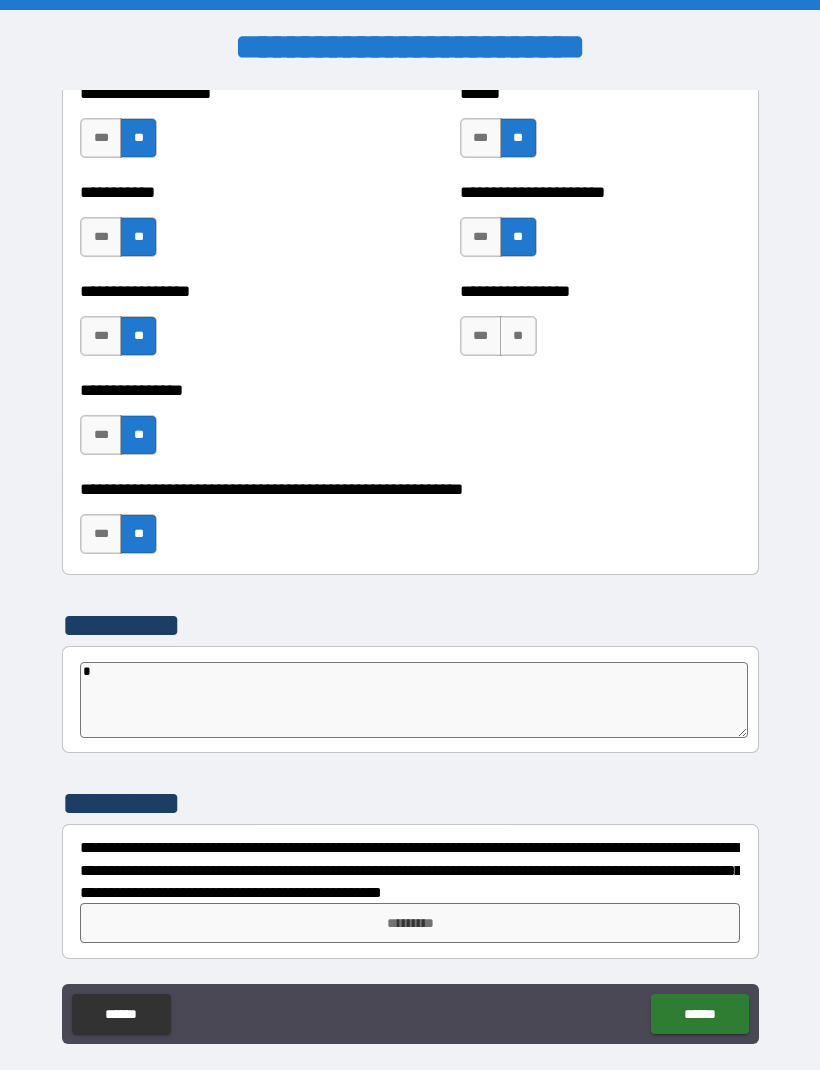 type on "*" 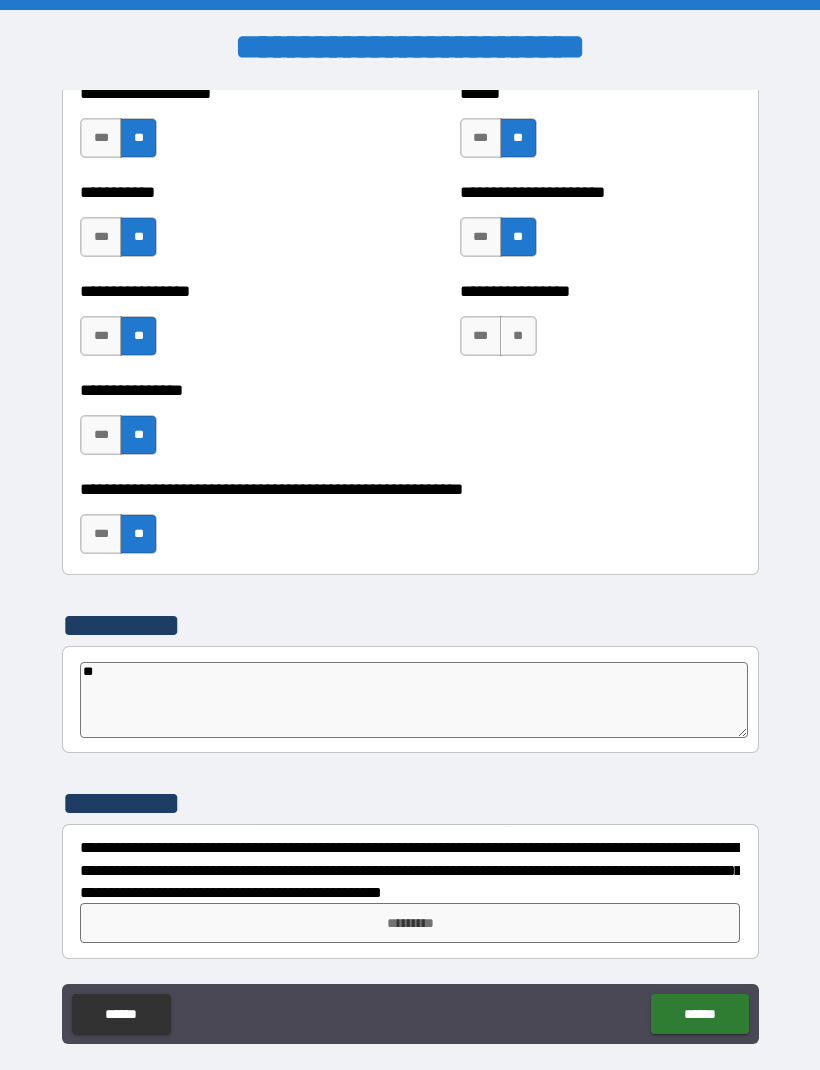 type on "*" 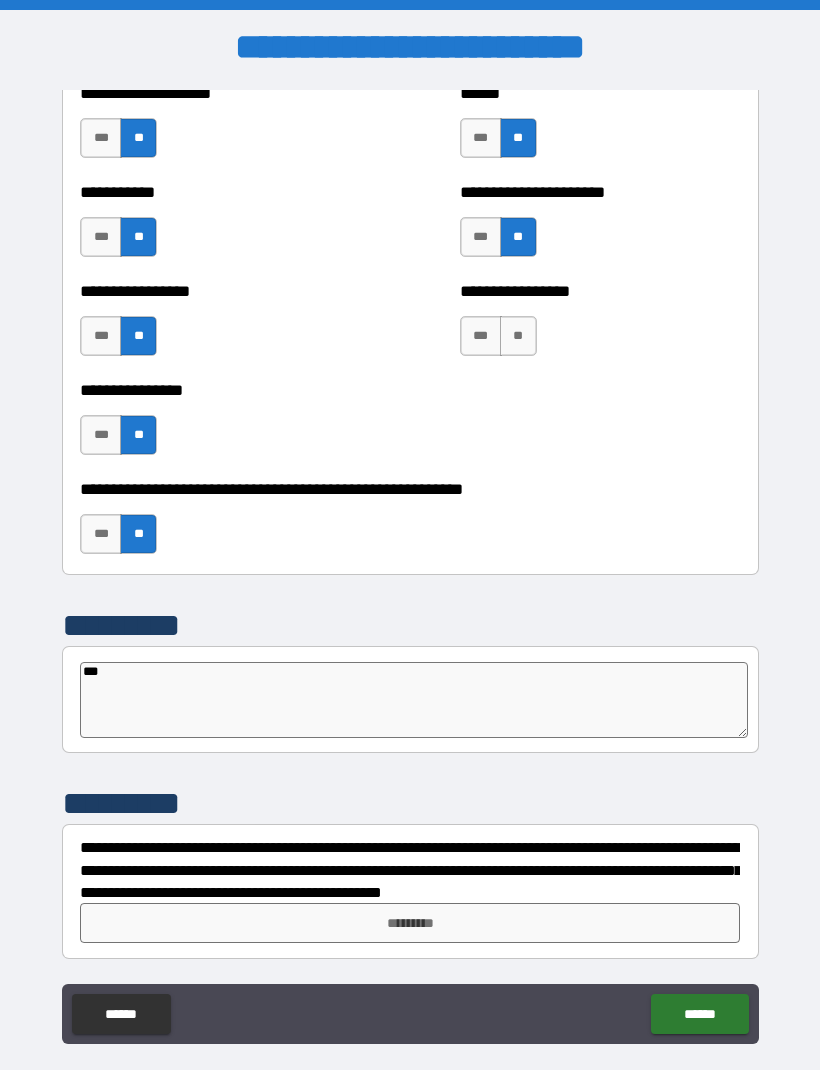 type on "*" 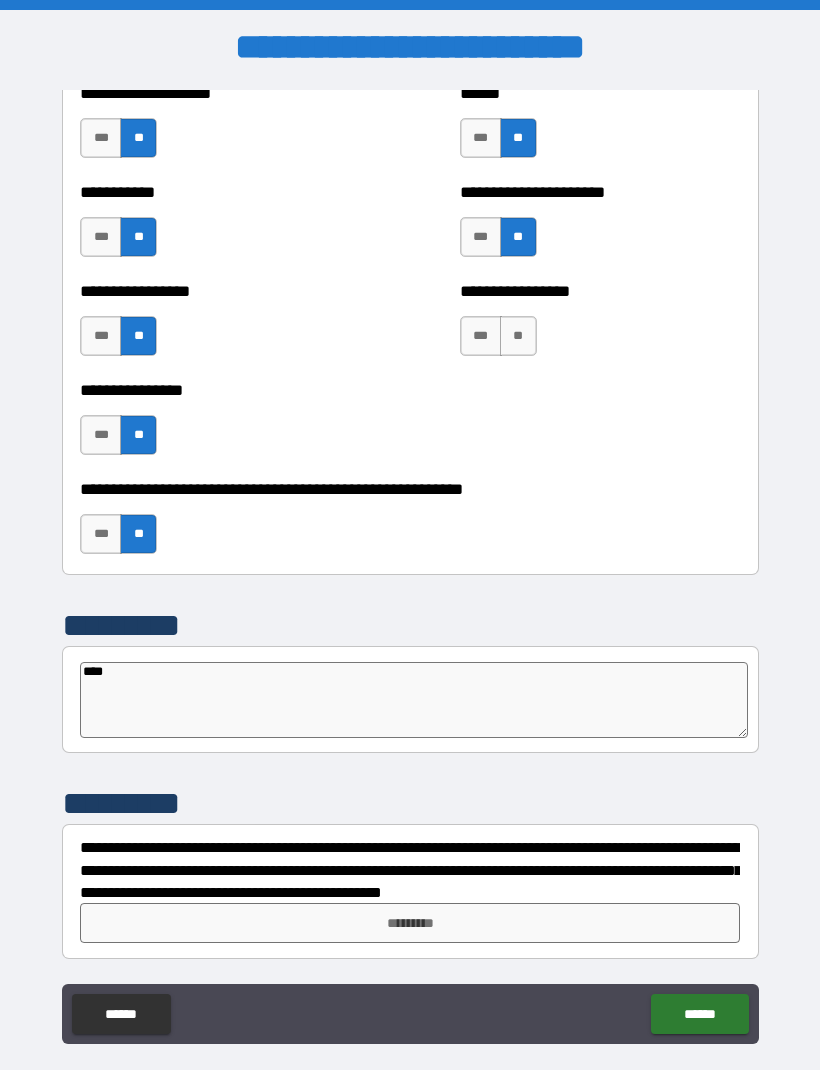 type on "*" 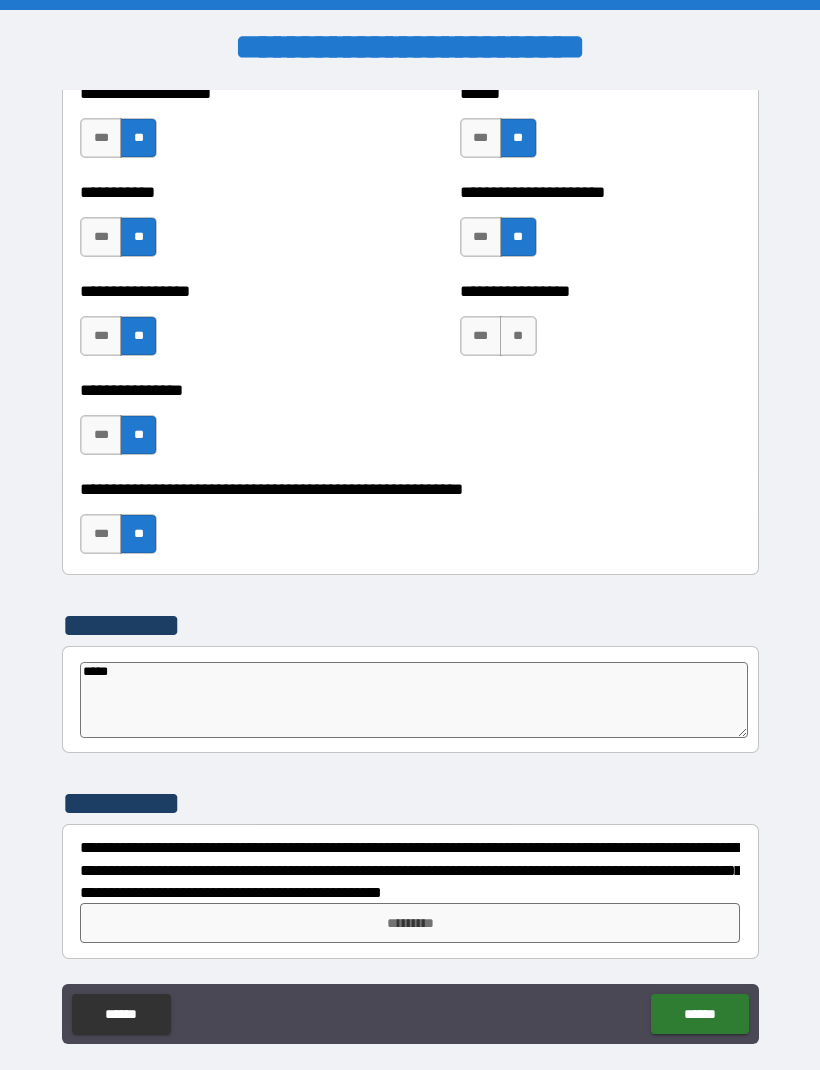 type on "******" 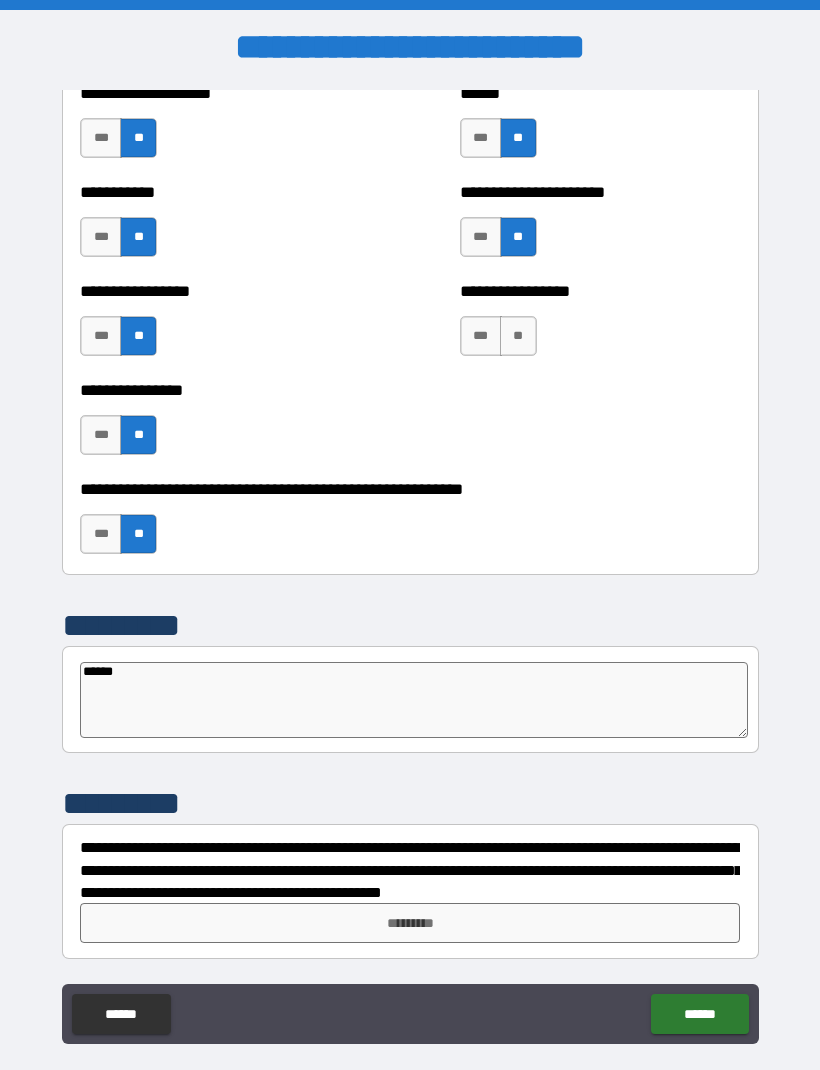 type on "*" 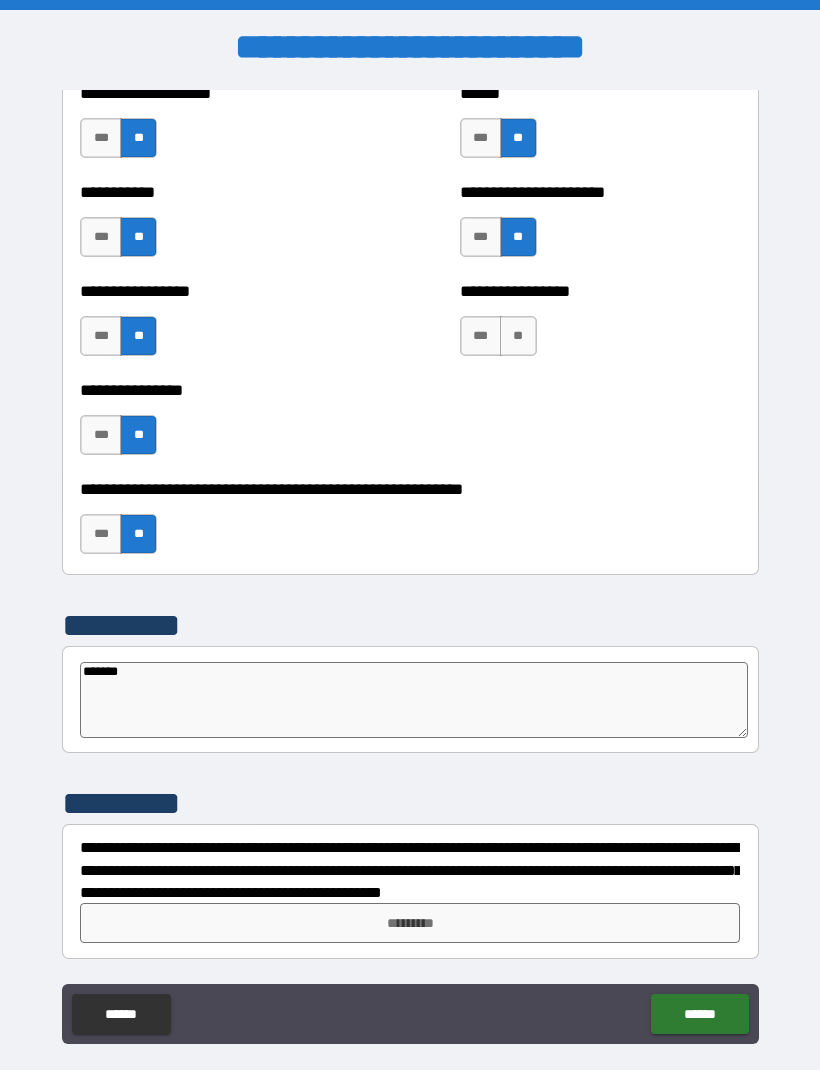 type on "*******" 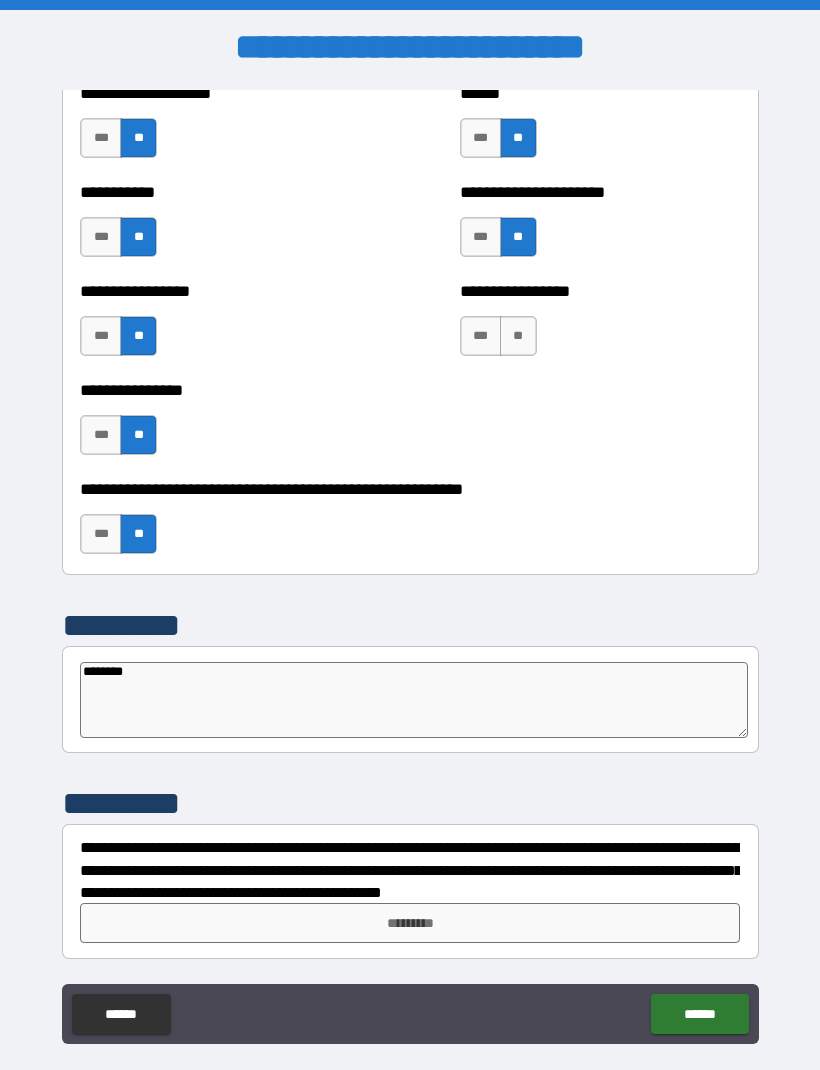type on "*" 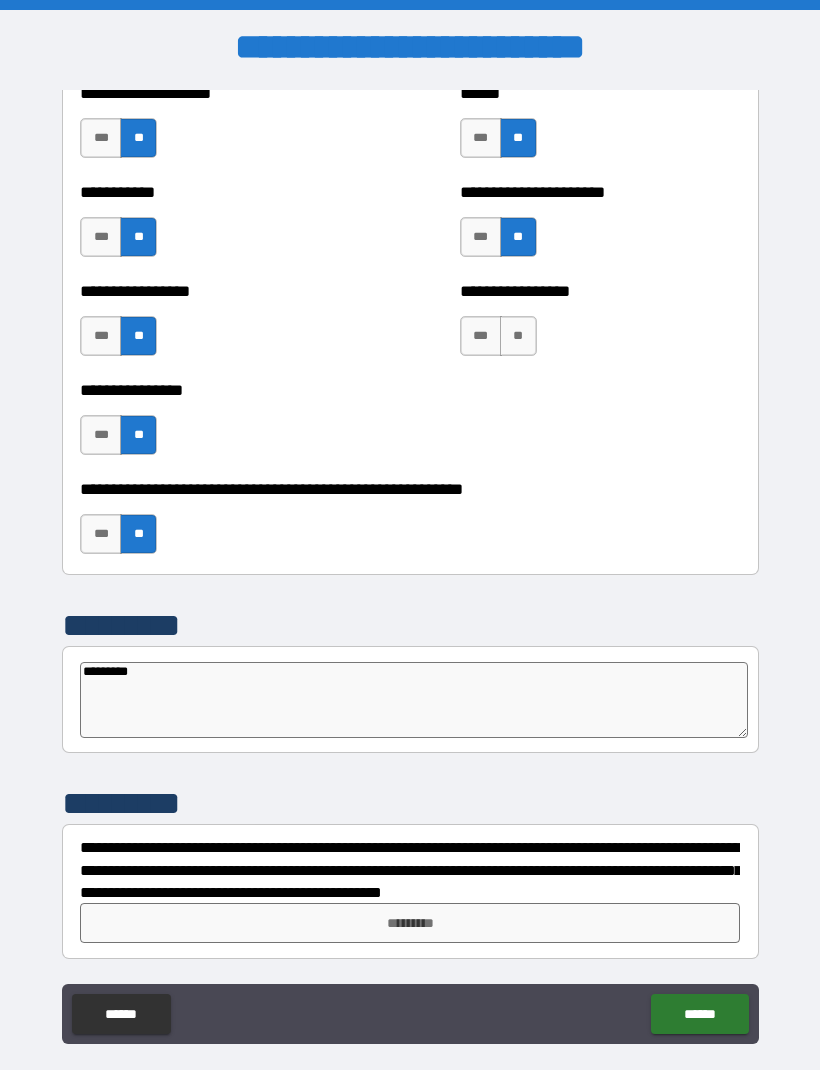 type on "*" 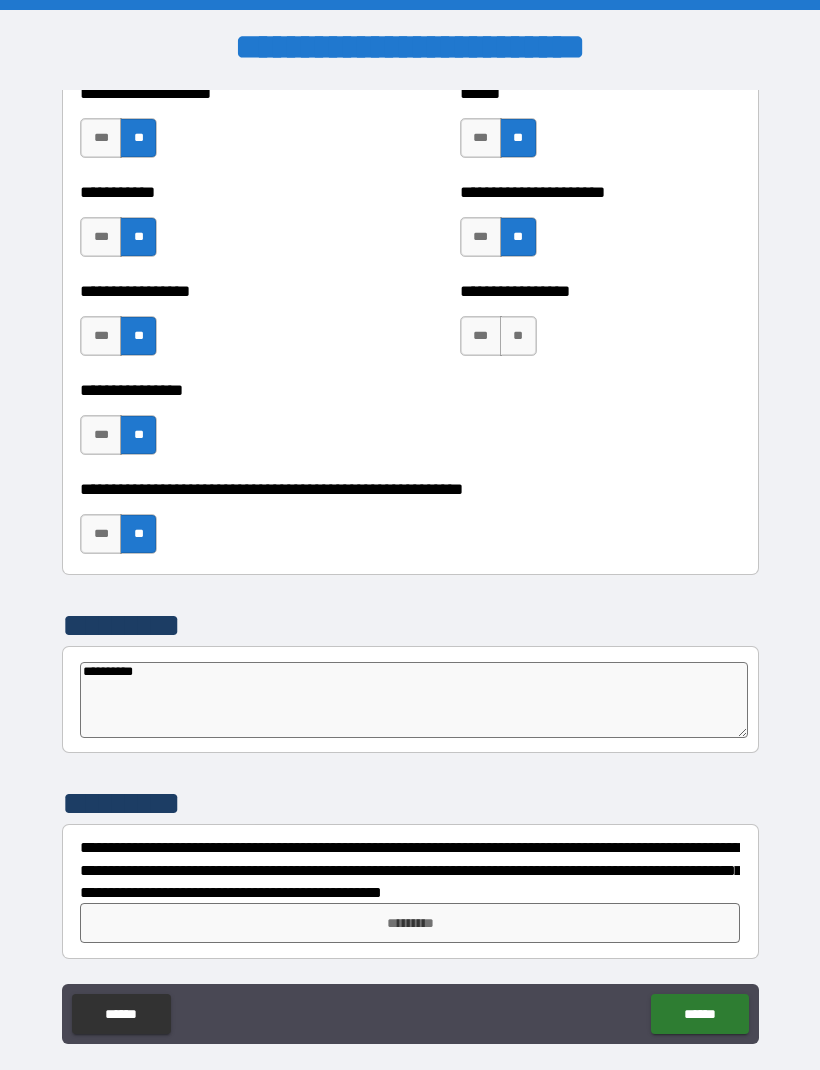 type on "*" 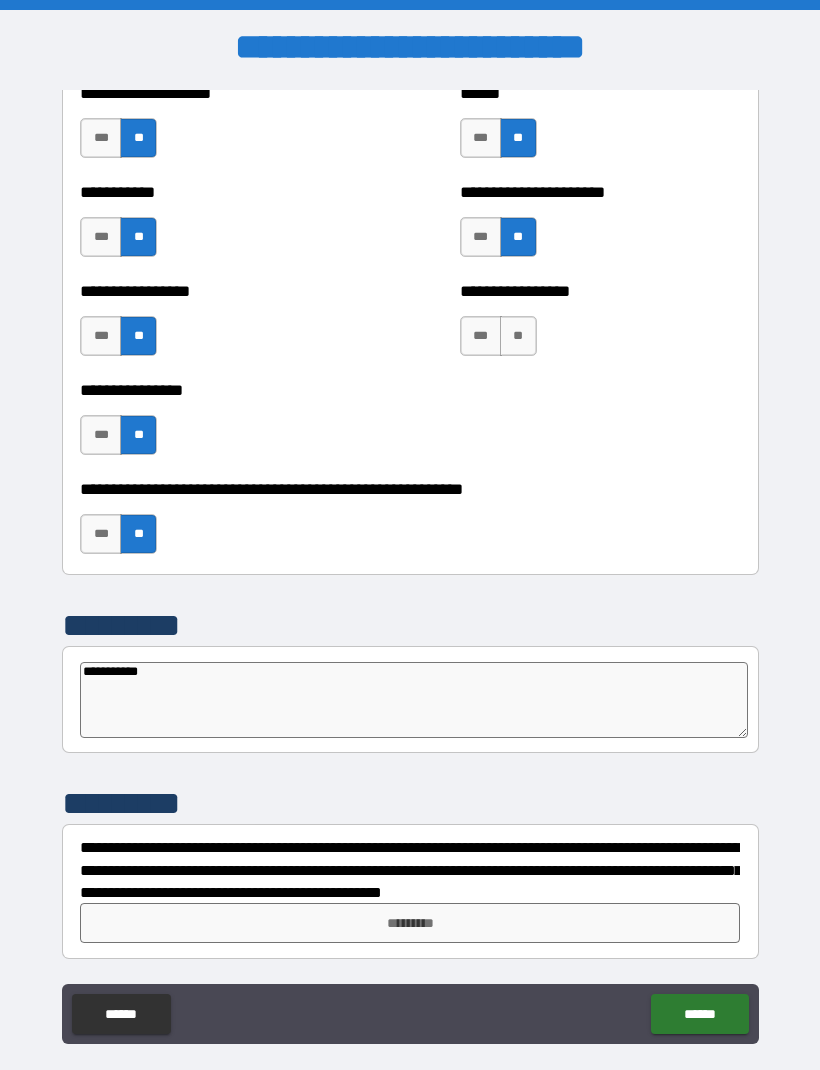 type on "*" 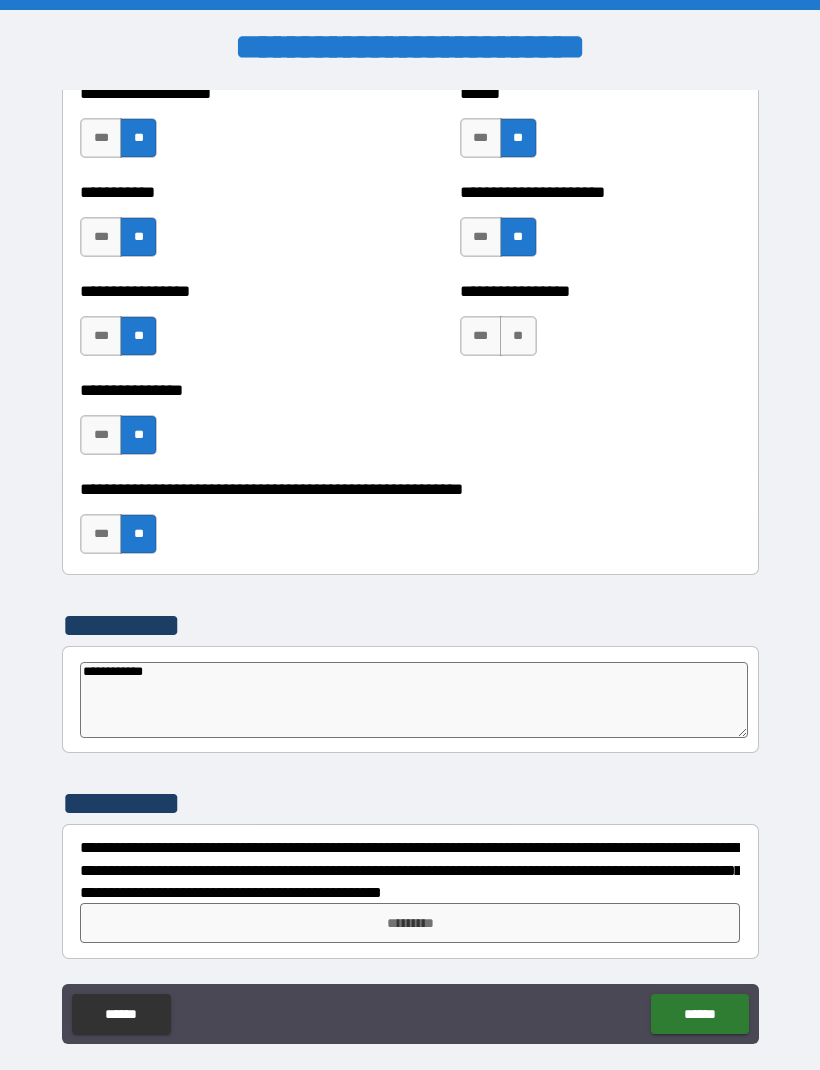 type on "*" 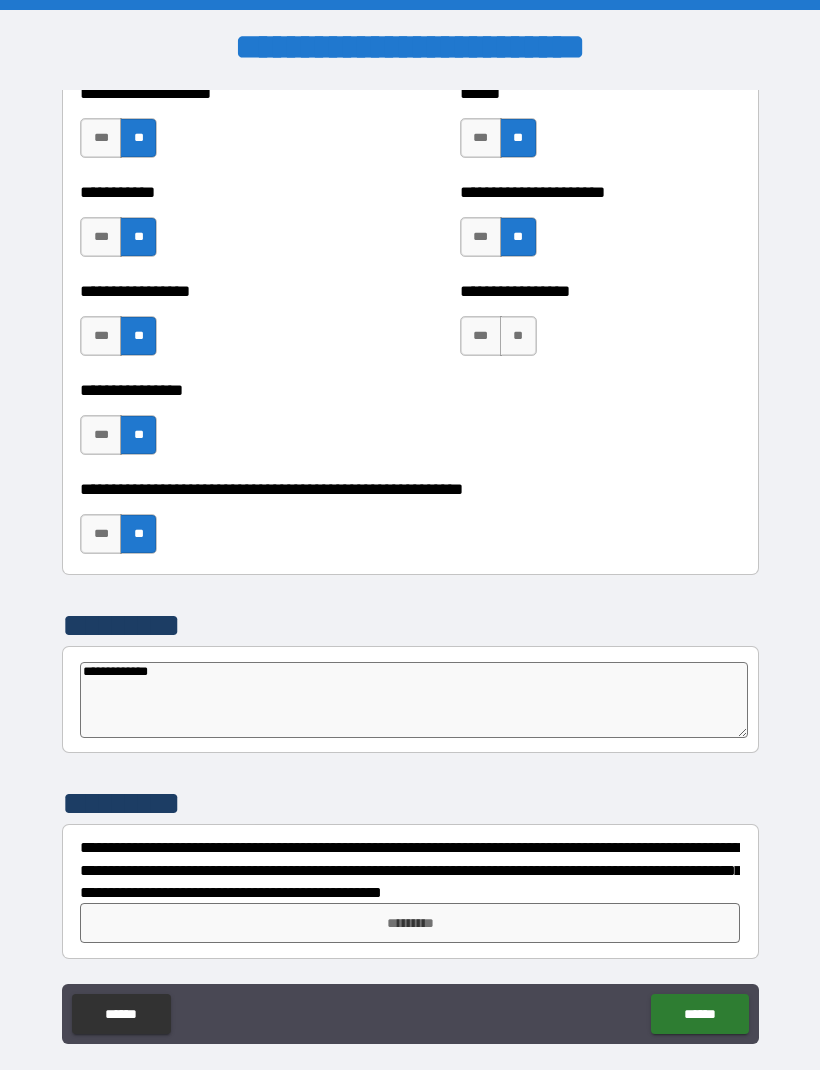 type on "*" 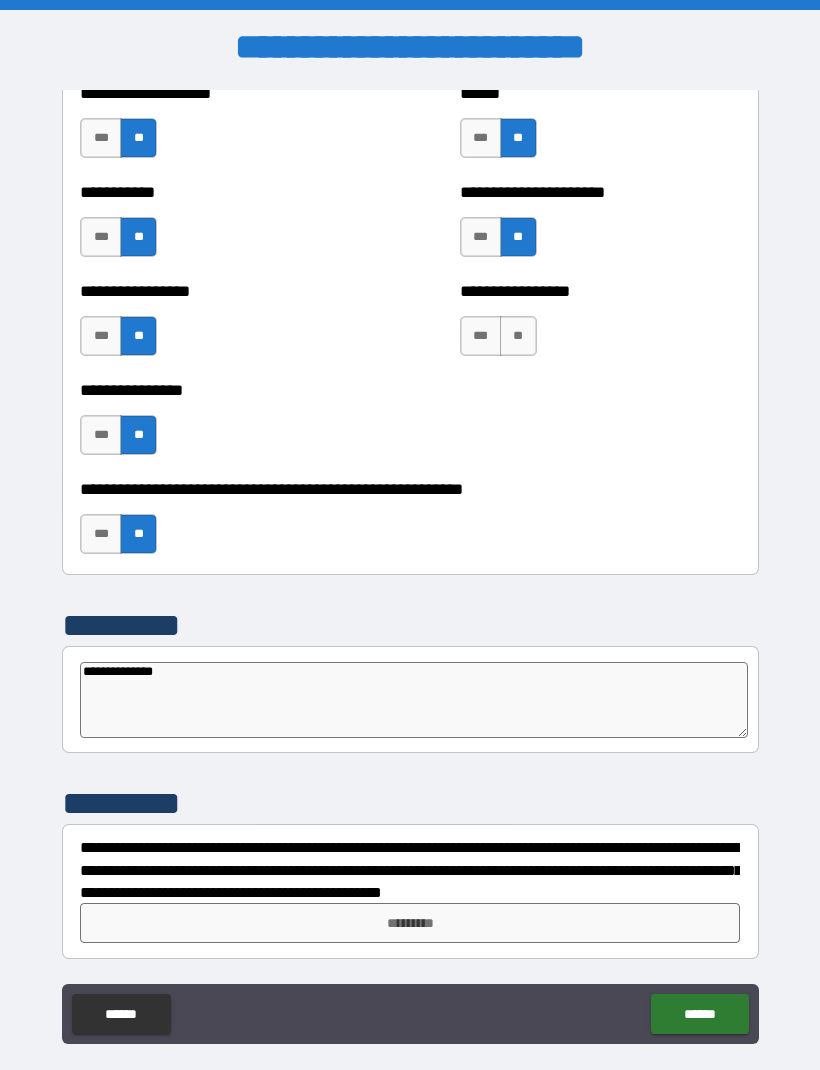type on "*" 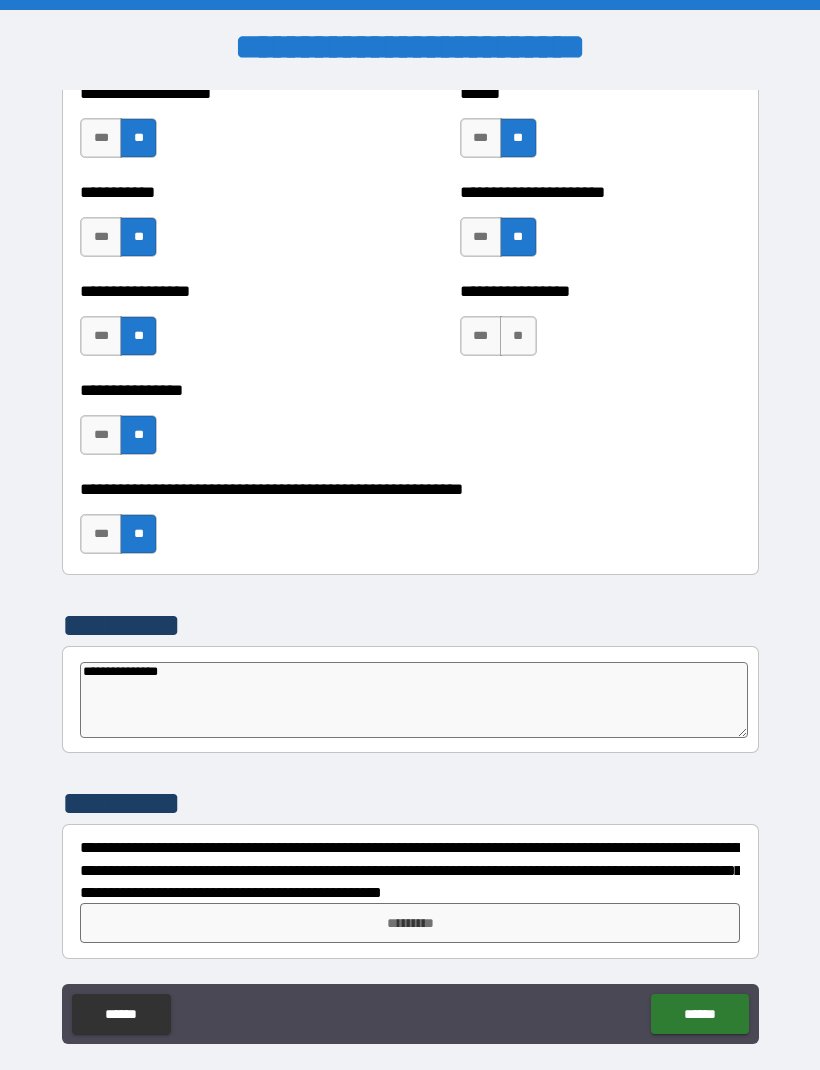 type on "*" 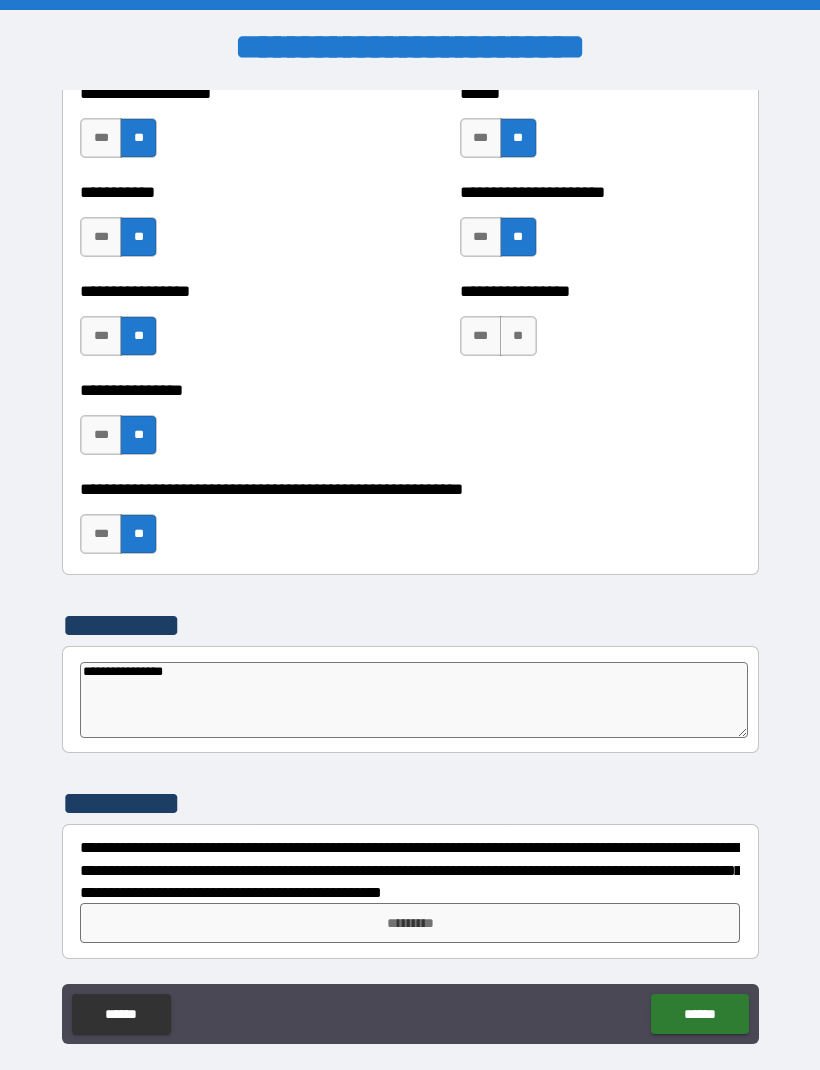 type on "*" 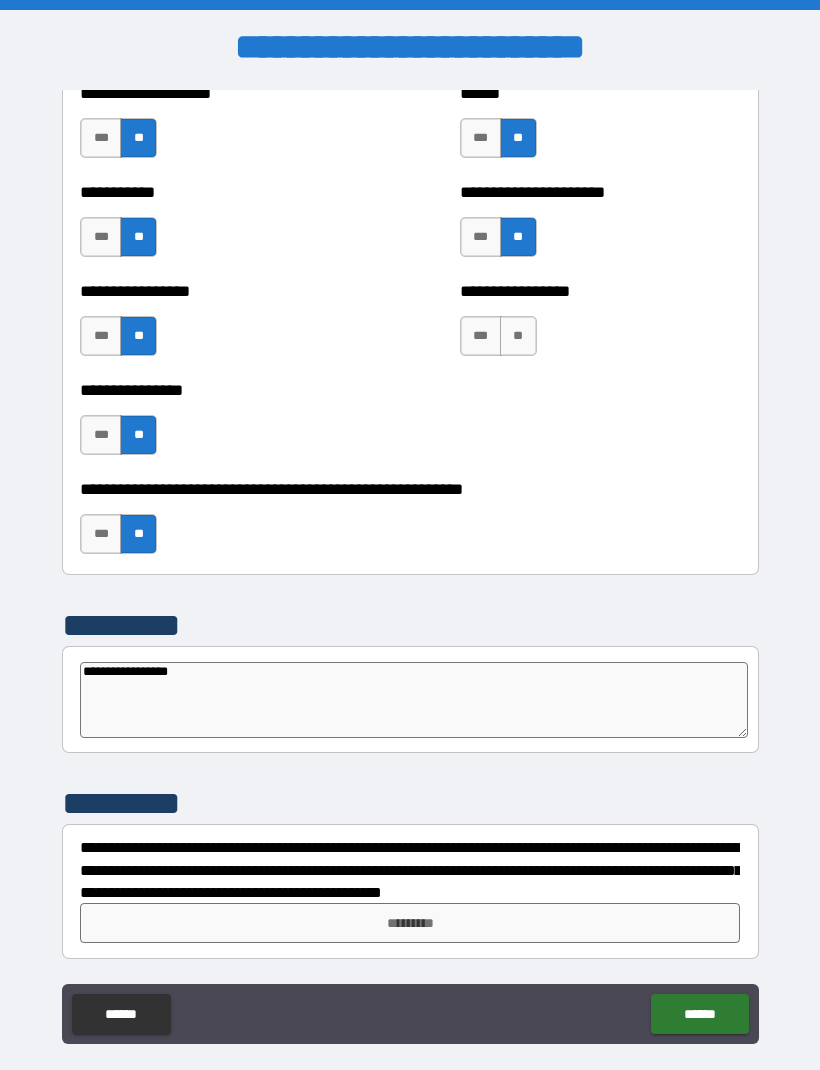 type on "*" 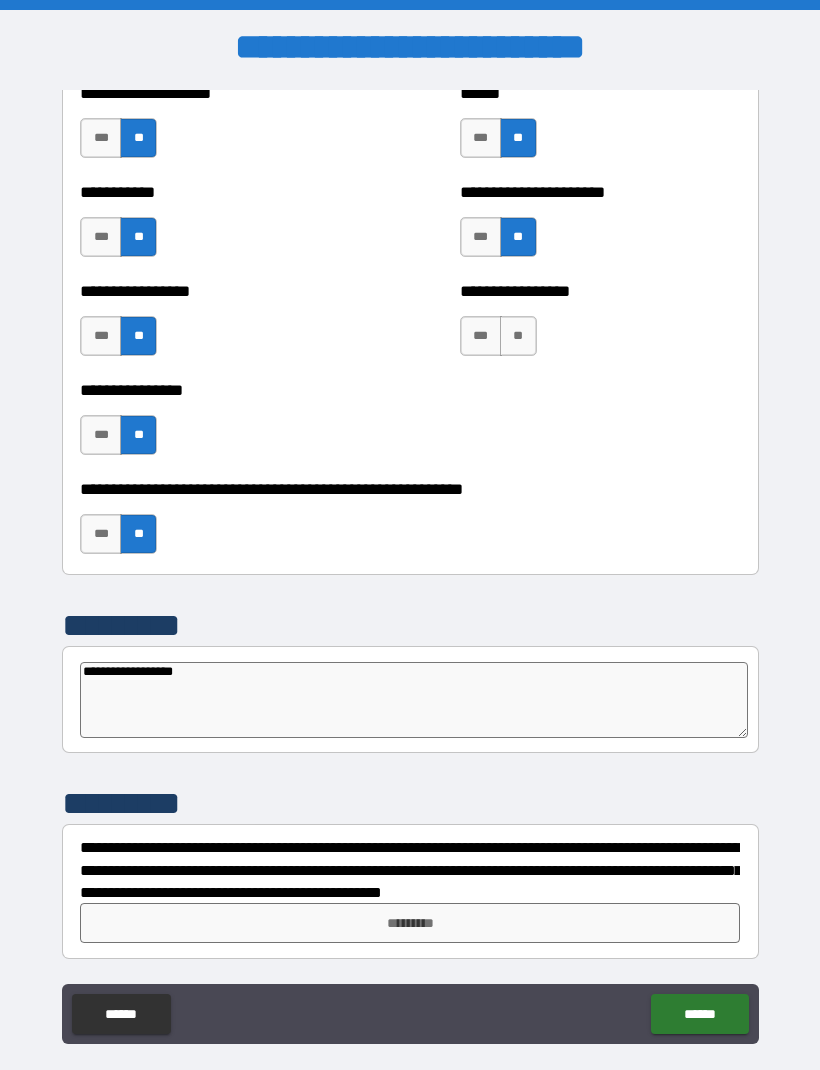 type on "*" 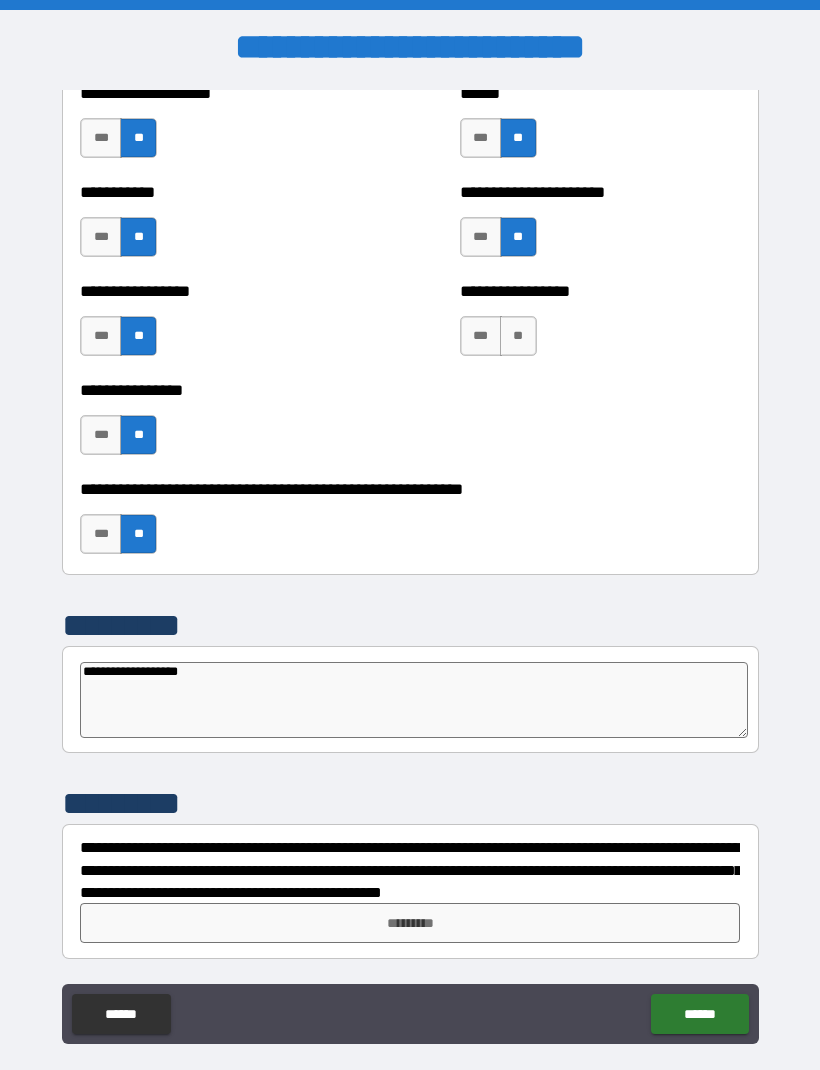 type on "*" 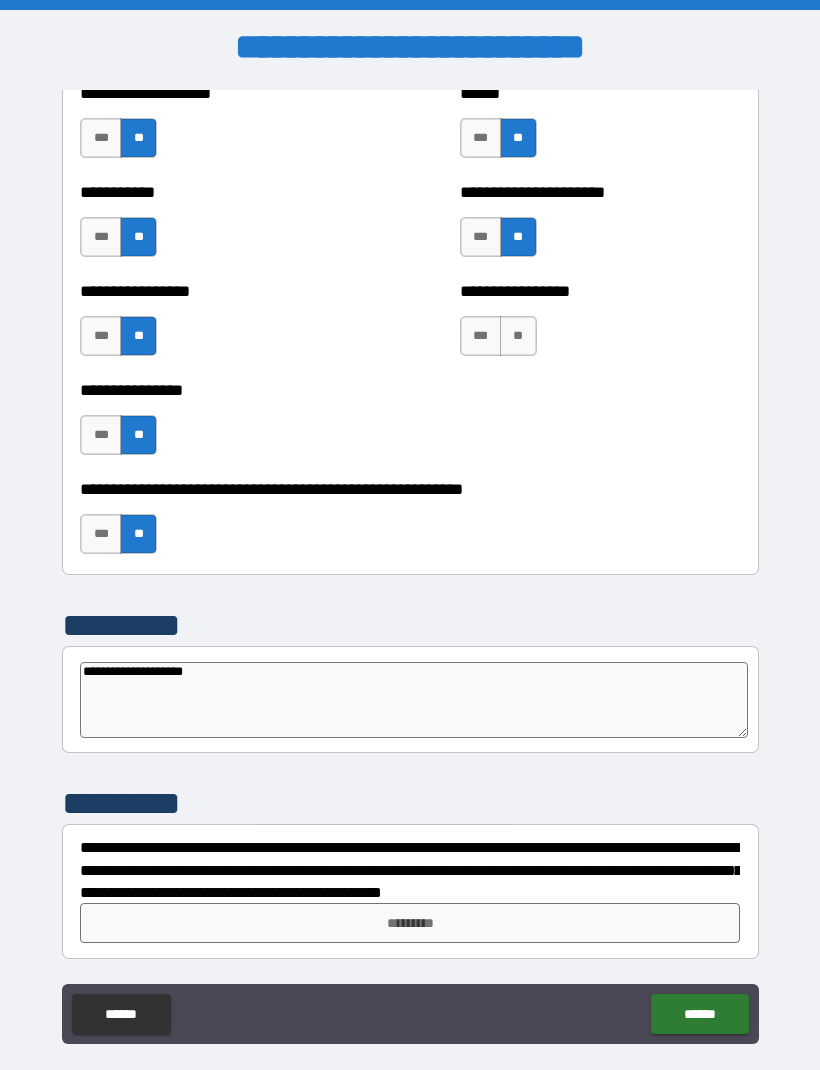 type on "*" 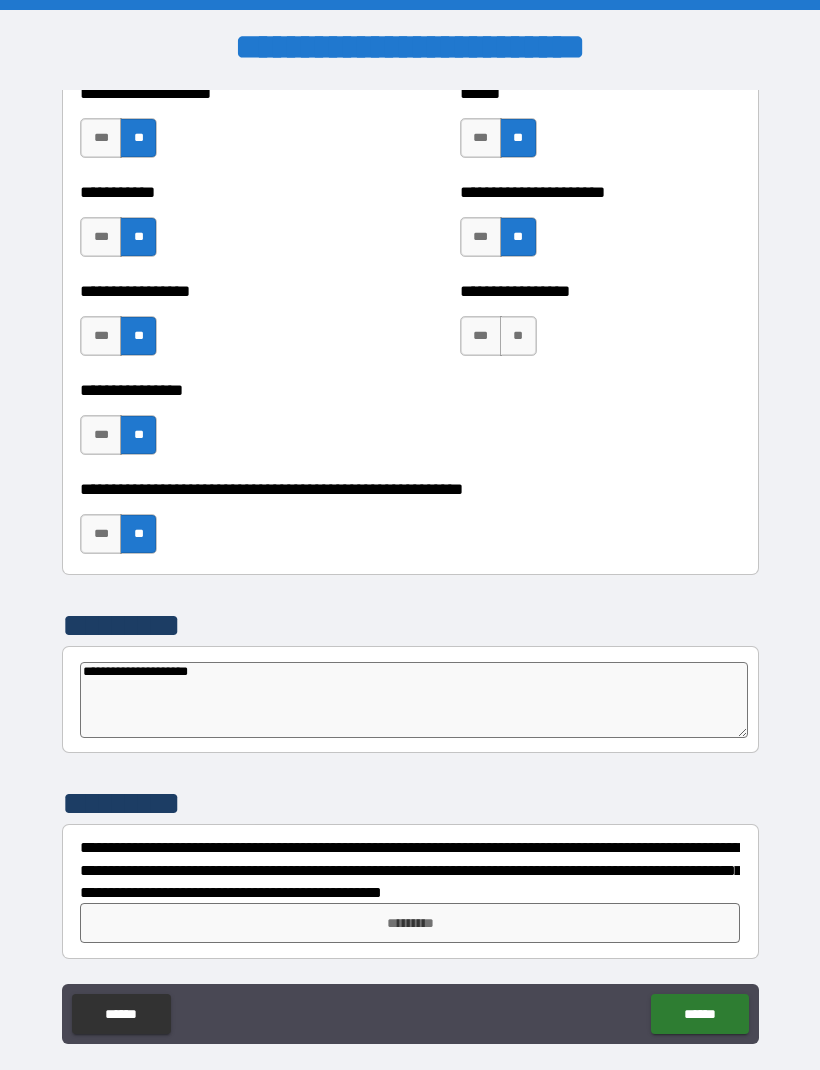 type on "*" 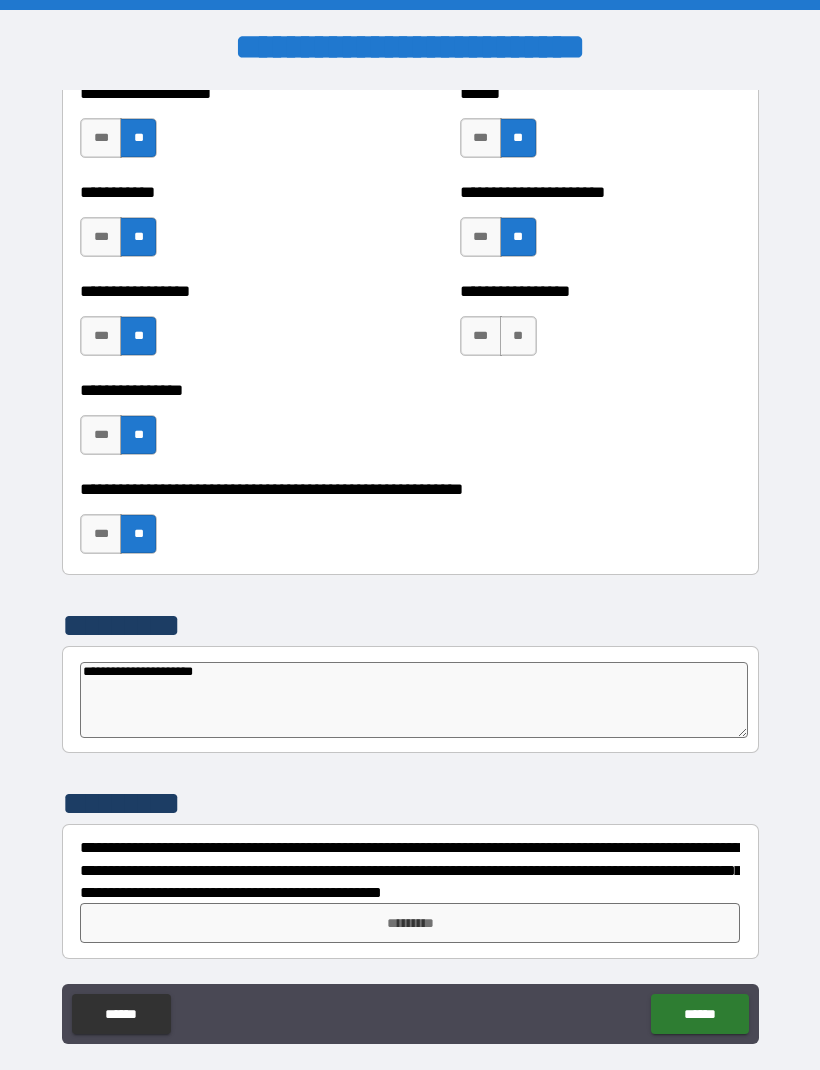 type on "*" 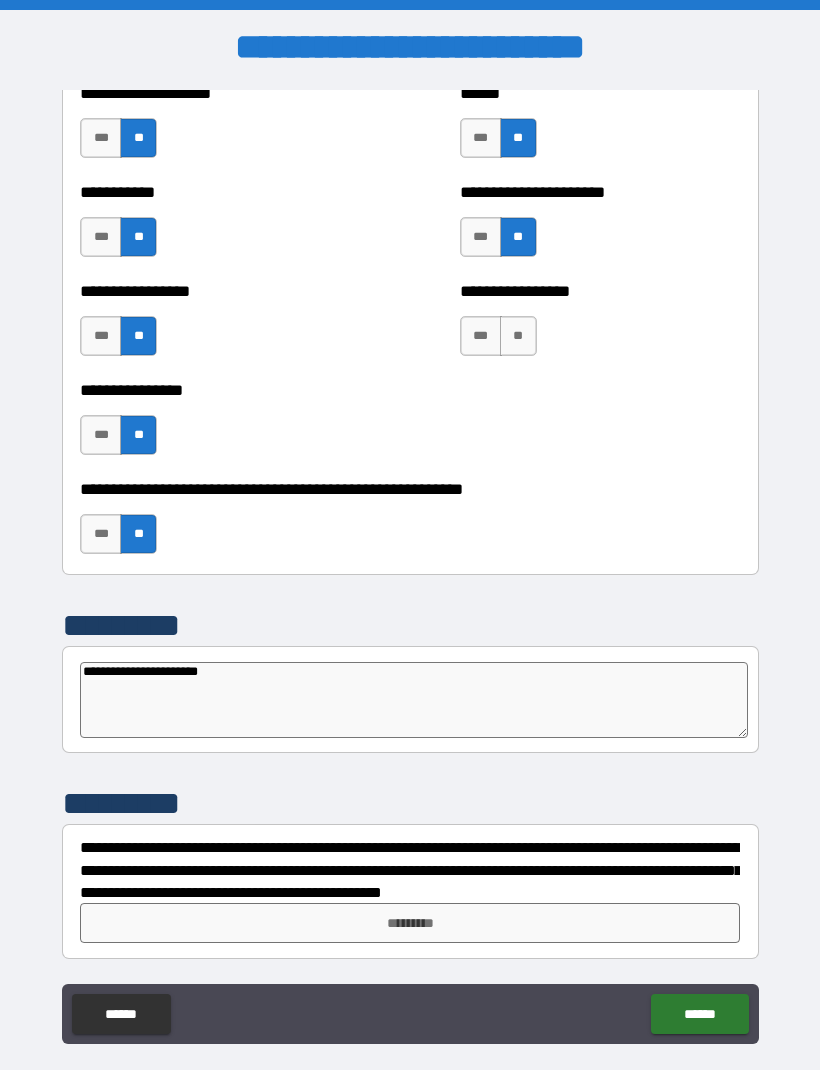 type on "*" 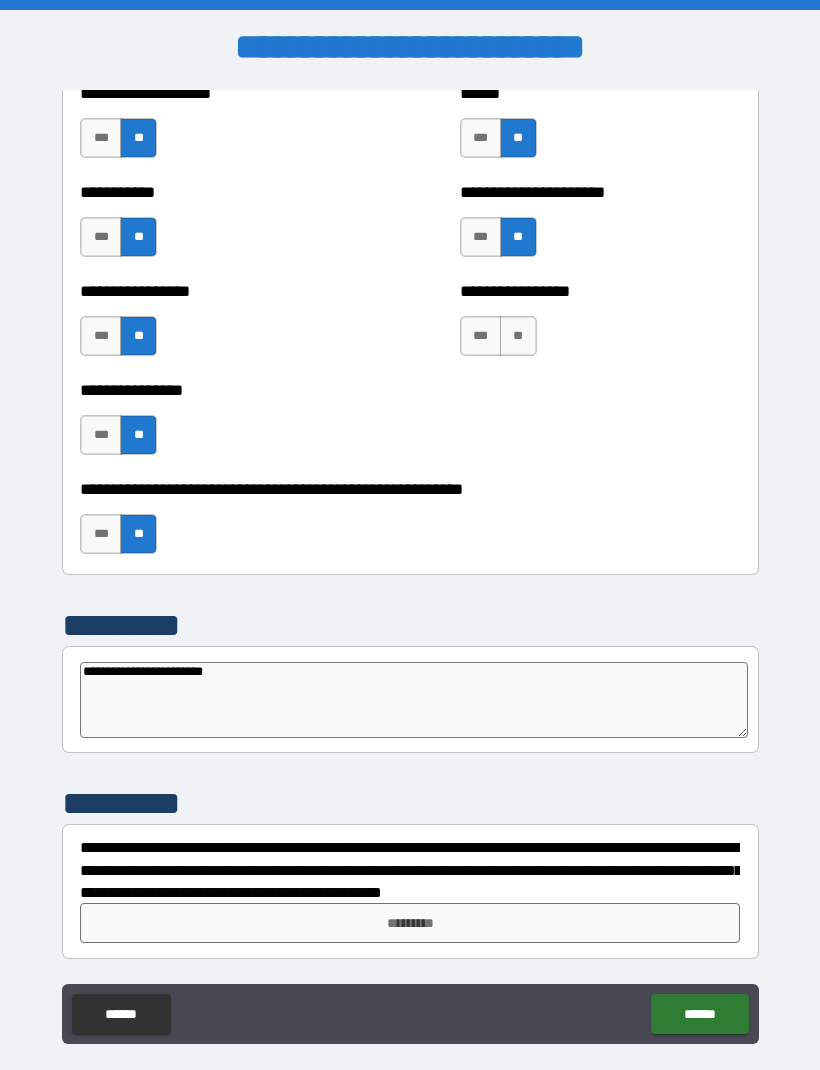 type on "*" 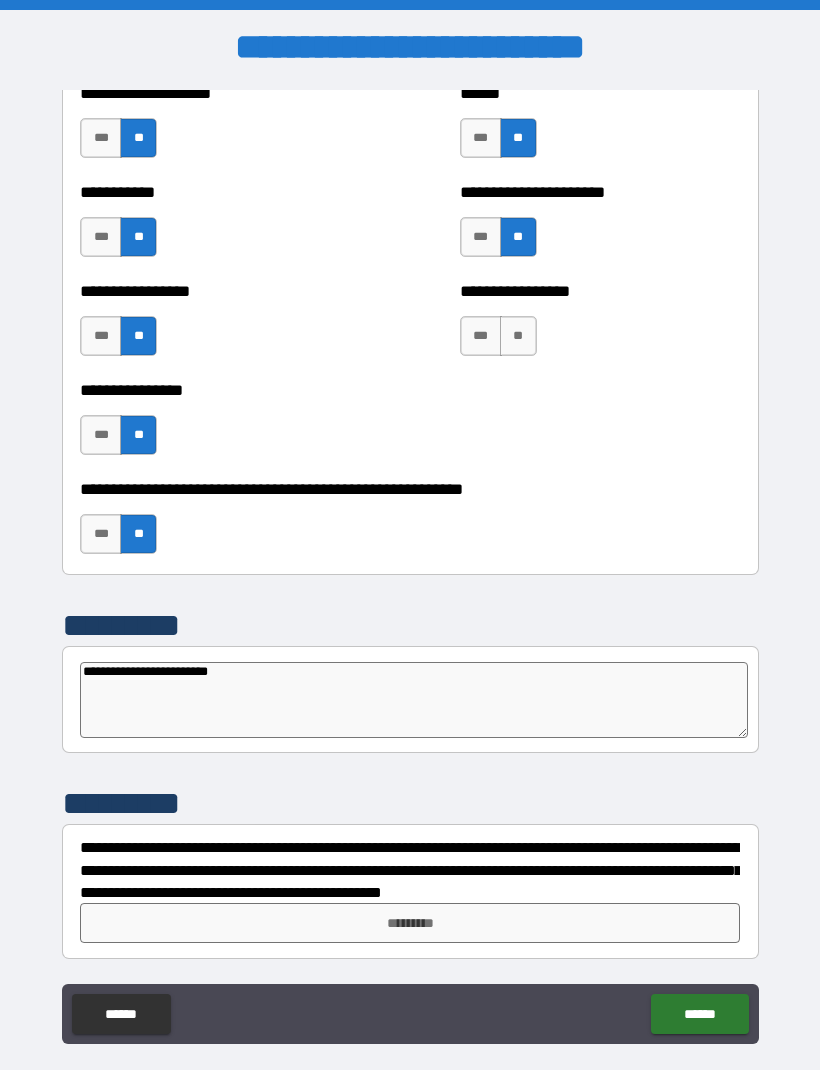 type on "*" 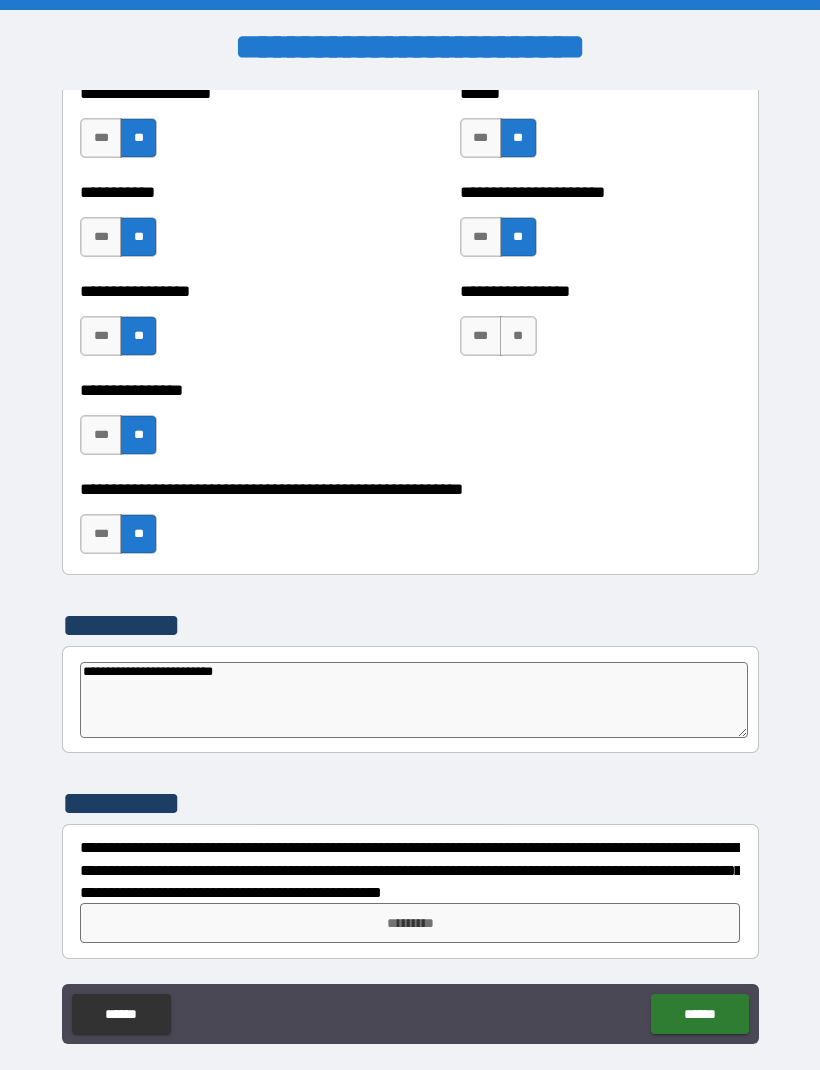 type on "*" 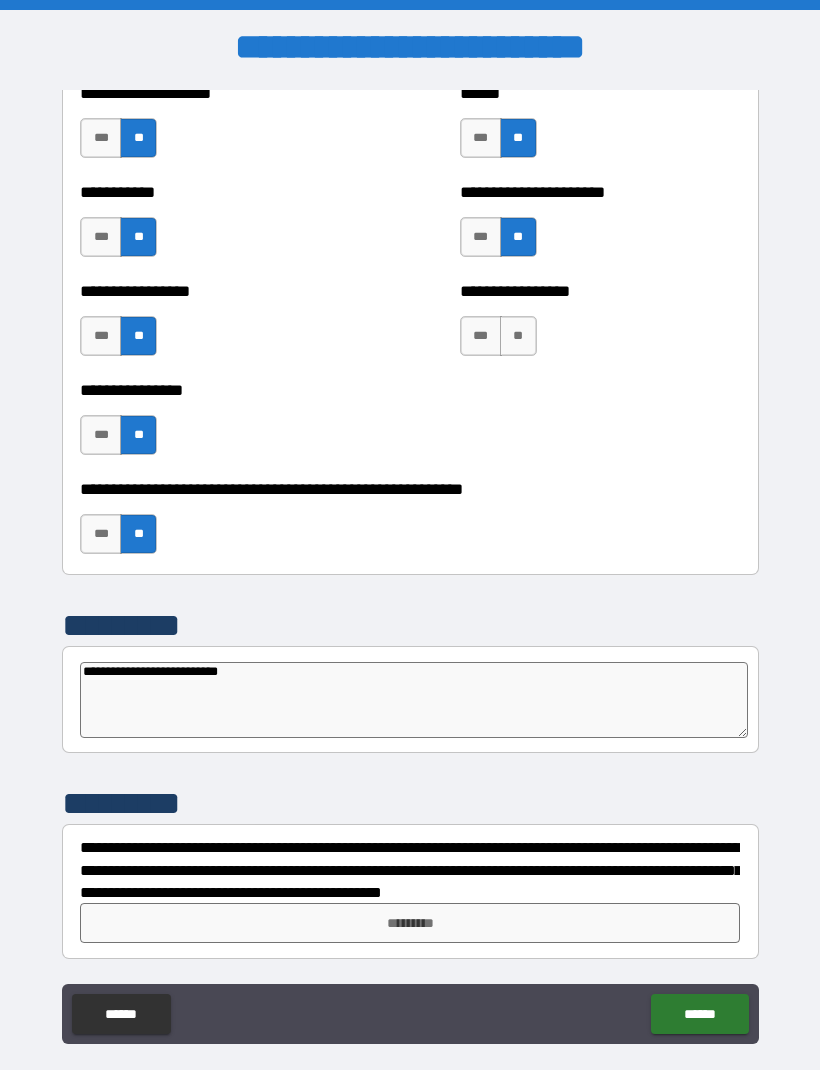 type on "*" 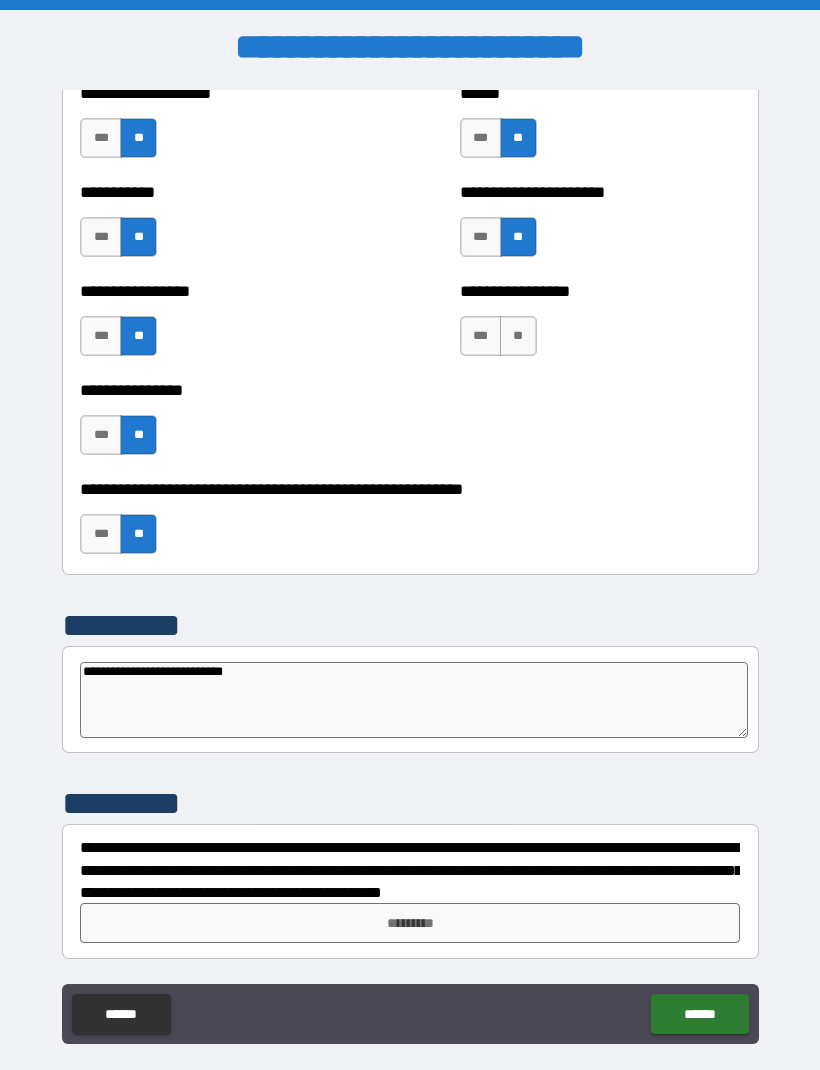 type on "*" 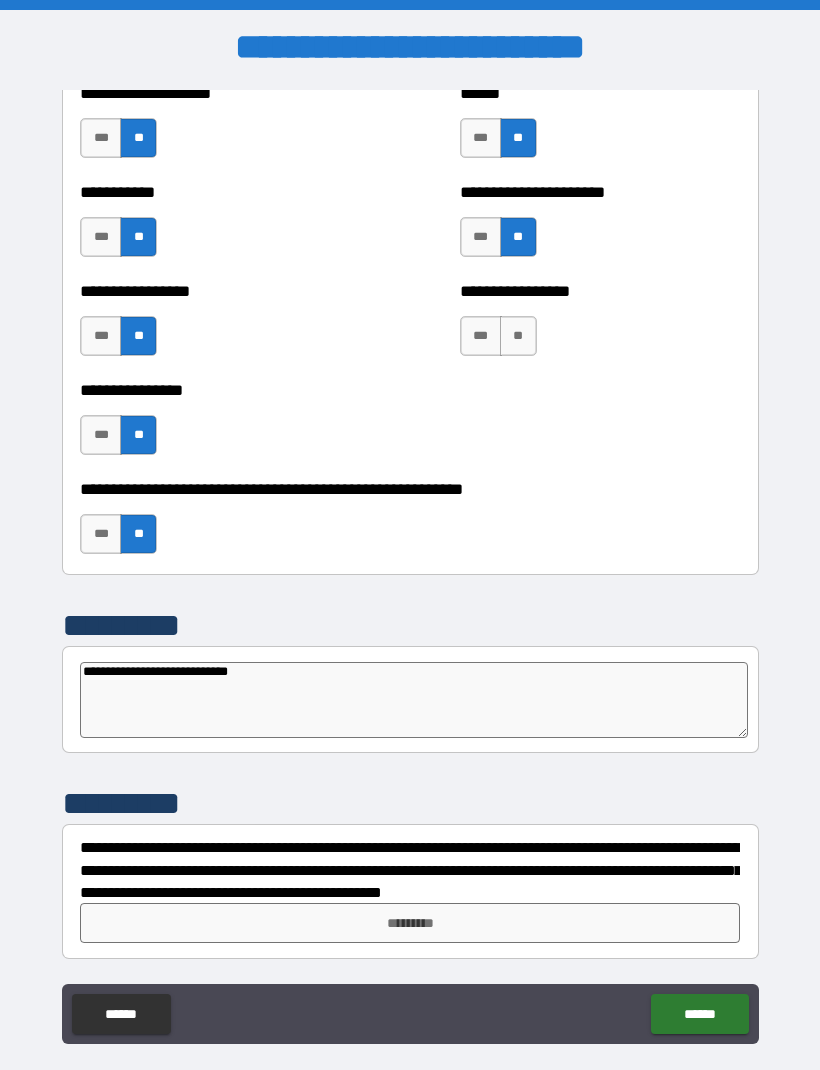 type on "*" 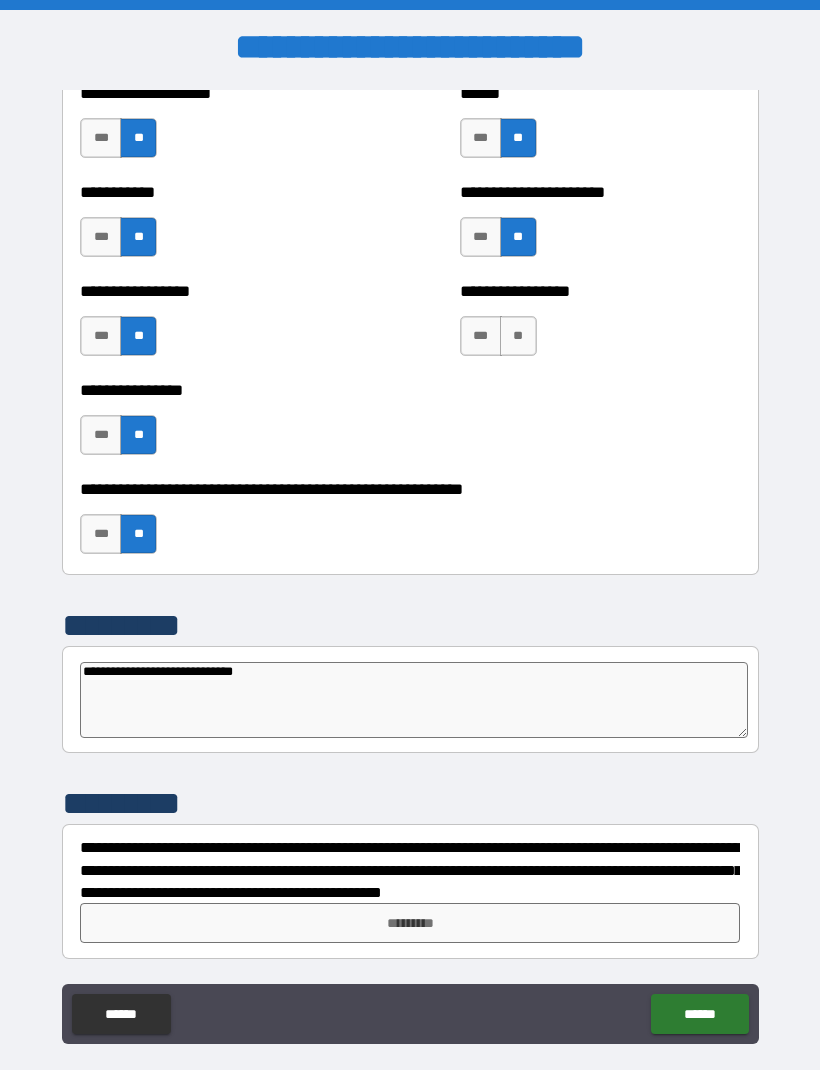type on "*" 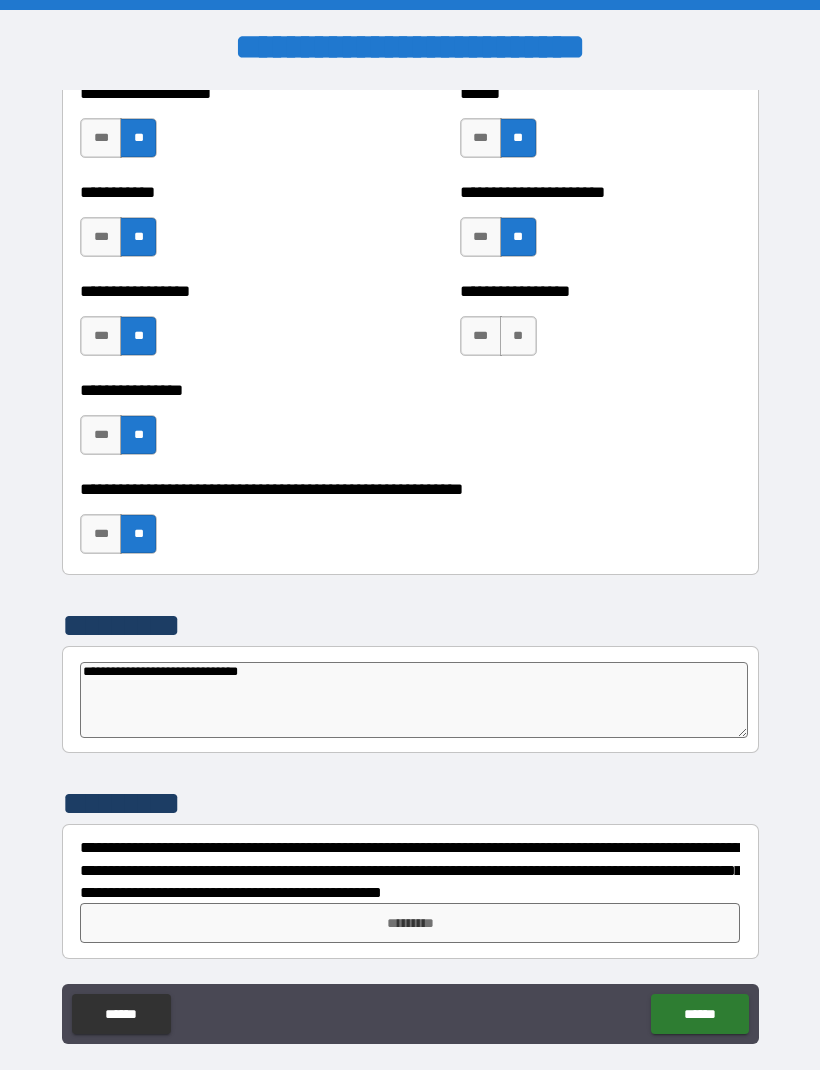 type on "*" 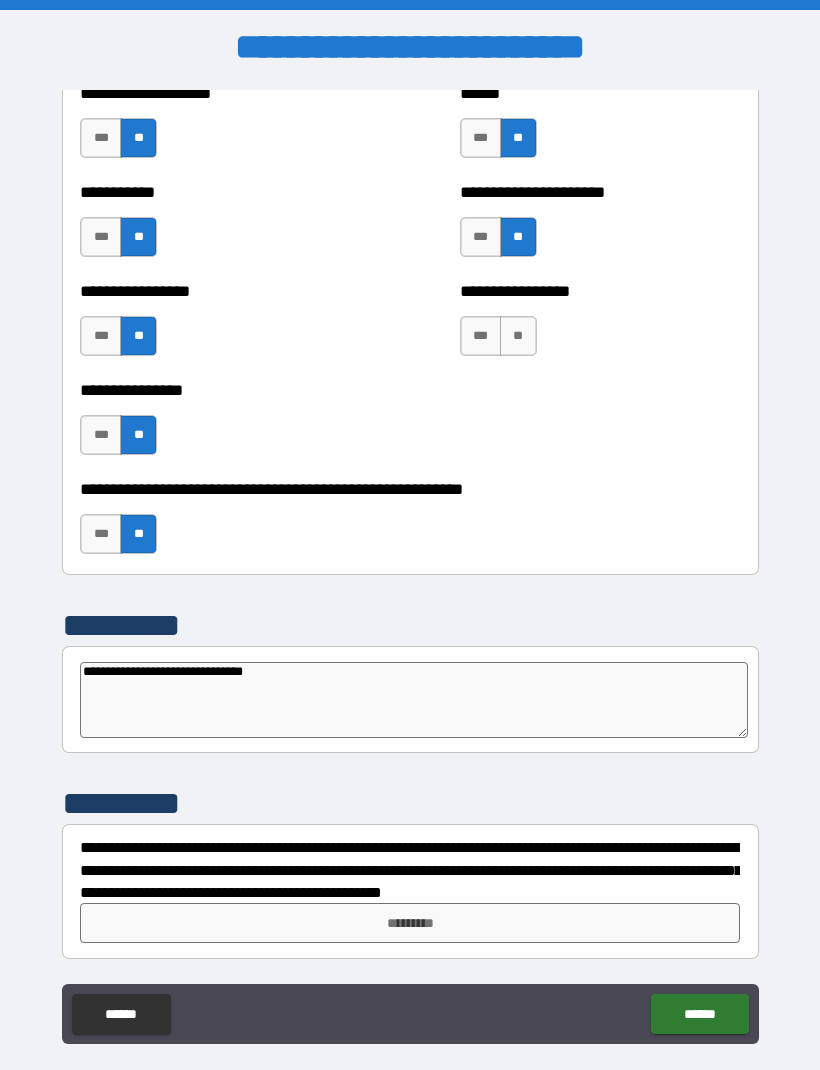 type on "*" 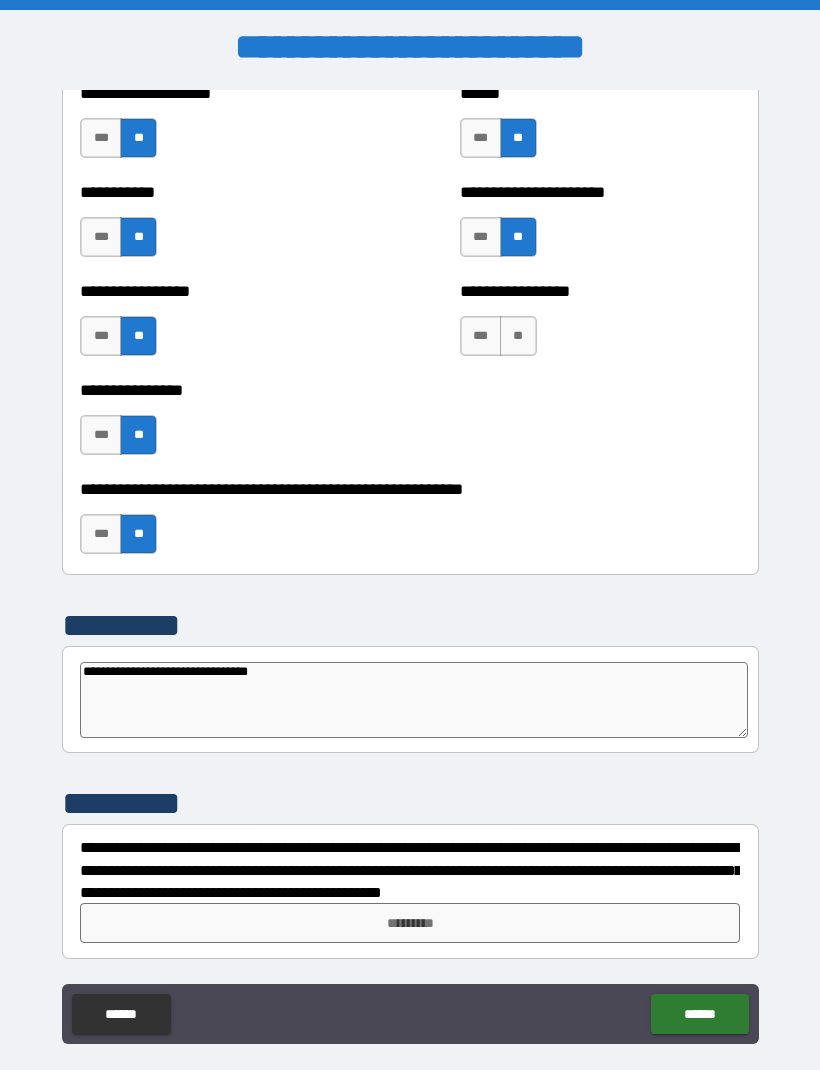 type on "*" 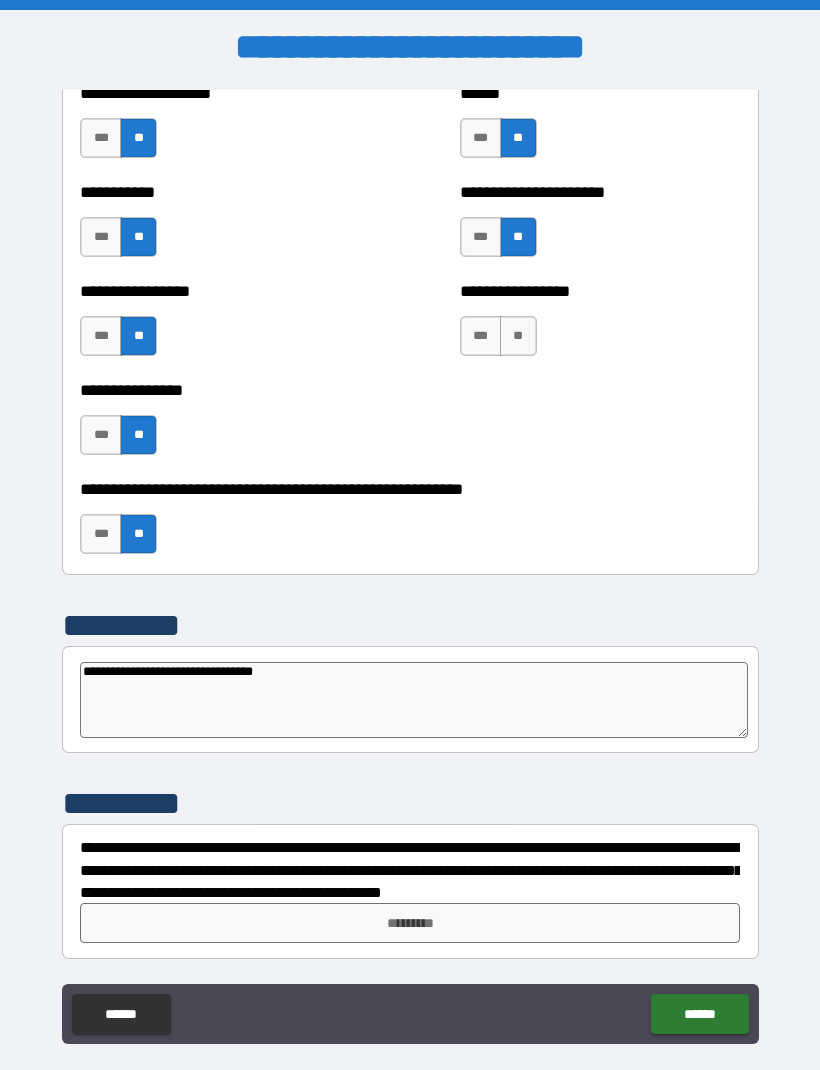 type on "*" 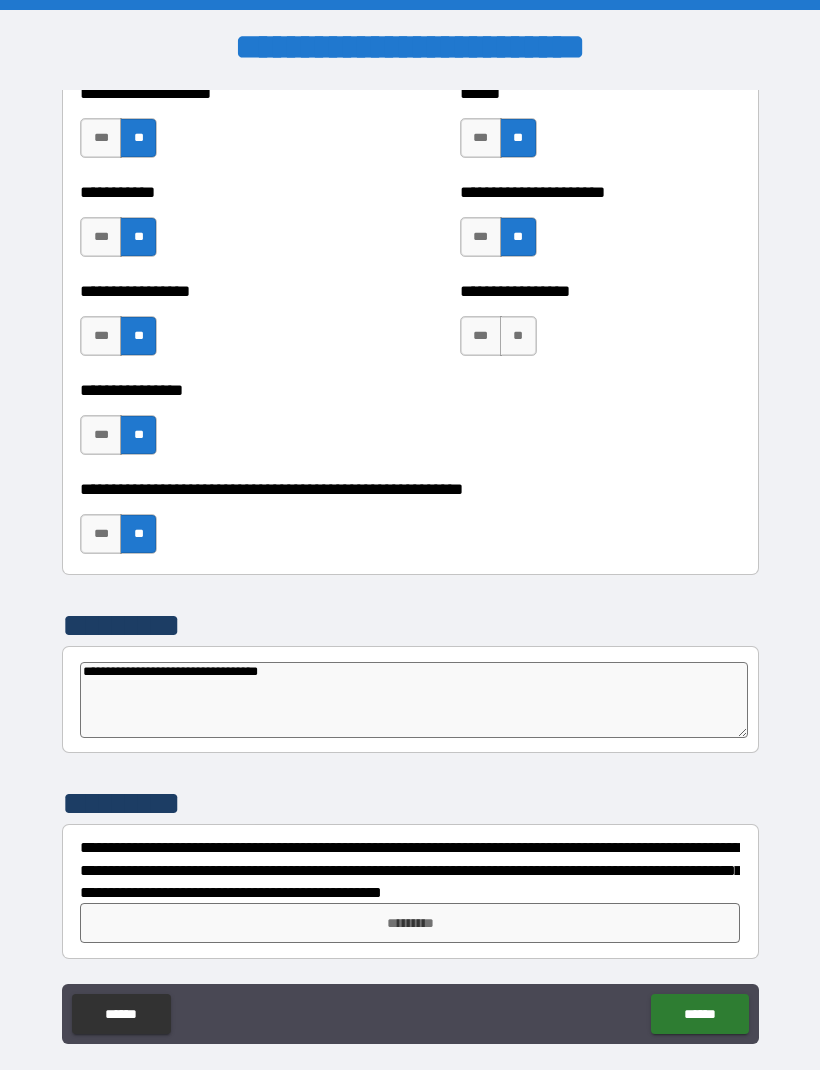 type on "*" 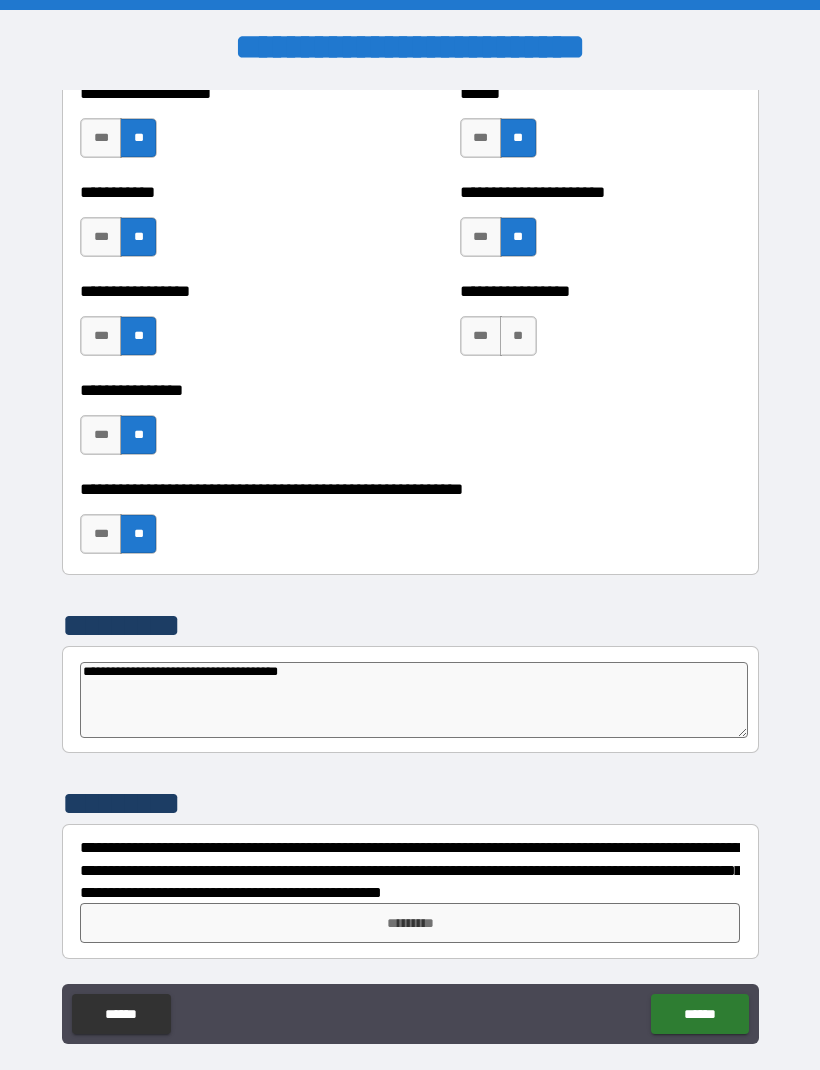 type on "**********" 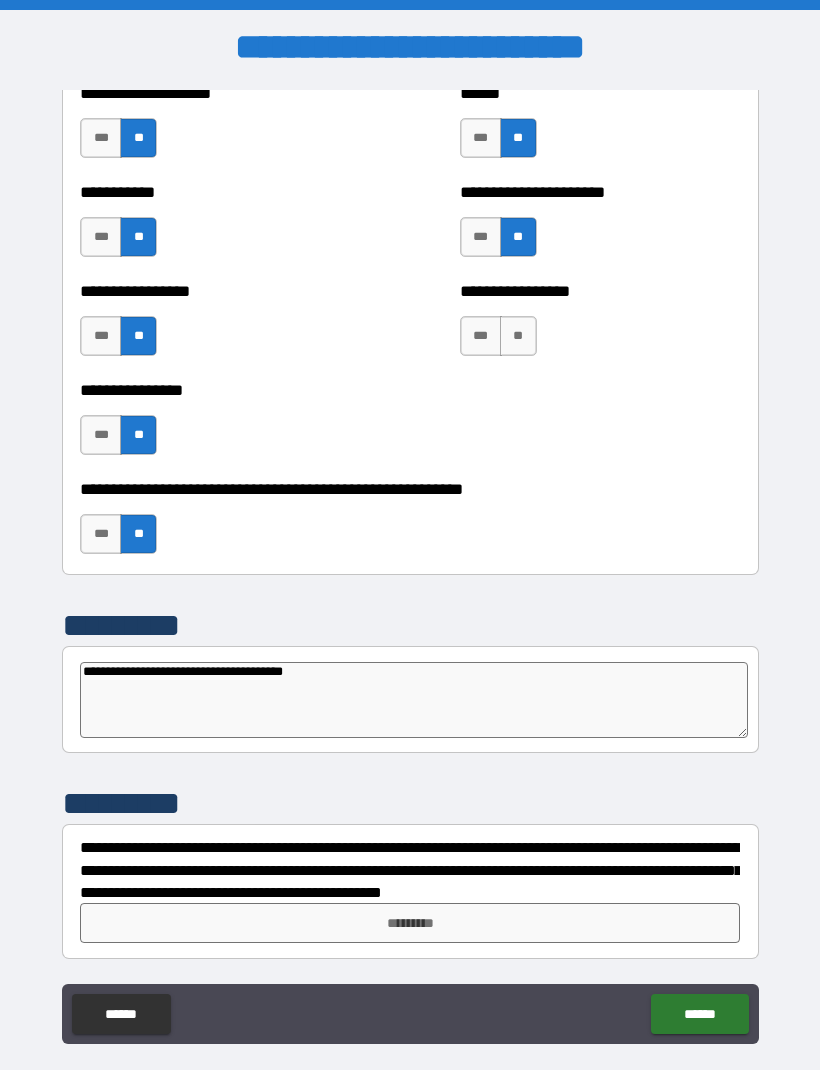type on "*" 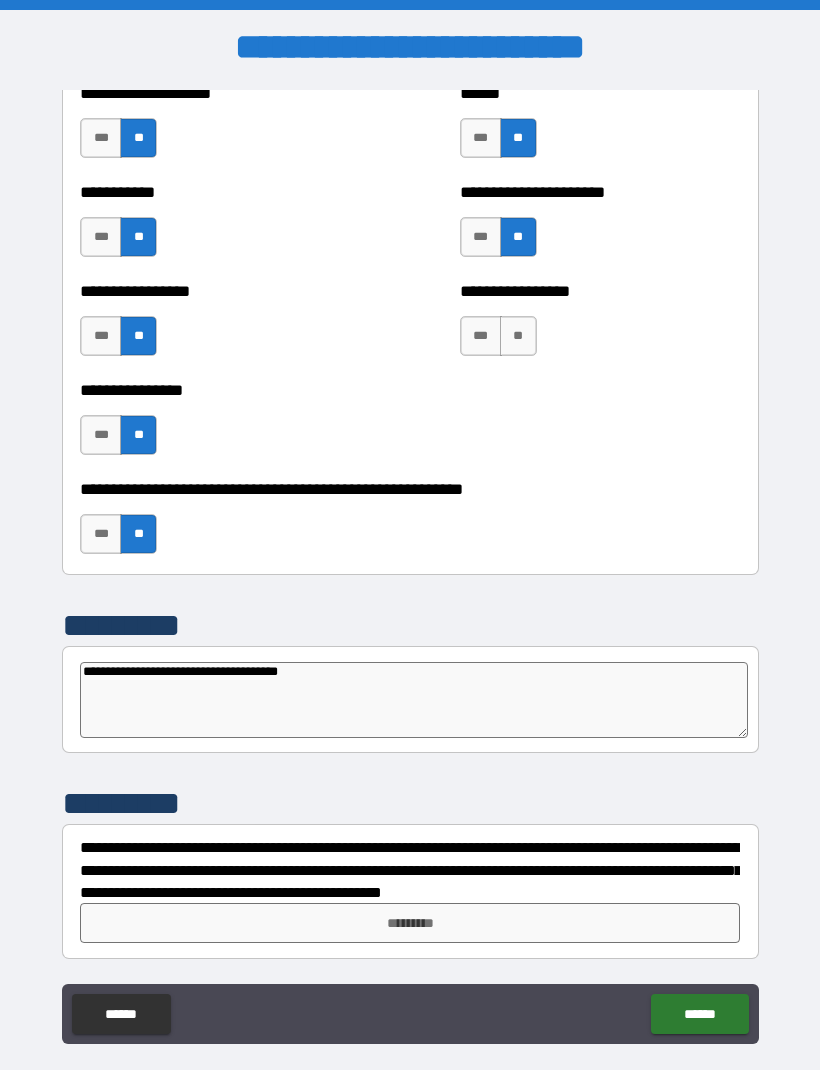 type on "*" 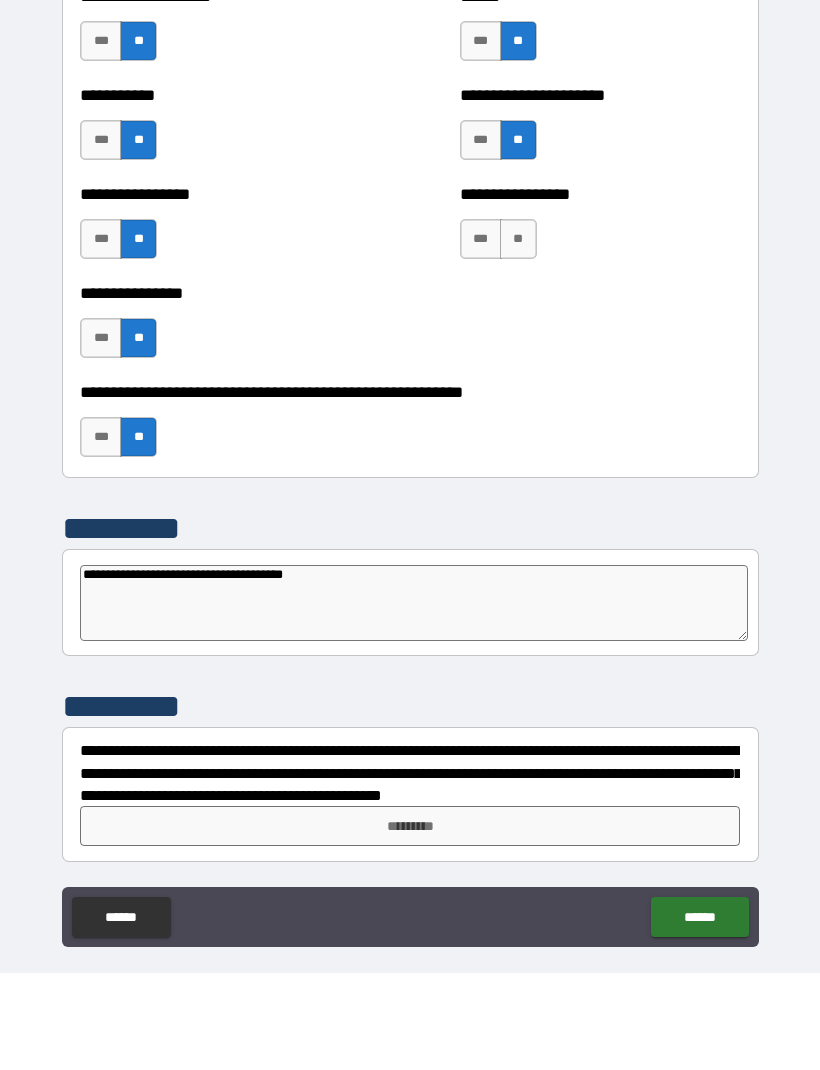type on "*" 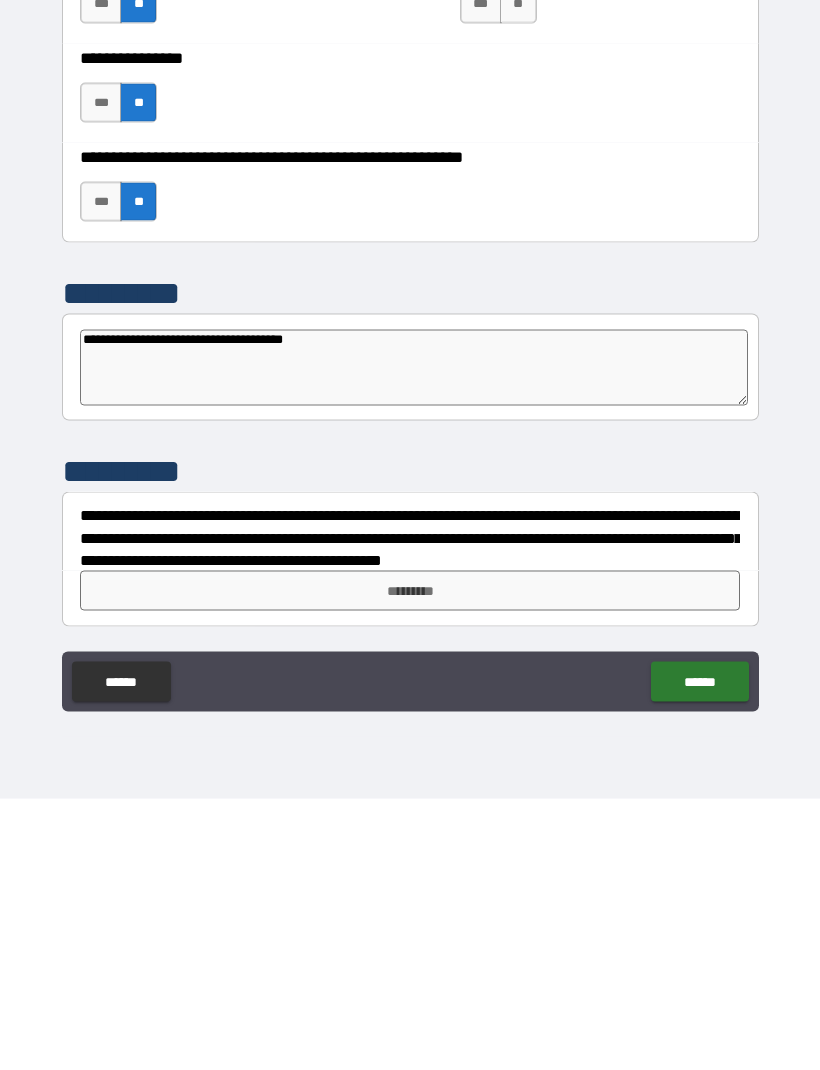 scroll, scrollTop: 66, scrollLeft: 0, axis: vertical 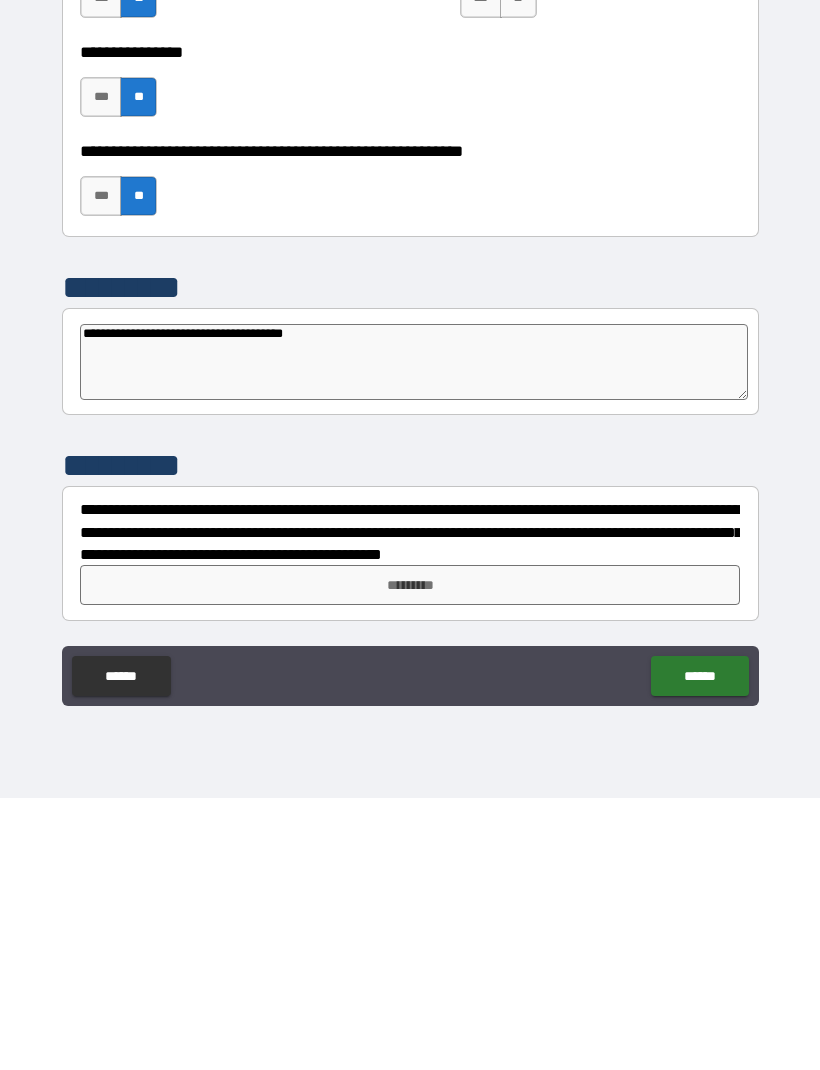 type on "**********" 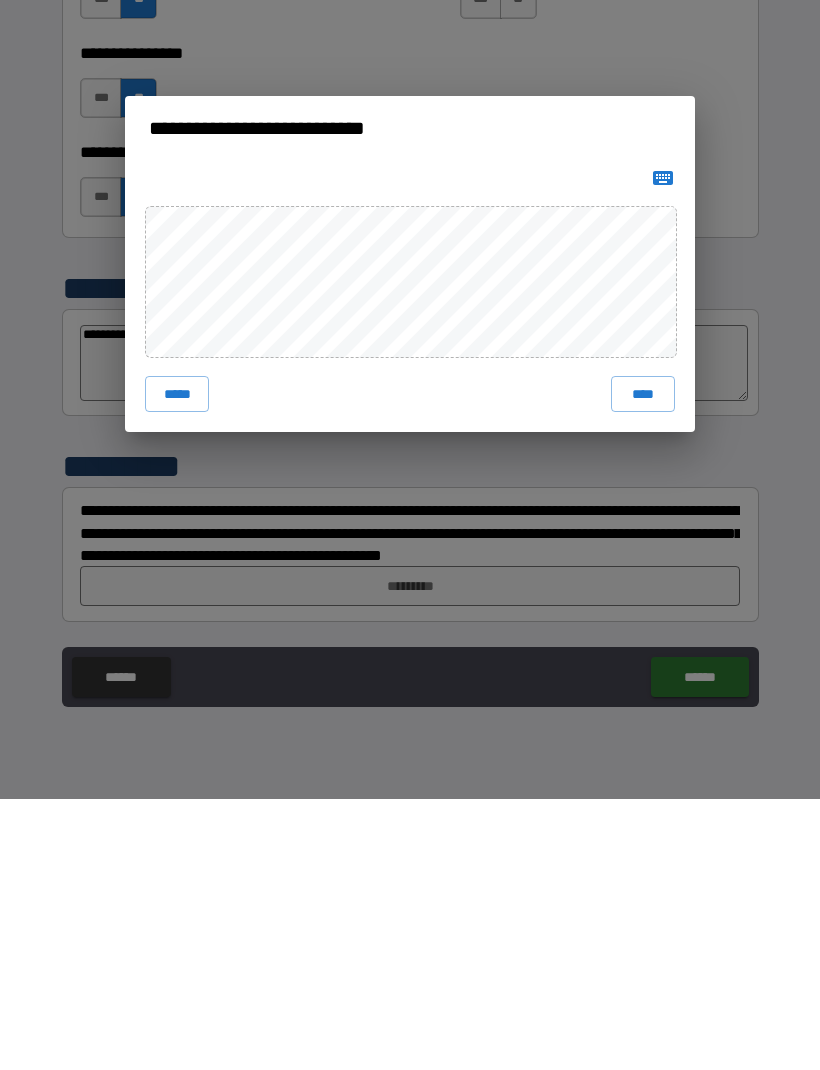 scroll, scrollTop: 0, scrollLeft: 0, axis: both 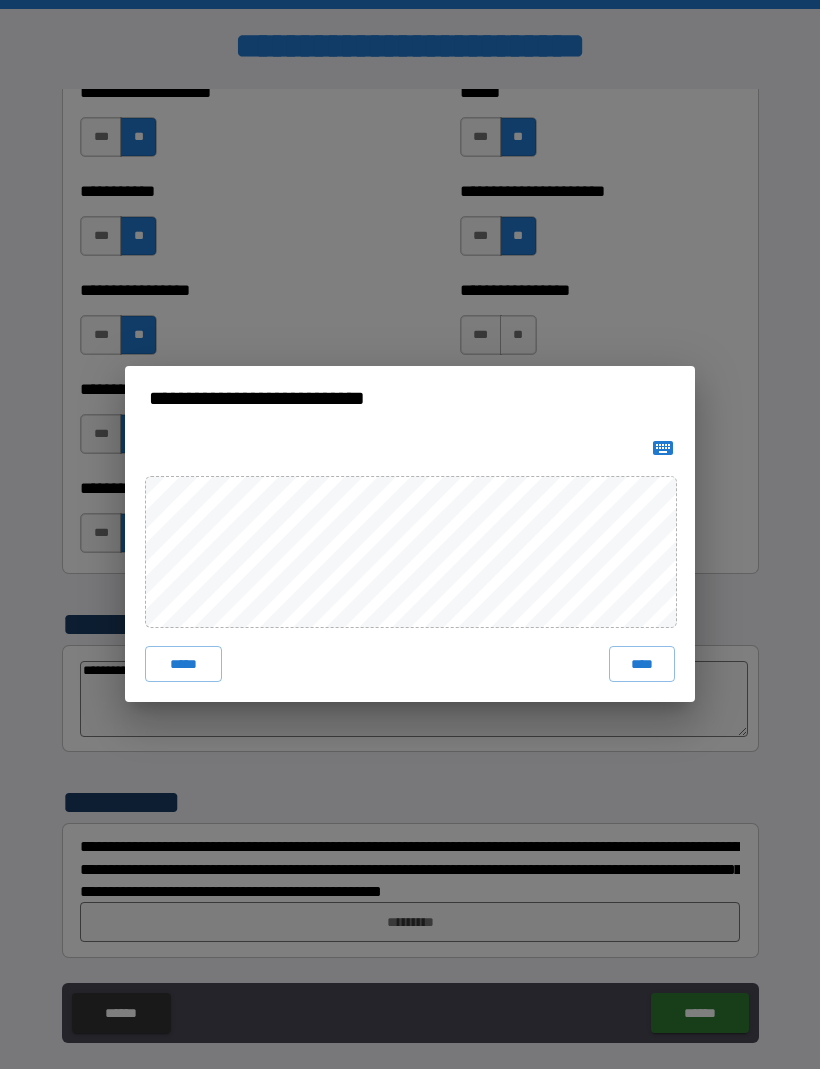 click on "****" at bounding box center [642, 665] 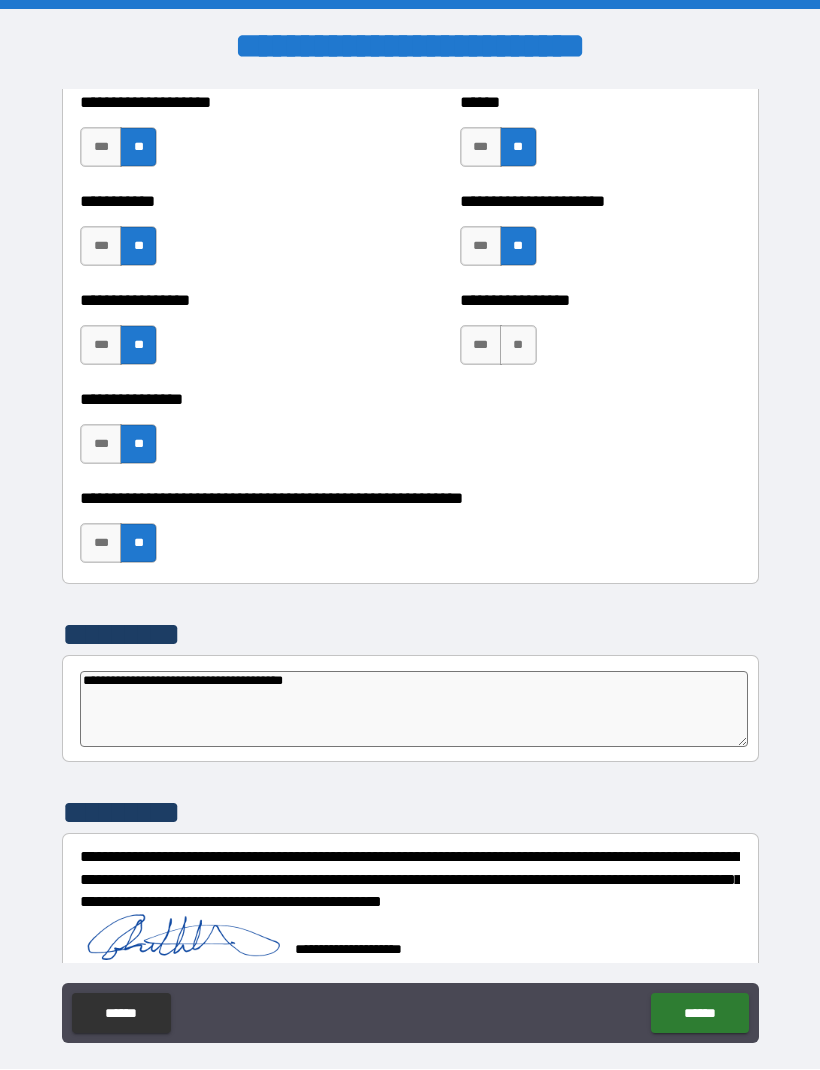 type on "*" 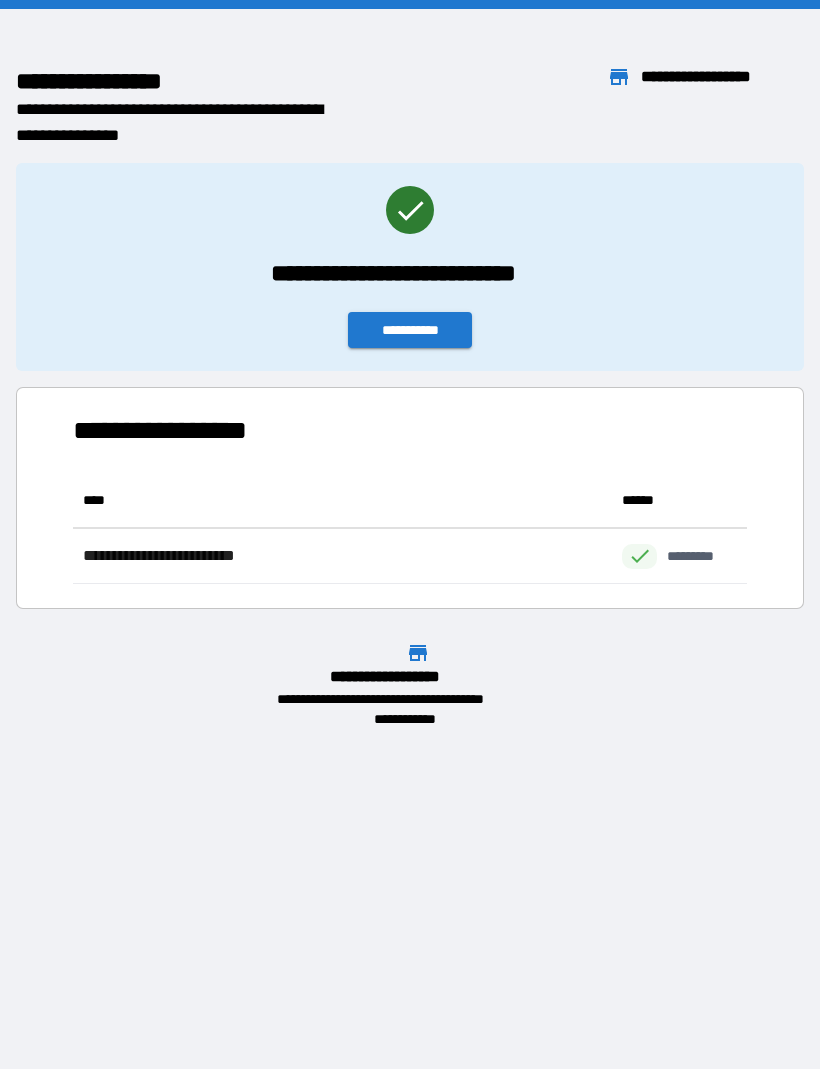 scroll, scrollTop: 111, scrollLeft: 674, axis: both 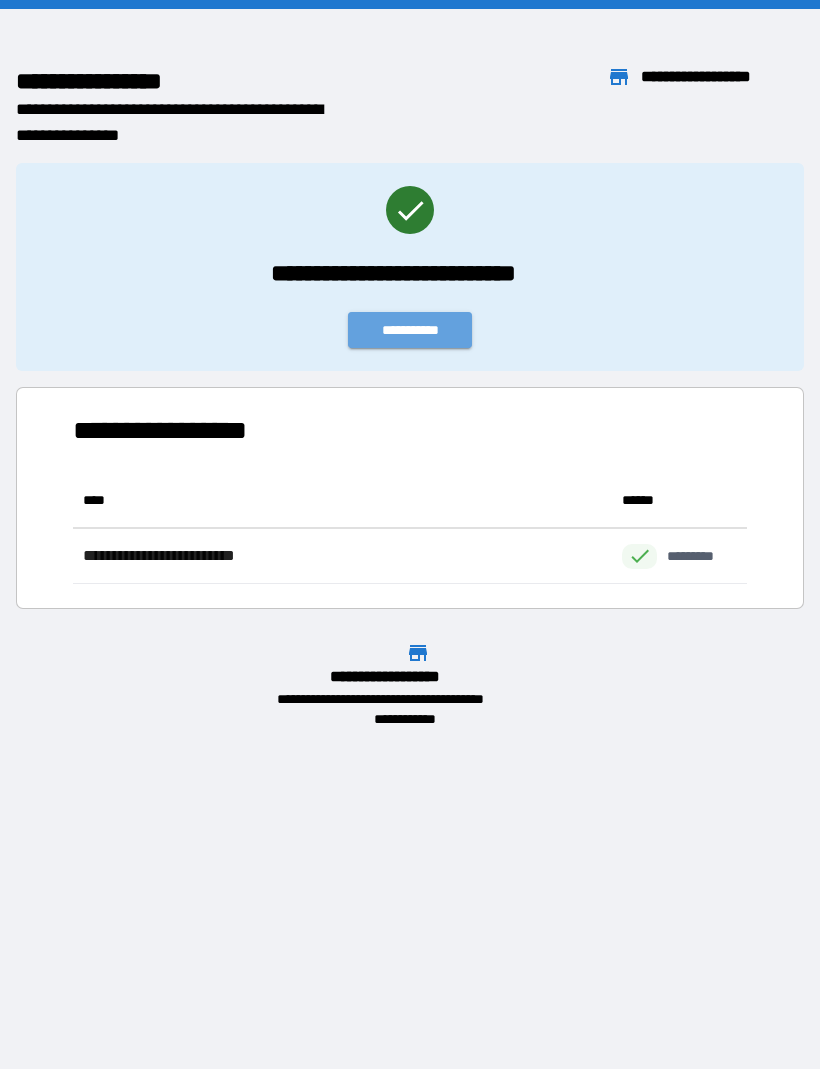 click on "**********" at bounding box center [410, 331] 